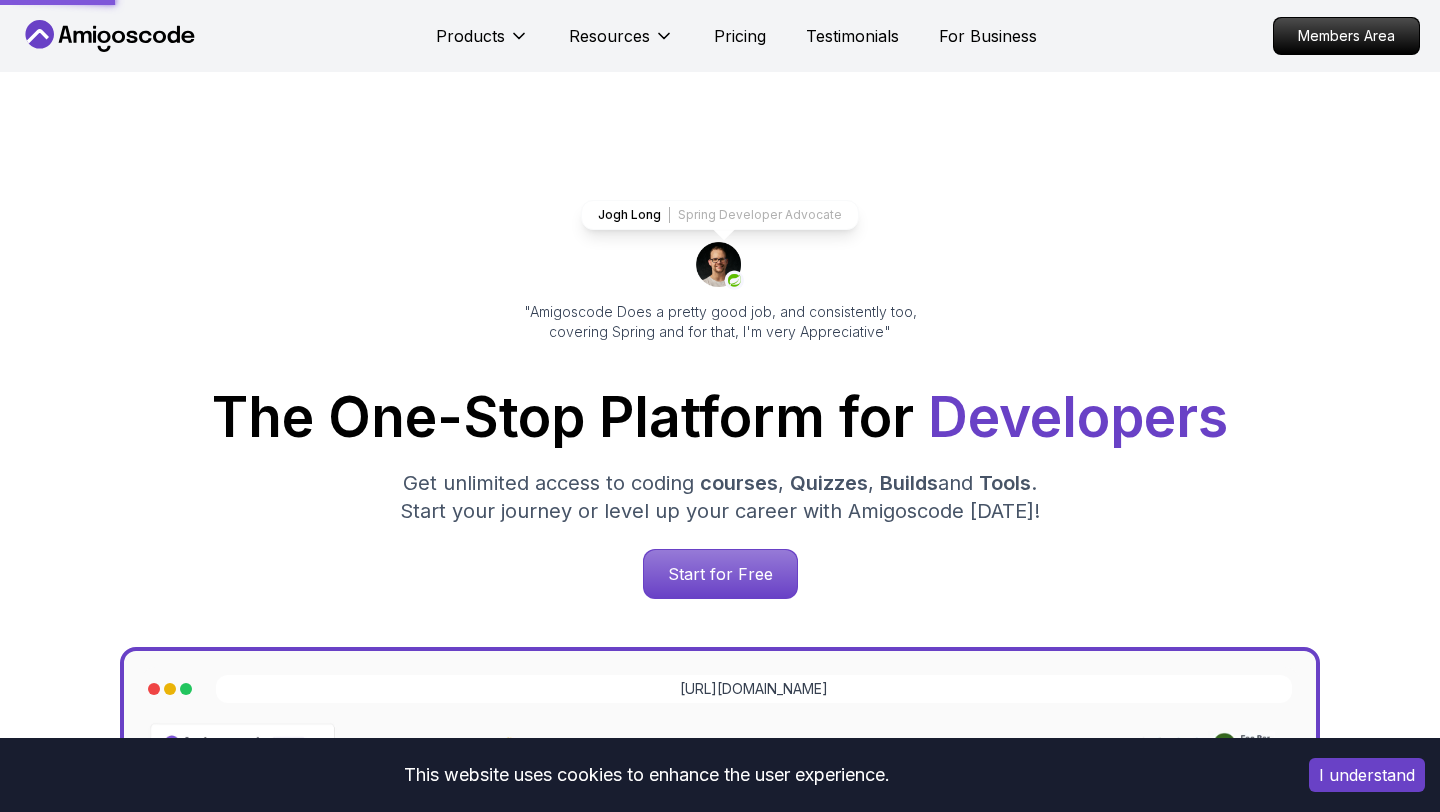 scroll, scrollTop: 0, scrollLeft: 0, axis: both 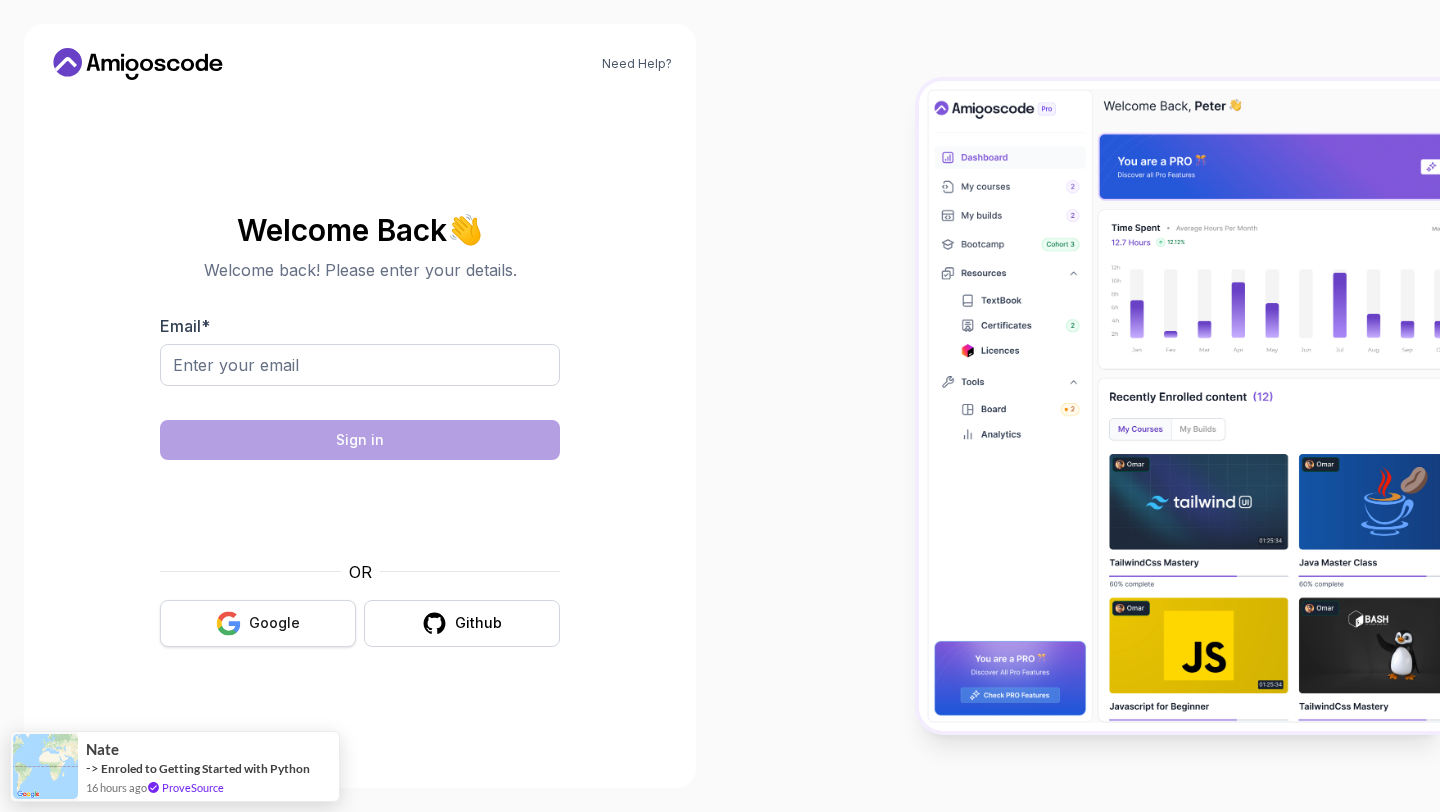 click on "Google" at bounding box center [258, 623] 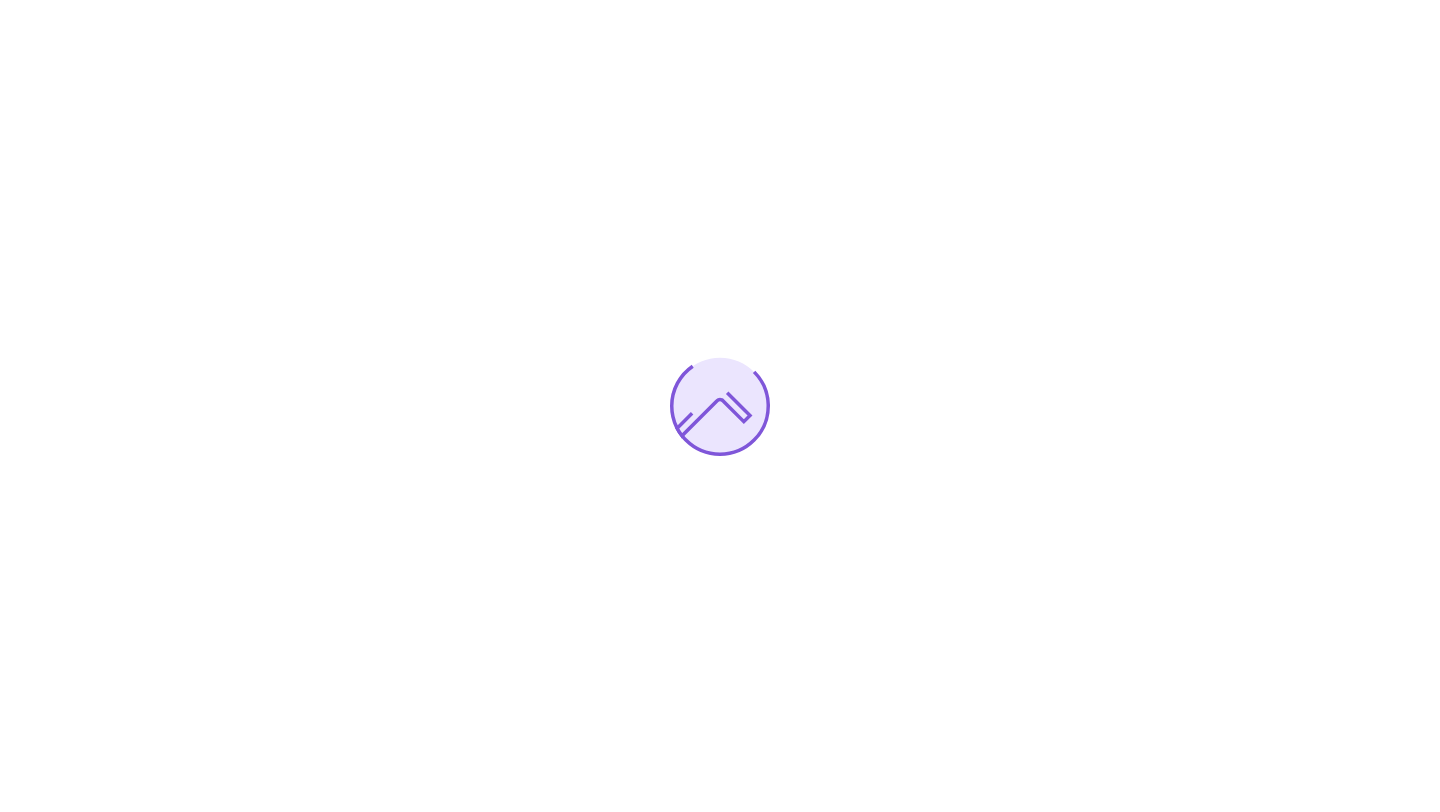 scroll, scrollTop: 0, scrollLeft: 0, axis: both 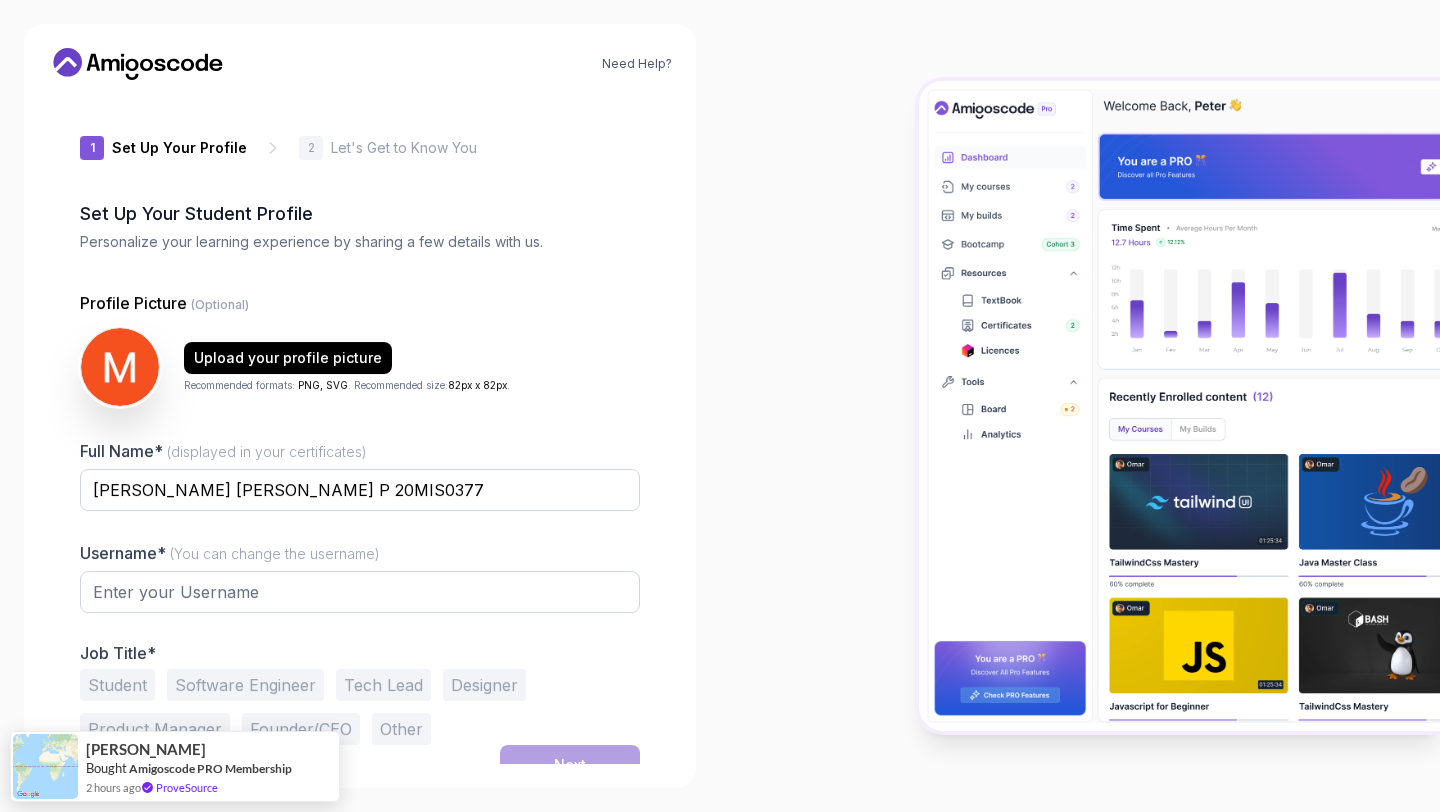 type on "silentjaguar02910" 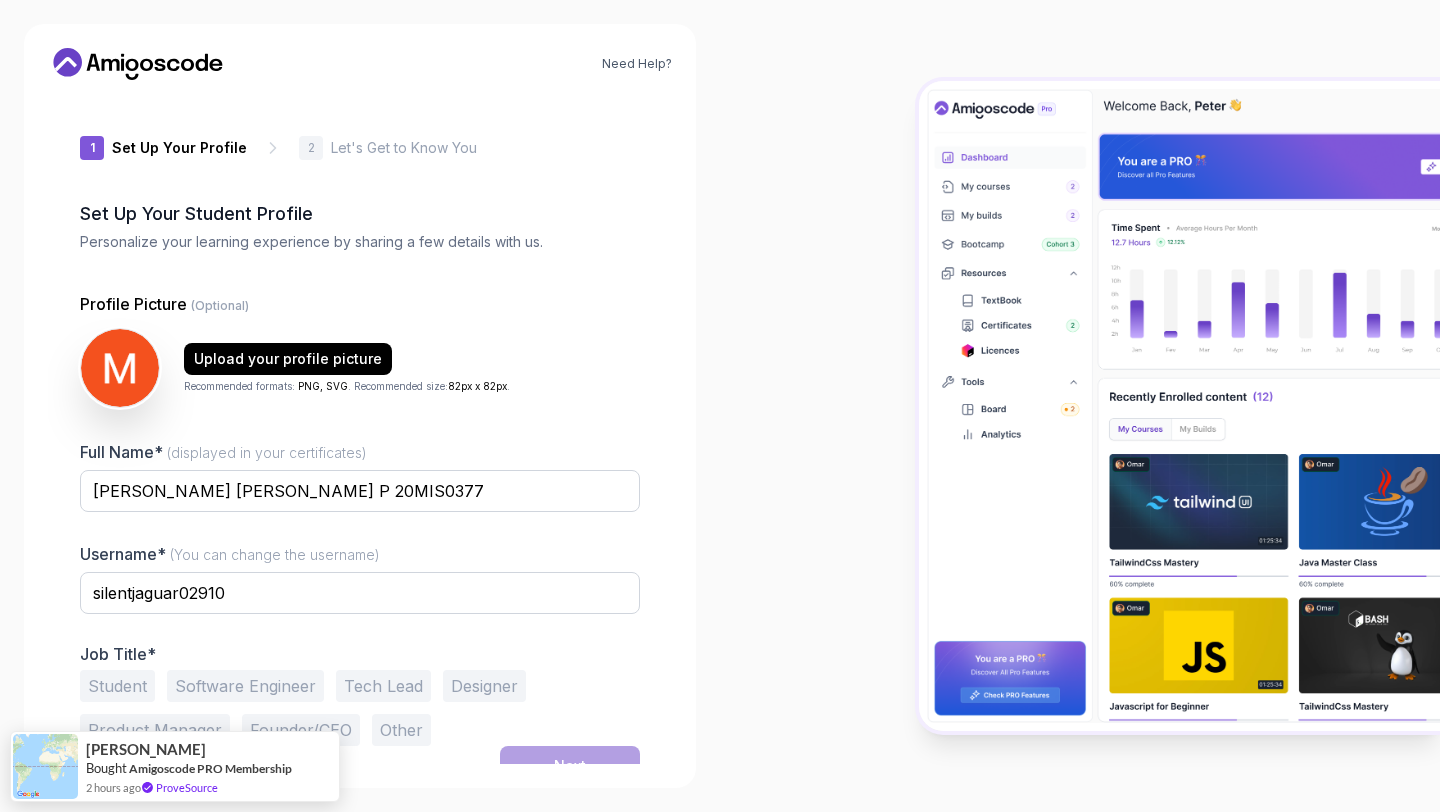 scroll, scrollTop: 22, scrollLeft: 0, axis: vertical 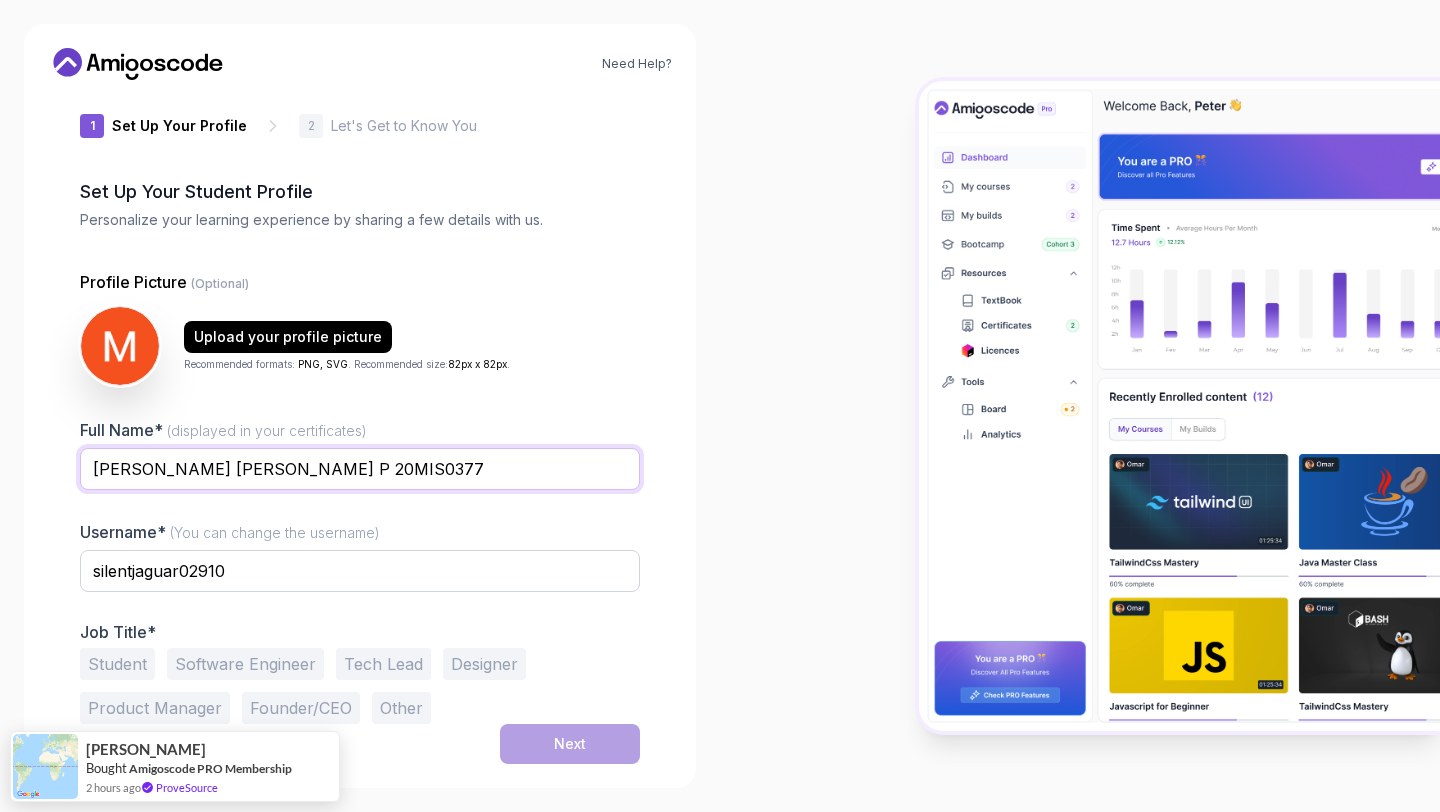 click on "MOHAMMED ZUHAIB HANNAN P 20MIS0377" at bounding box center [360, 469] 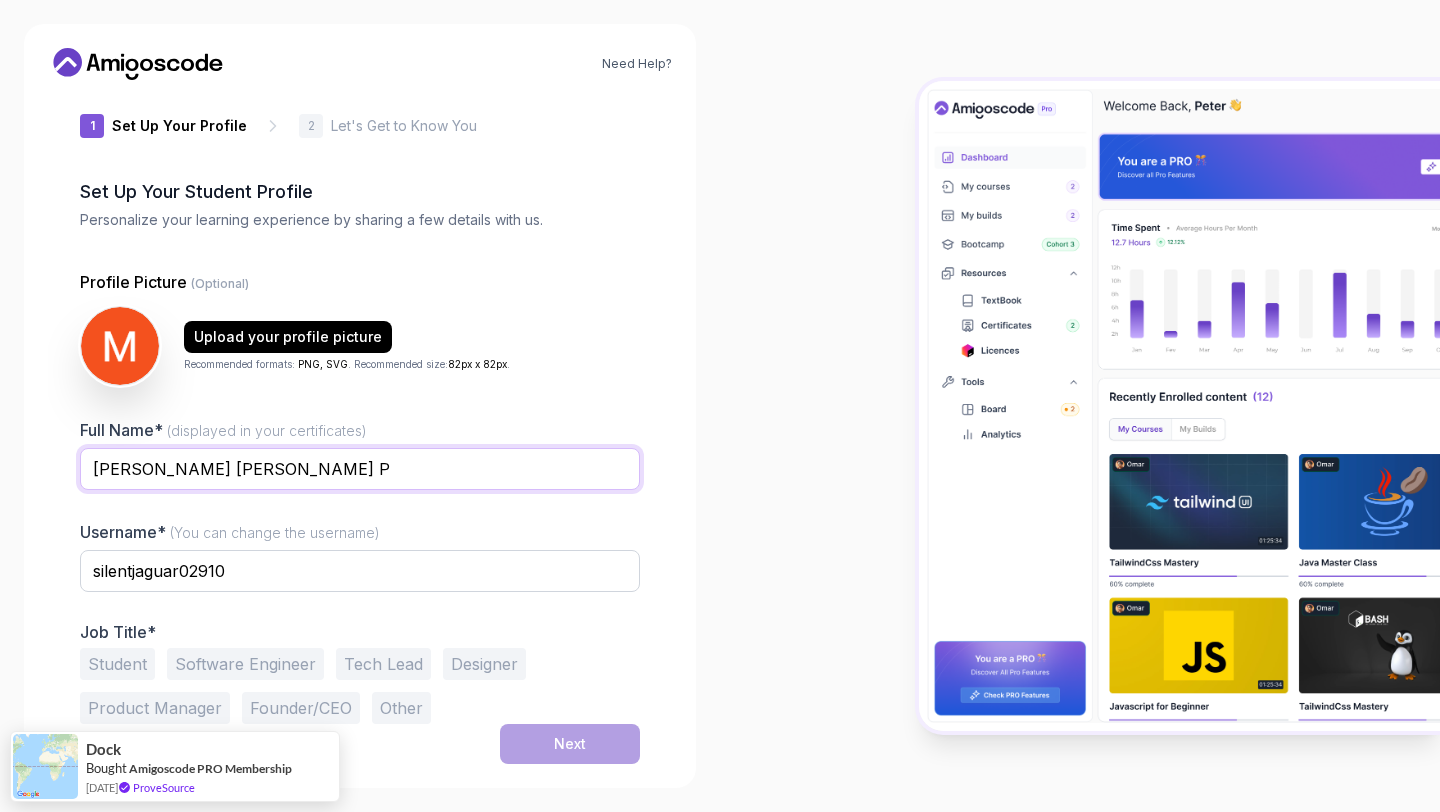 type on "[PERSON_NAME] [PERSON_NAME] P" 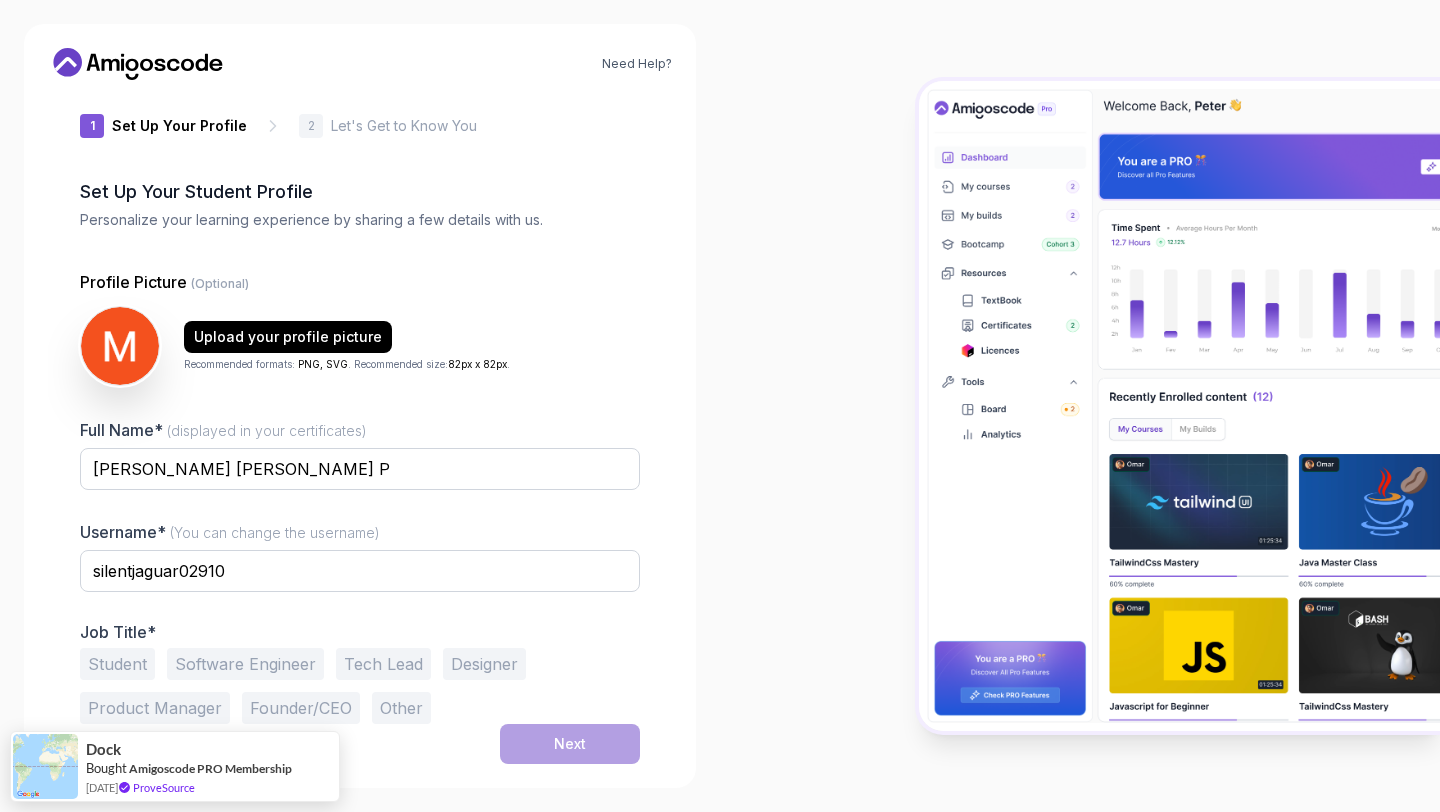 click on "Student" at bounding box center (117, 664) 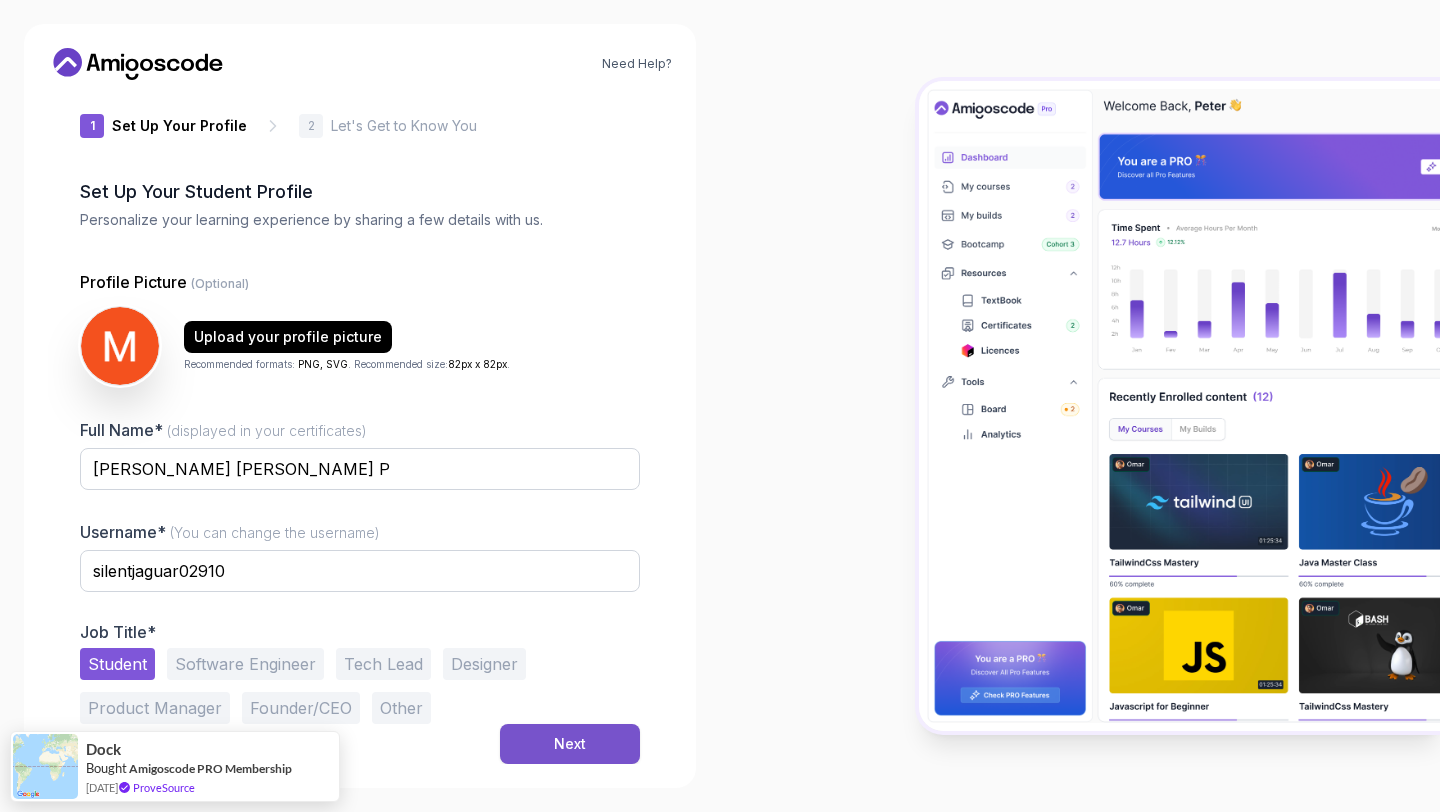 click on "Next" at bounding box center [570, 744] 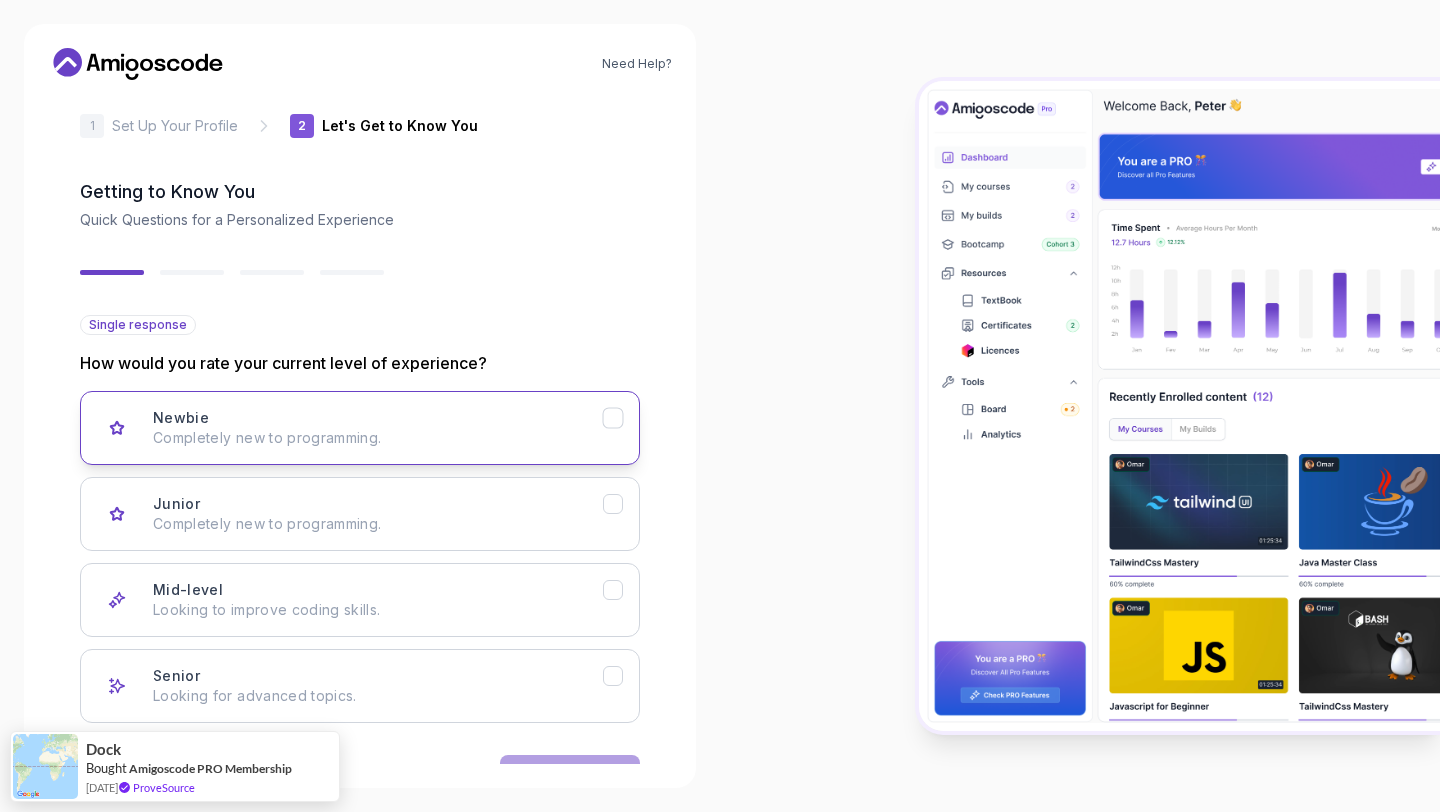 scroll, scrollTop: 85, scrollLeft: 0, axis: vertical 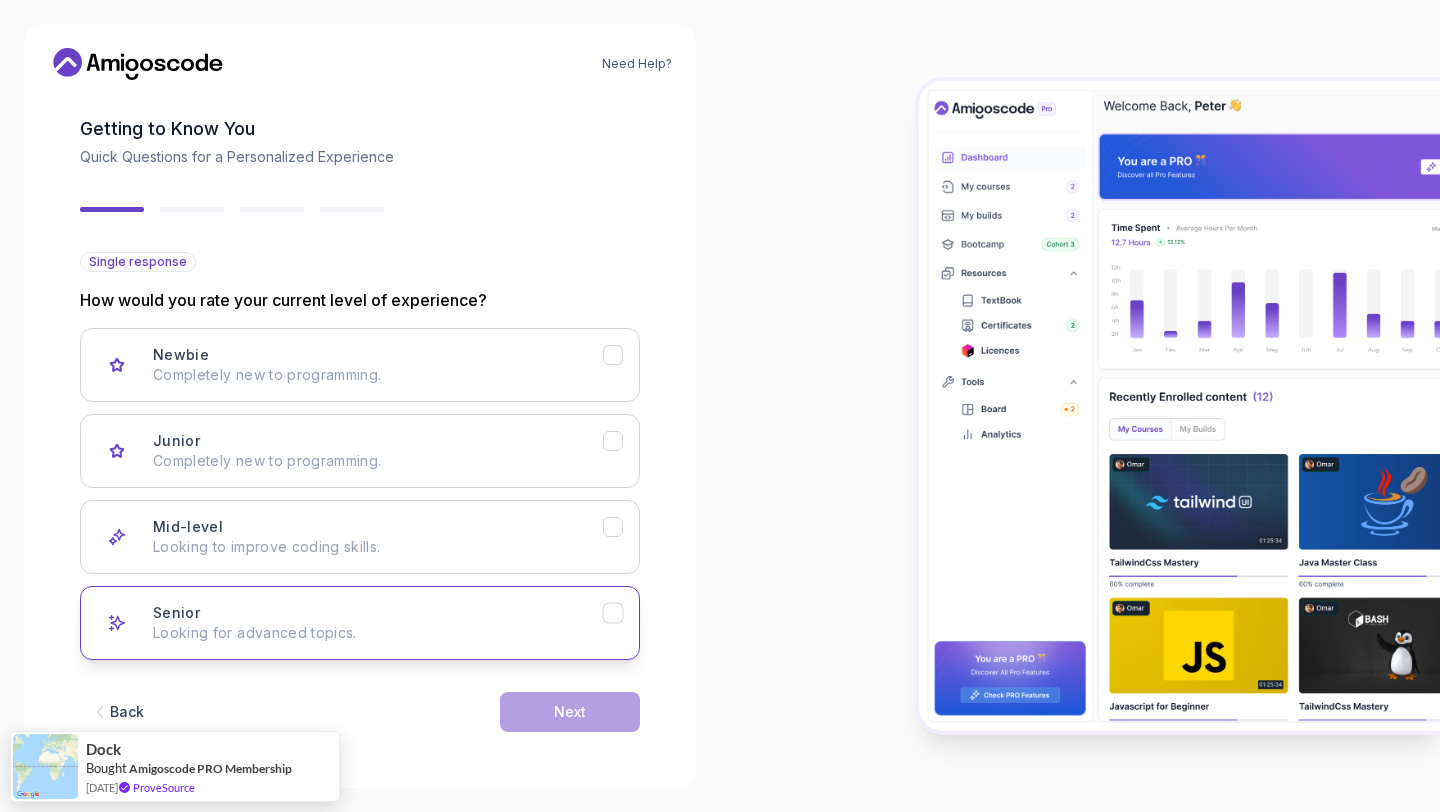 click on "Senior Looking for advanced topics." at bounding box center [378, 623] 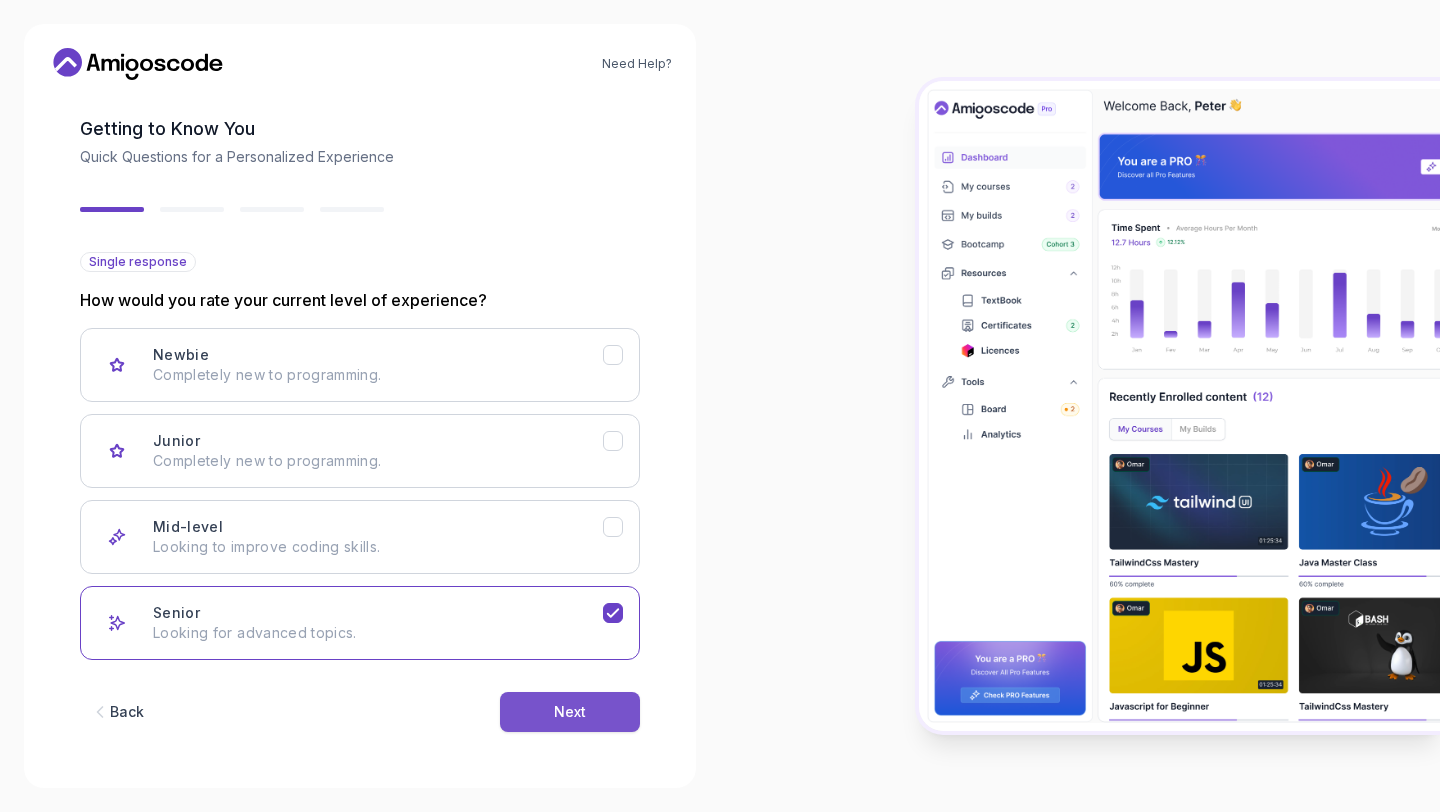 click on "Next" at bounding box center (570, 712) 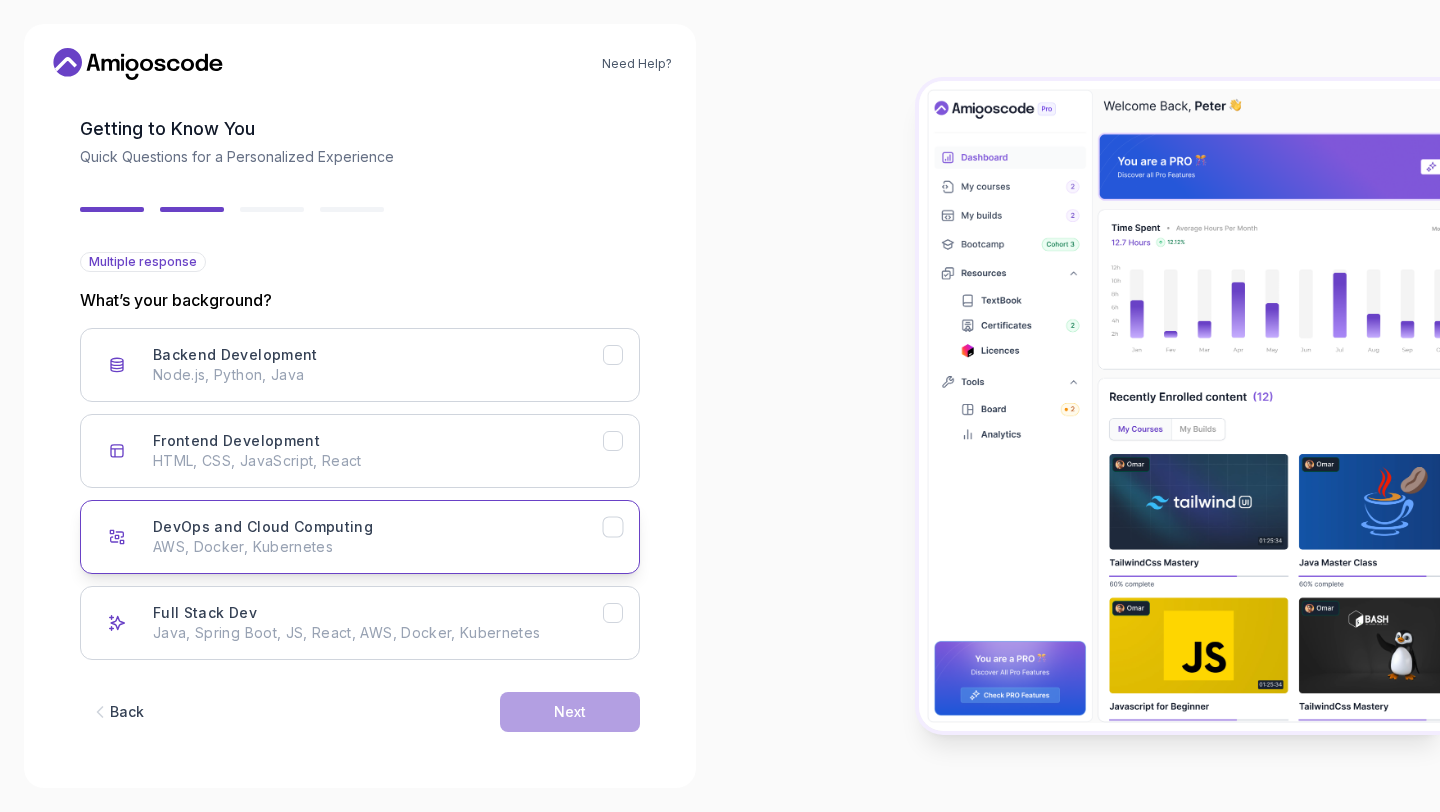 click on "DevOps and Cloud Computing AWS, Docker, Kubernetes" at bounding box center (360, 537) 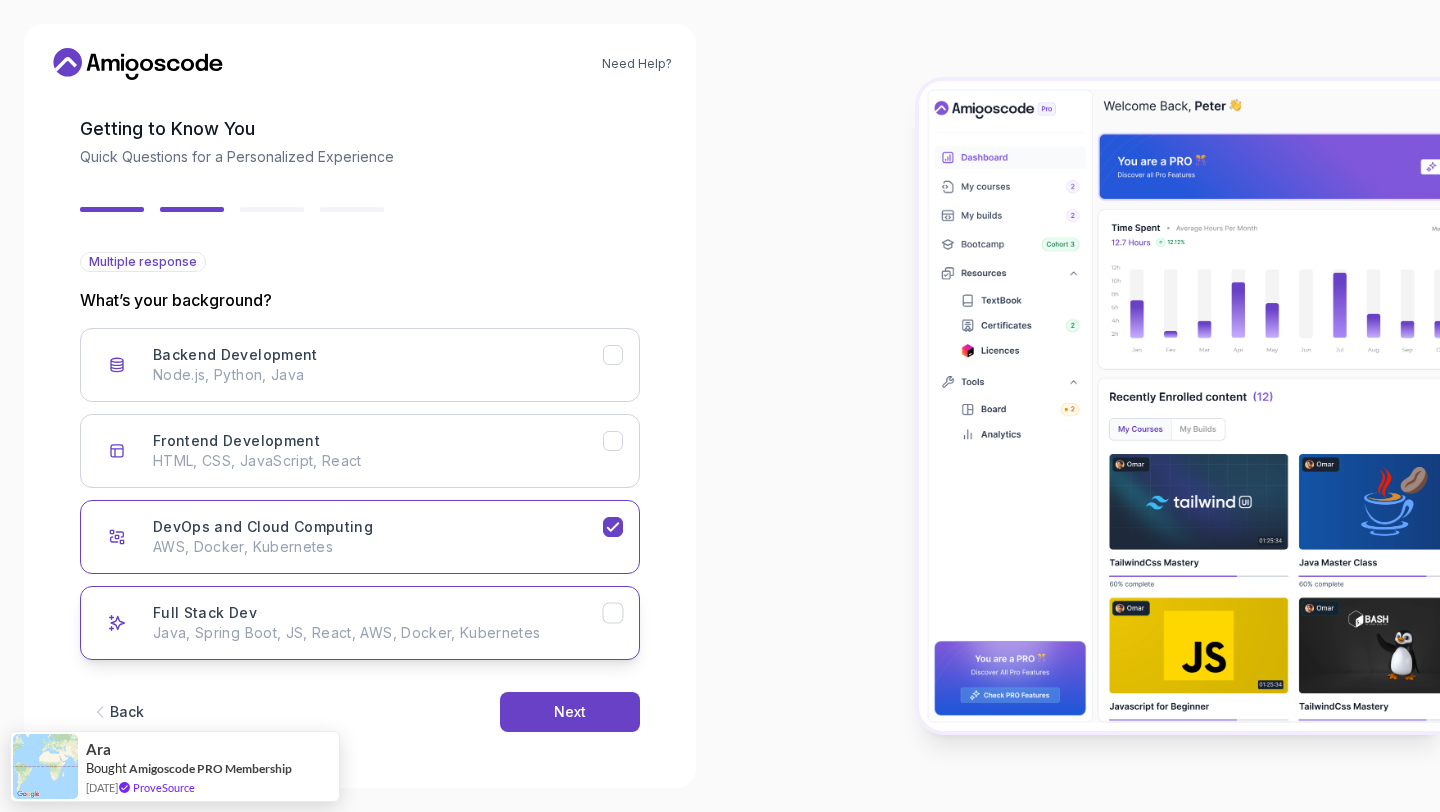 click on "Full Stack Dev Java, Spring Boot, JS, React, AWS, Docker, Kubernetes" at bounding box center (360, 623) 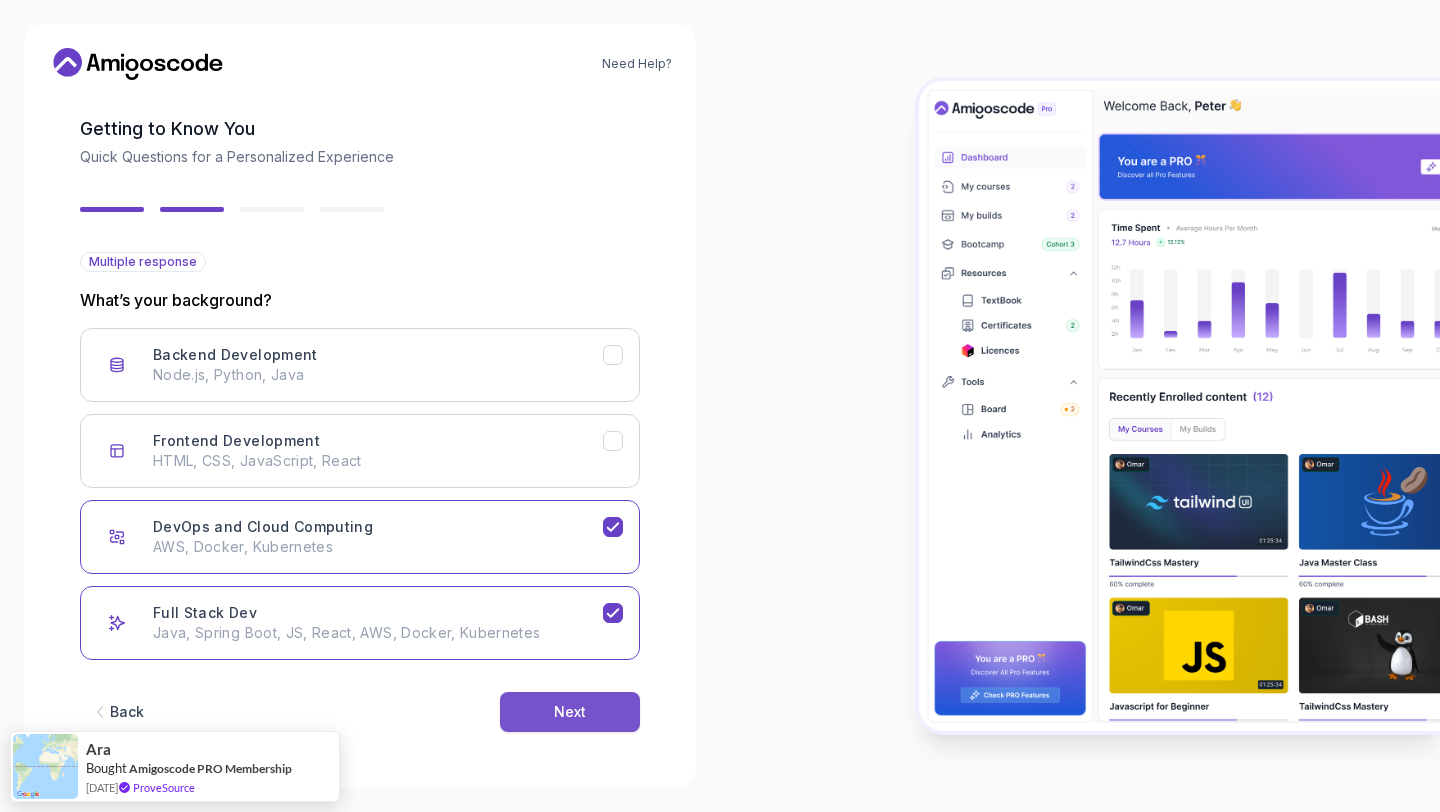 click on "Next" at bounding box center (570, 712) 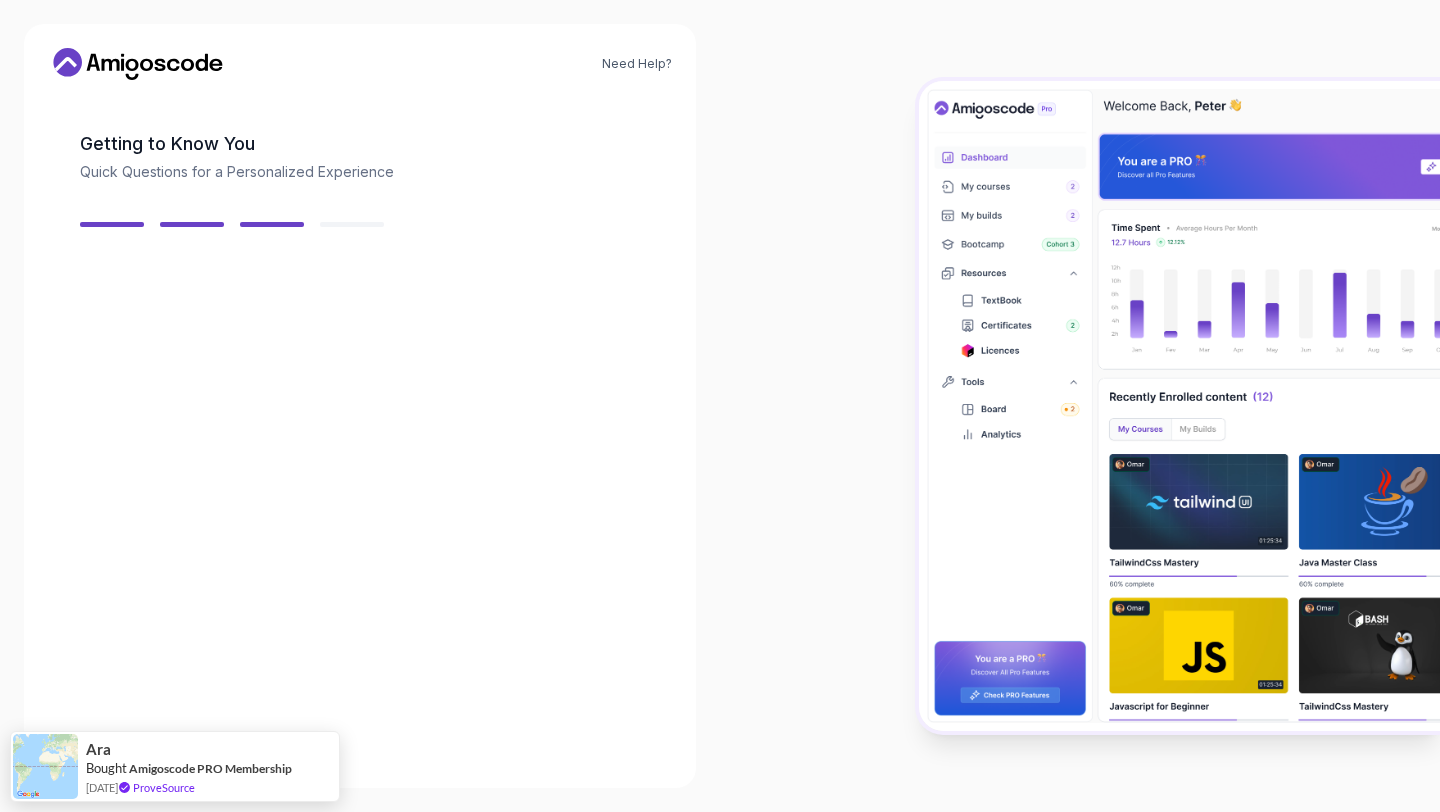 scroll, scrollTop: 61, scrollLeft: 0, axis: vertical 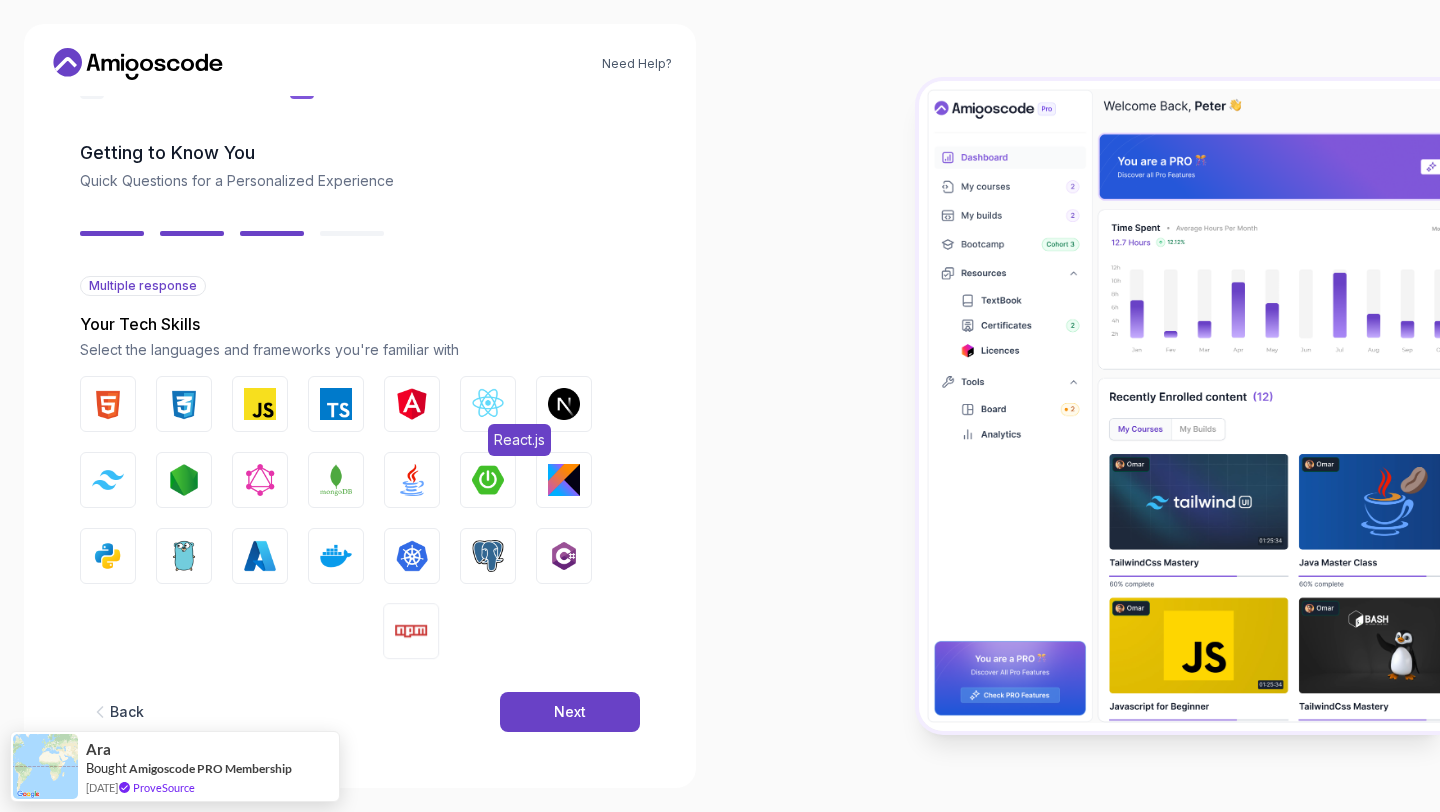 click on "React.js" at bounding box center (488, 404) 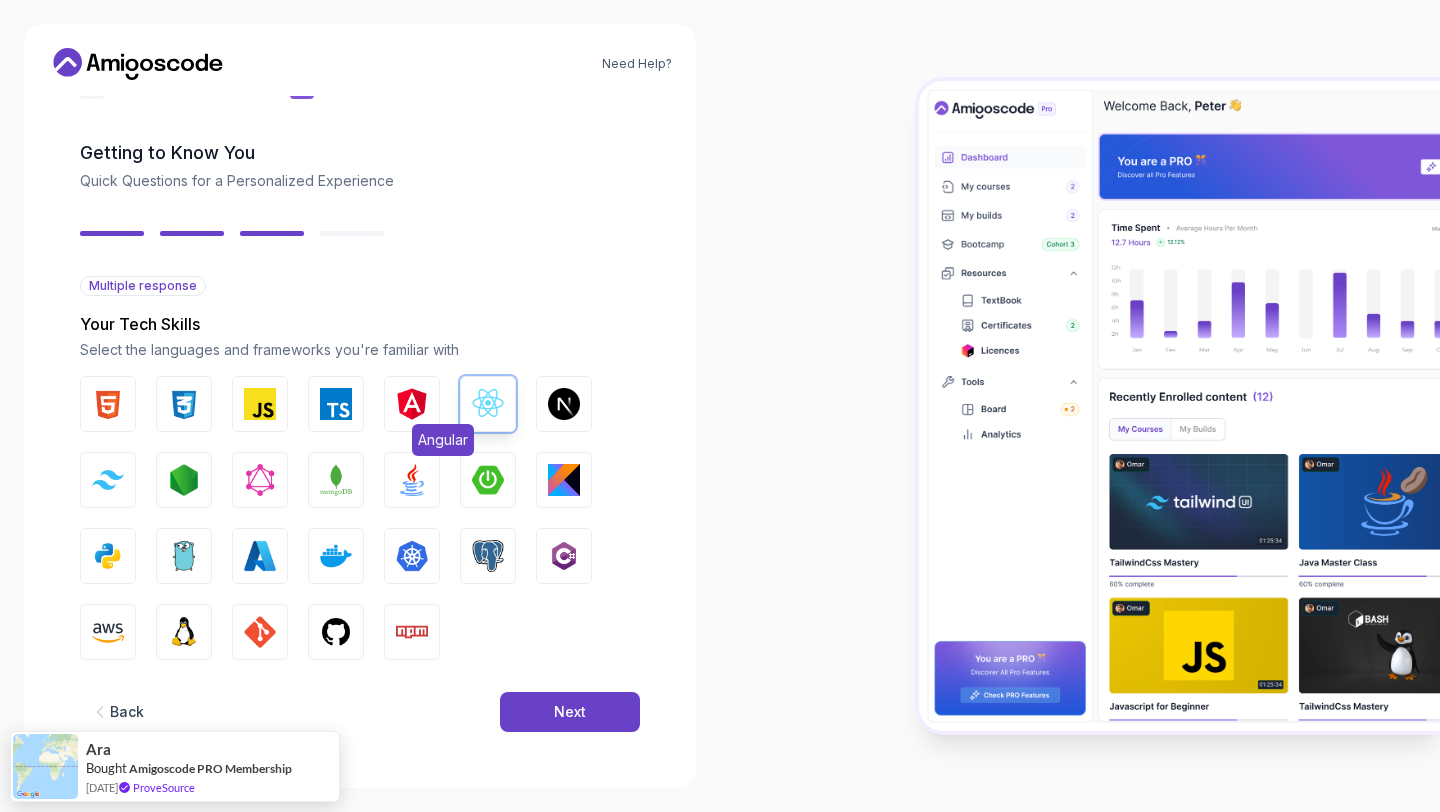 click at bounding box center (412, 404) 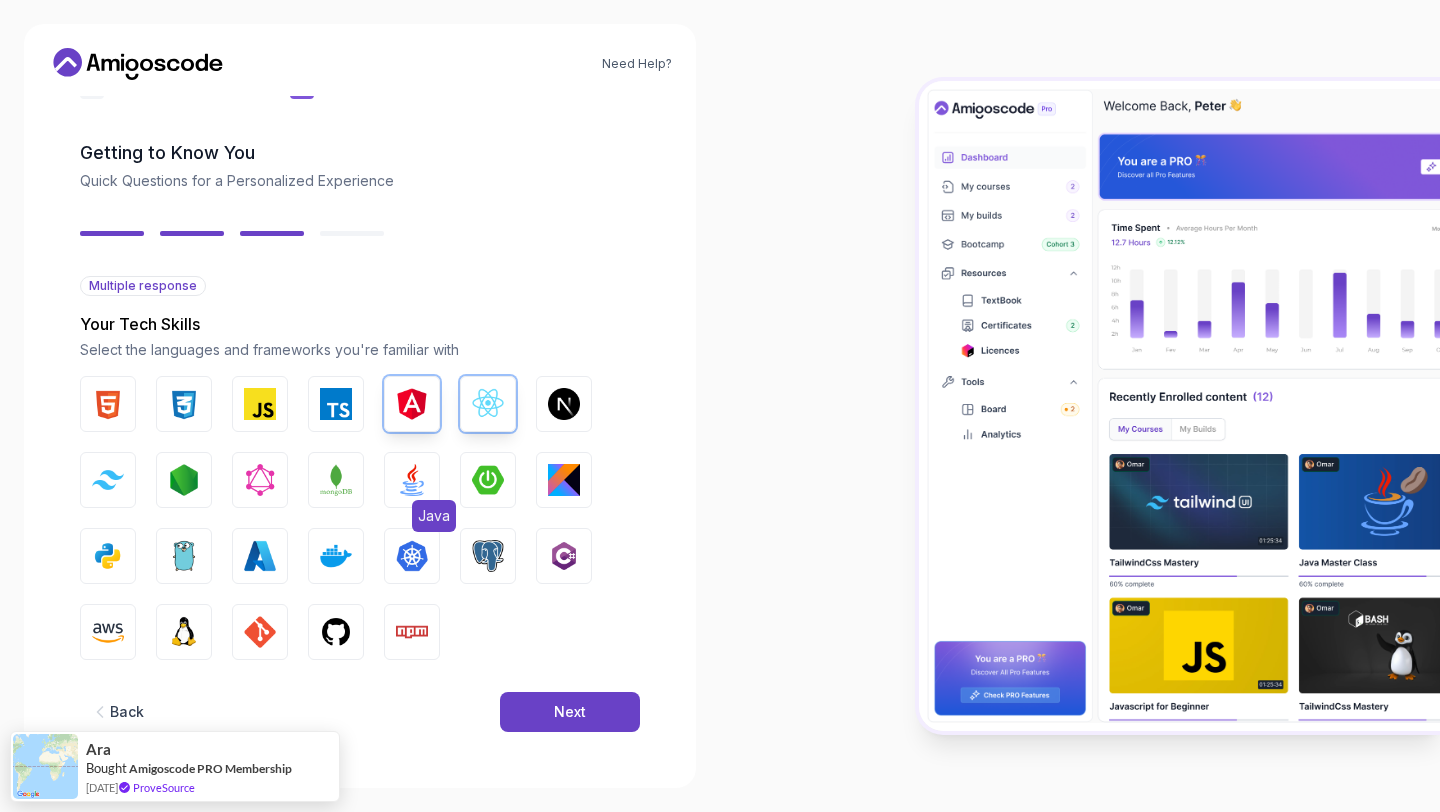 click at bounding box center [412, 480] 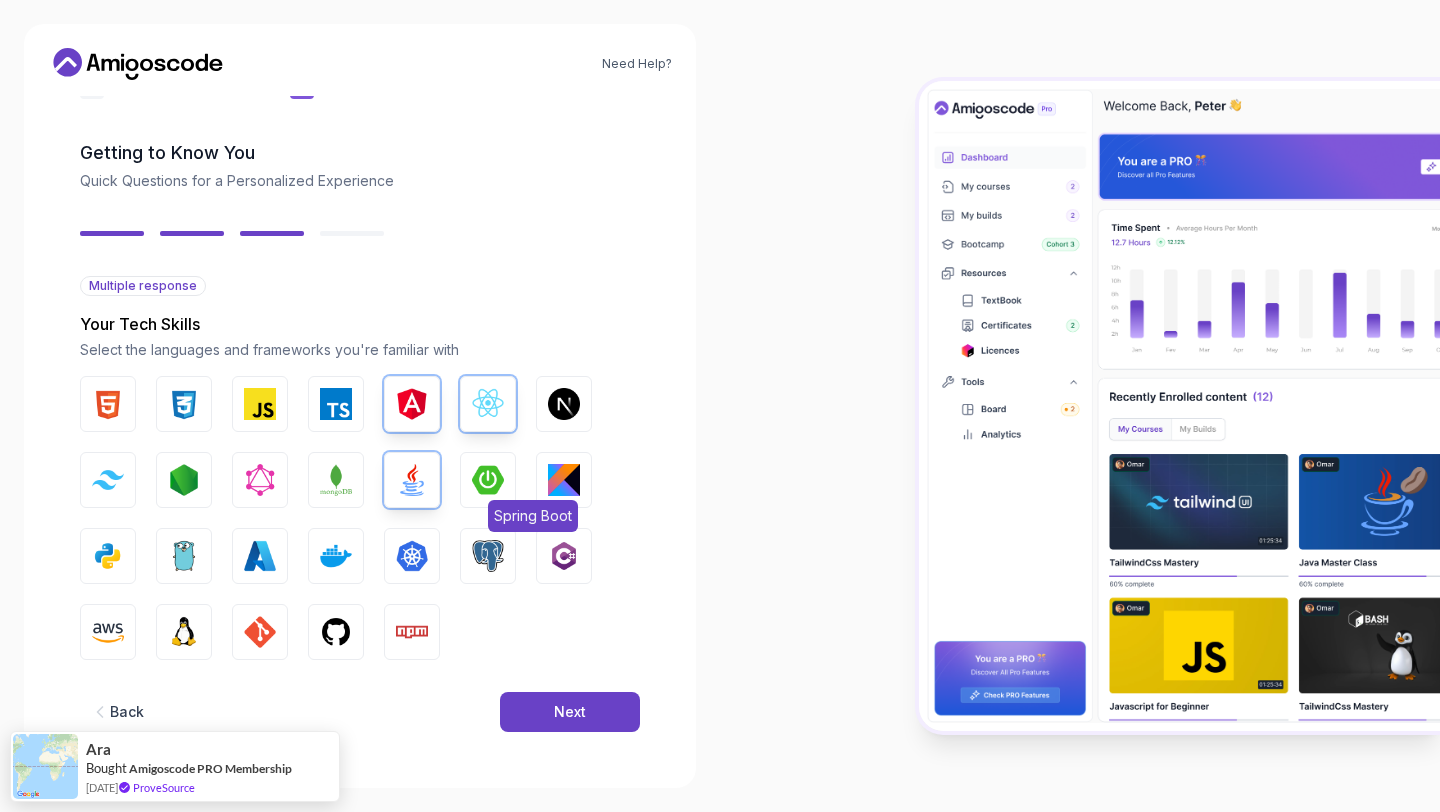 click at bounding box center (488, 480) 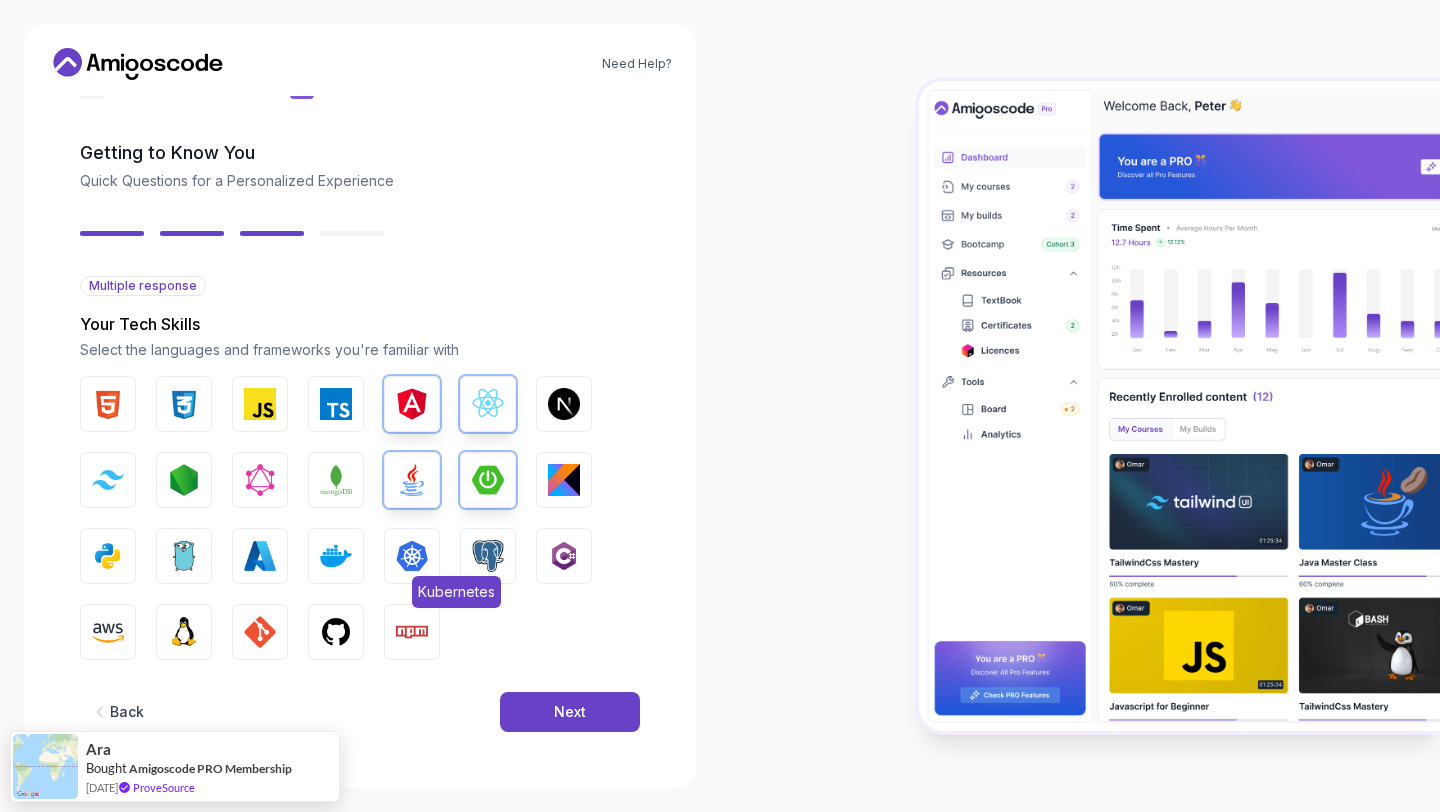 click at bounding box center (412, 556) 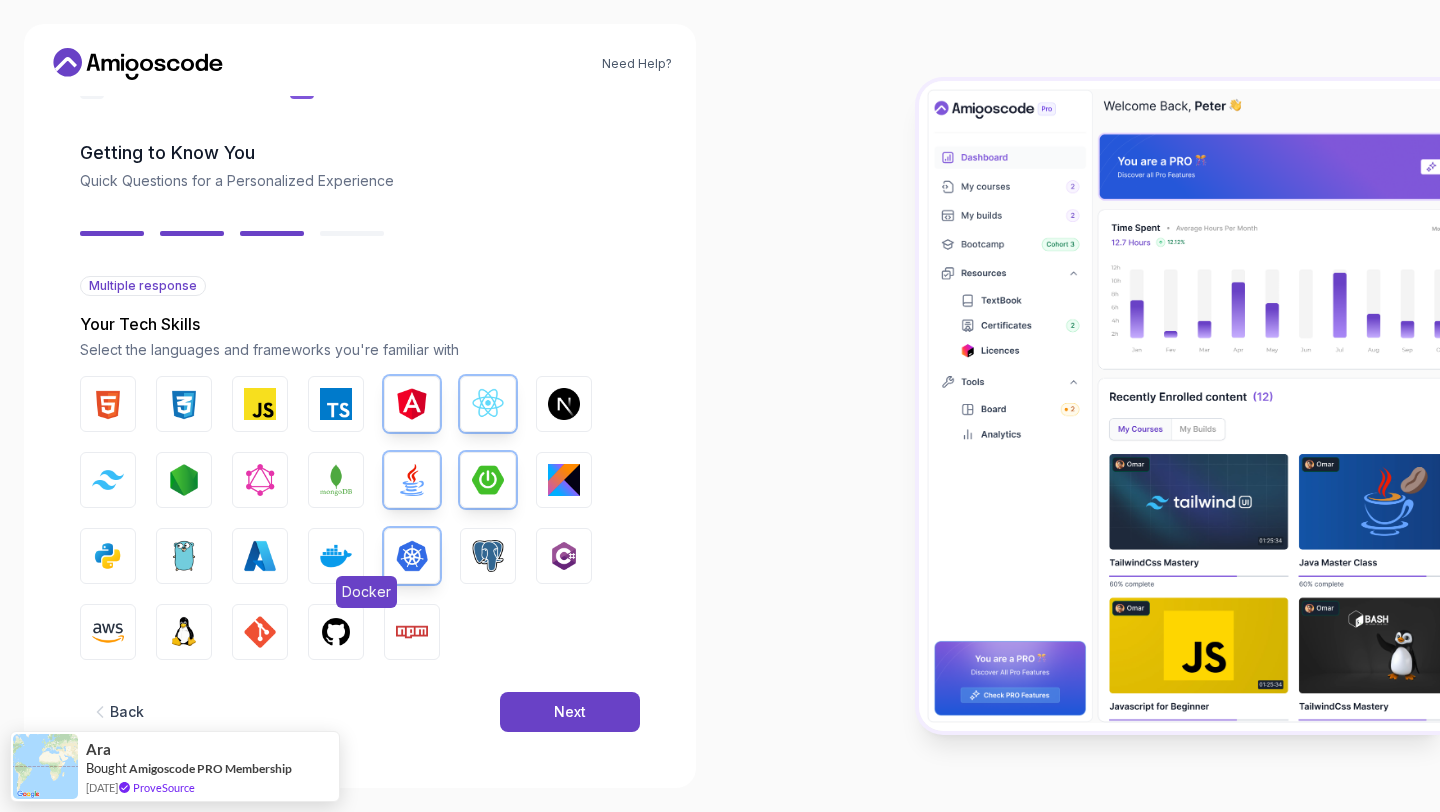 click at bounding box center [336, 556] 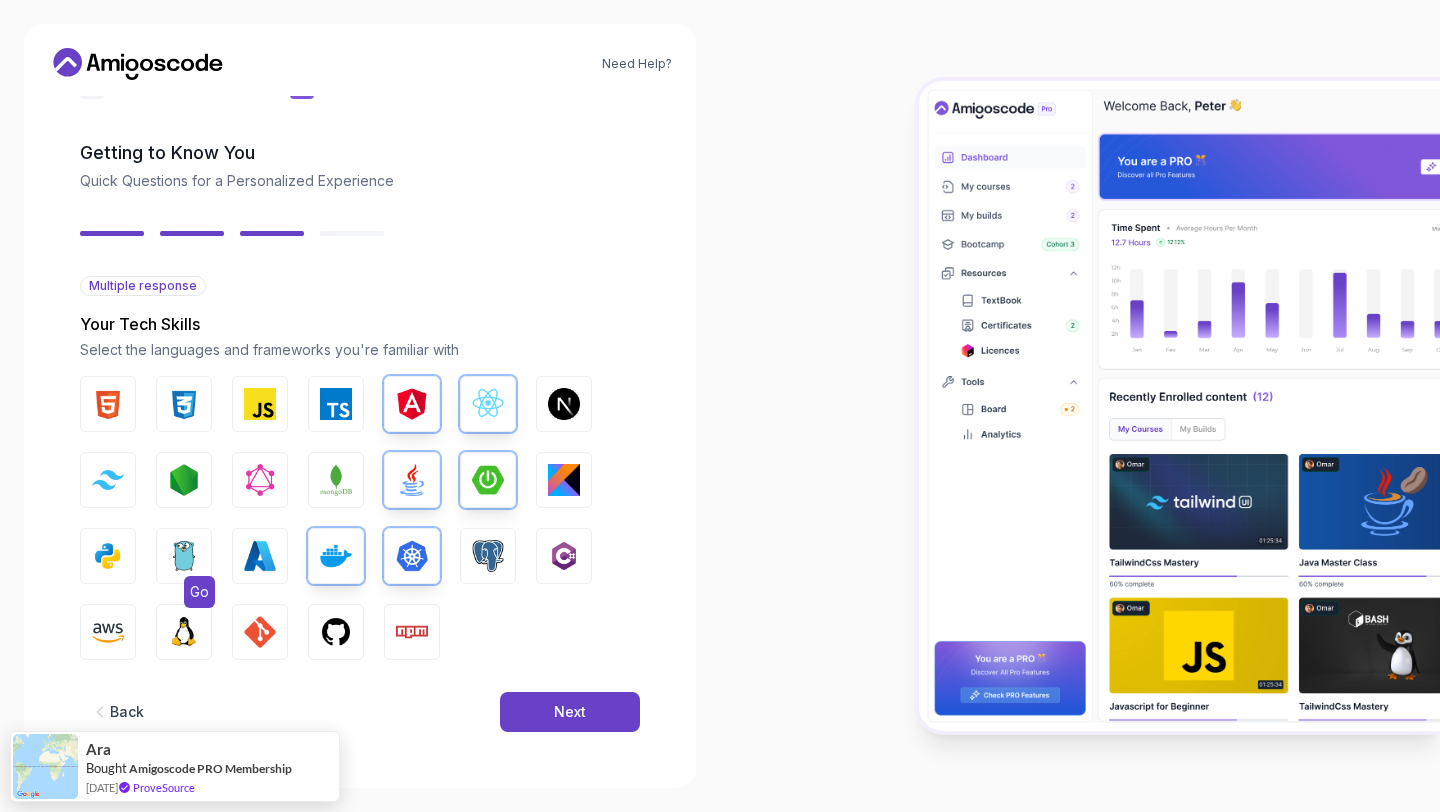 click at bounding box center (184, 556) 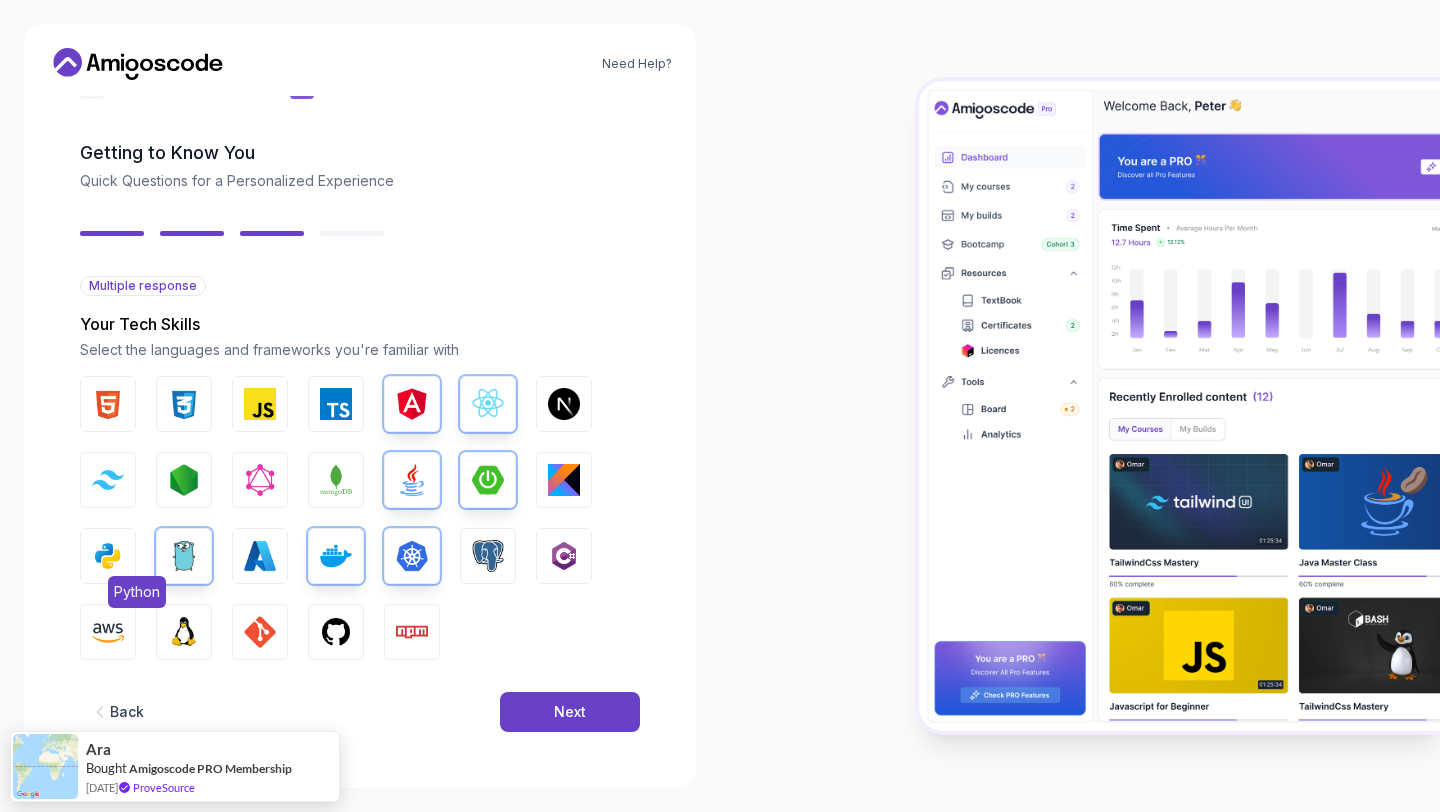 click at bounding box center (108, 556) 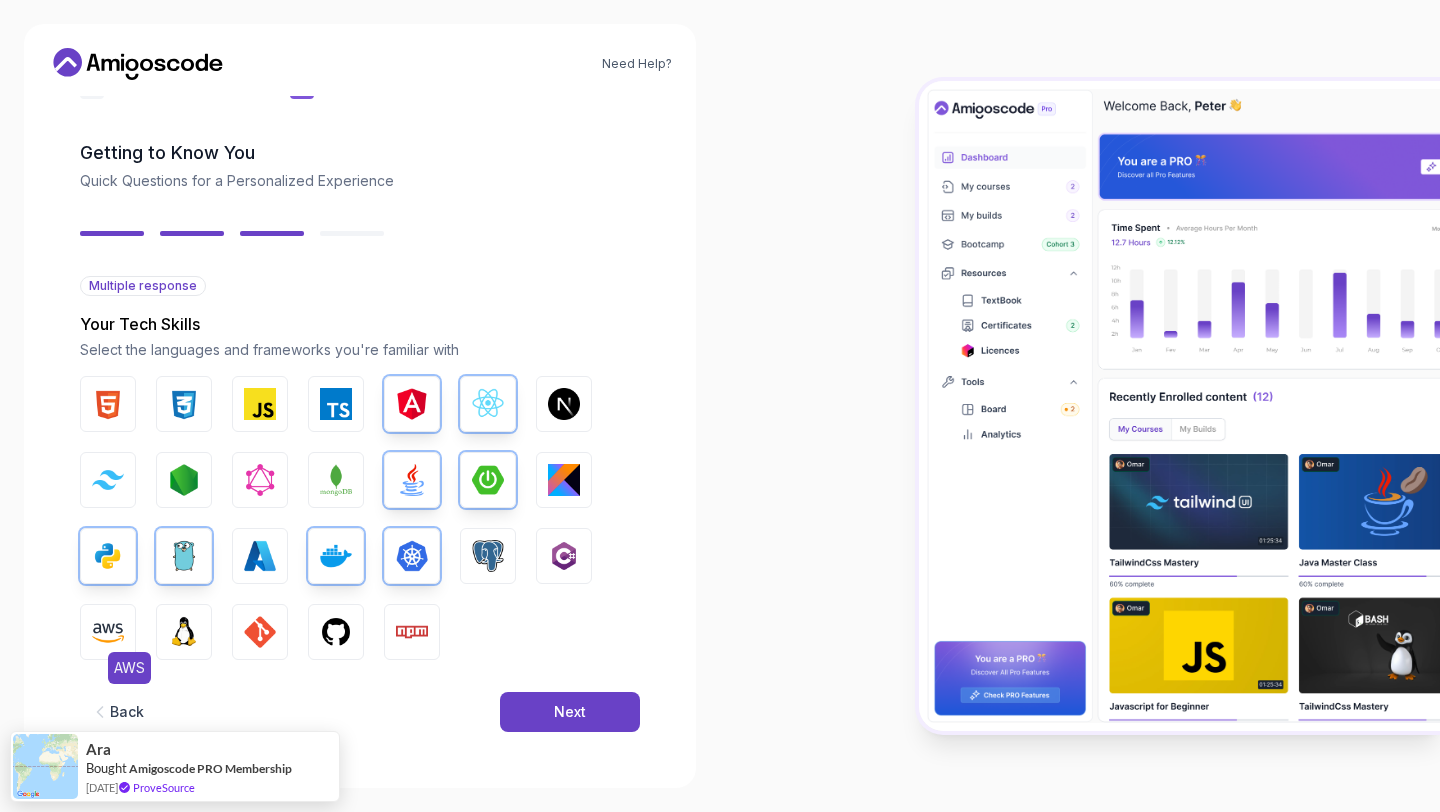 click at bounding box center [108, 632] 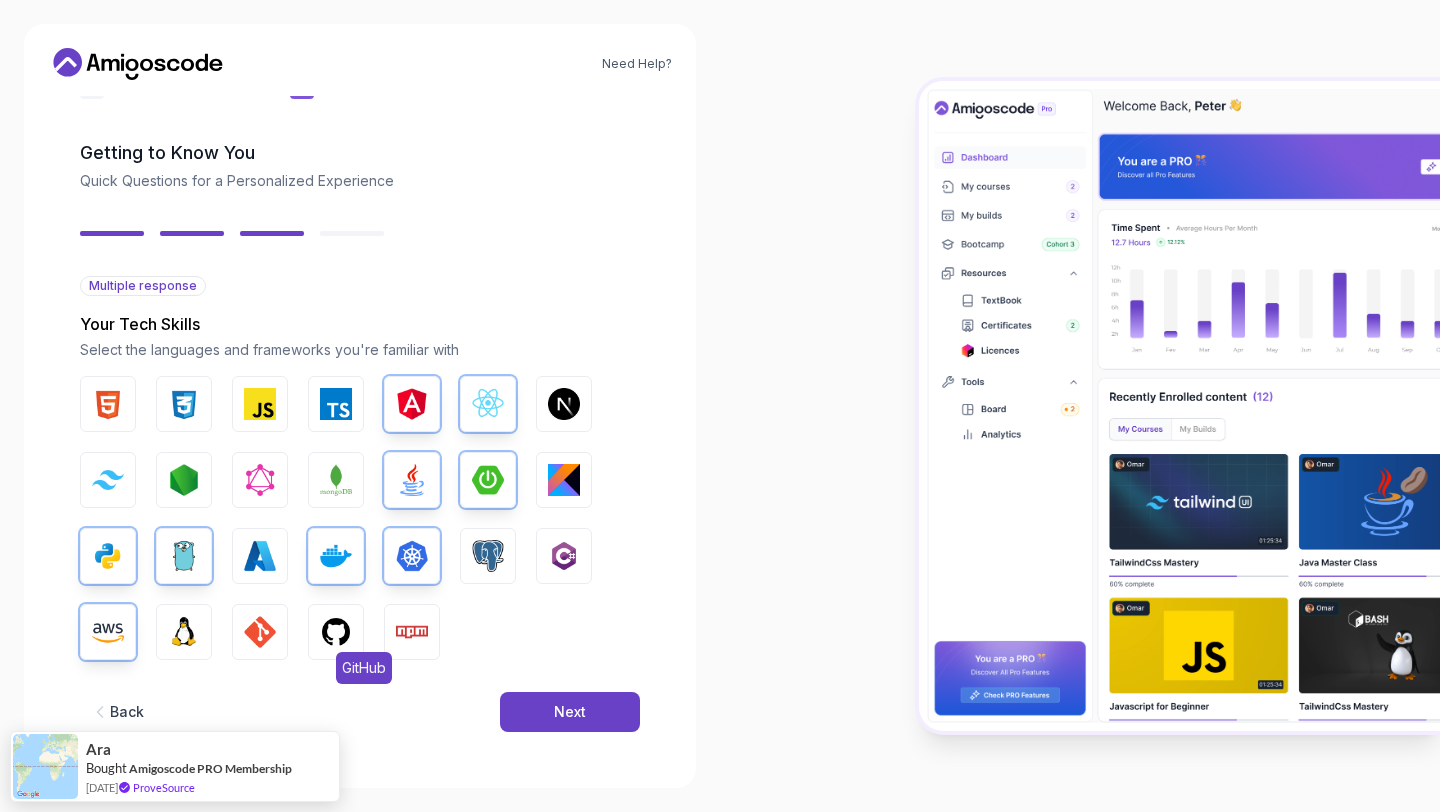 click on "GitHub" at bounding box center [336, 632] 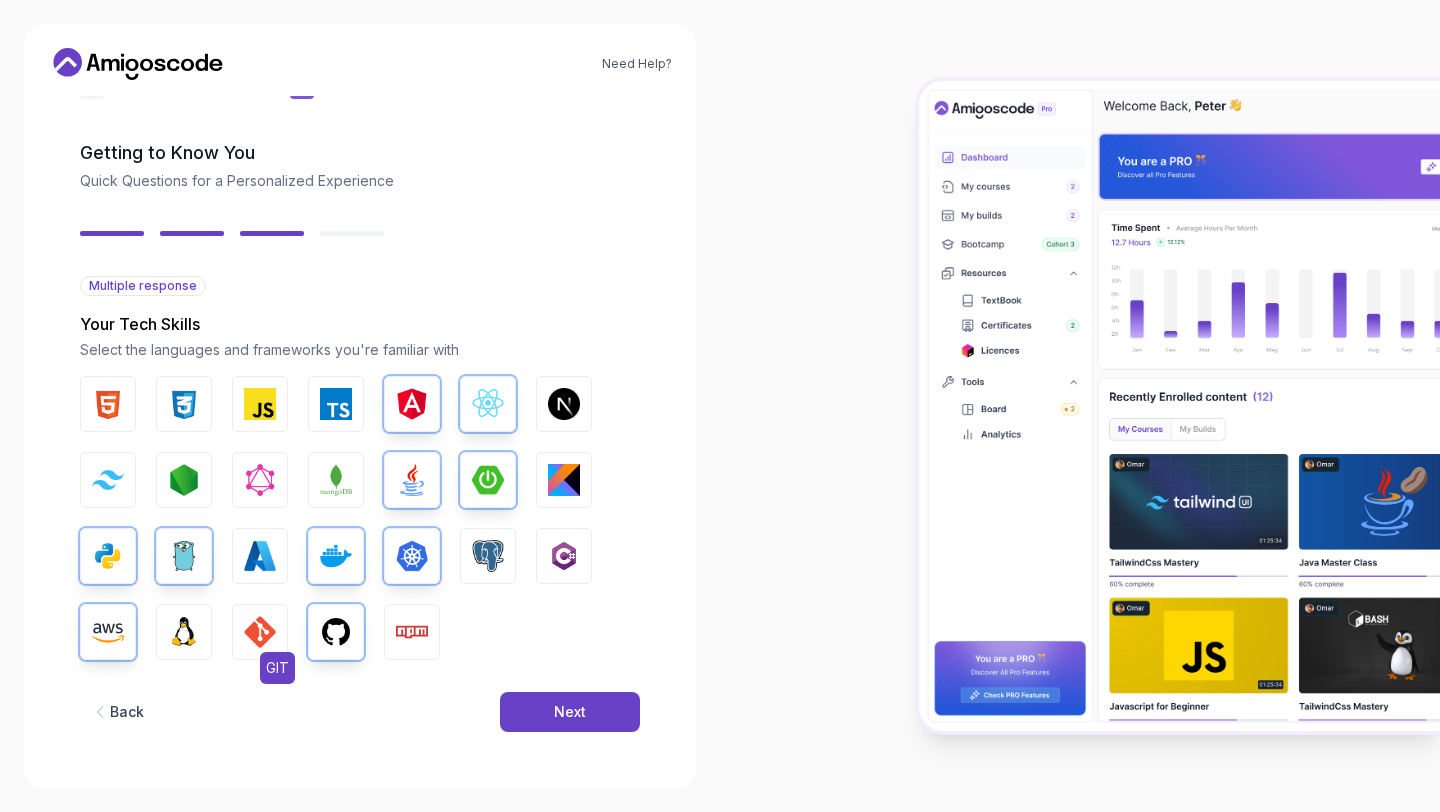 click at bounding box center (260, 632) 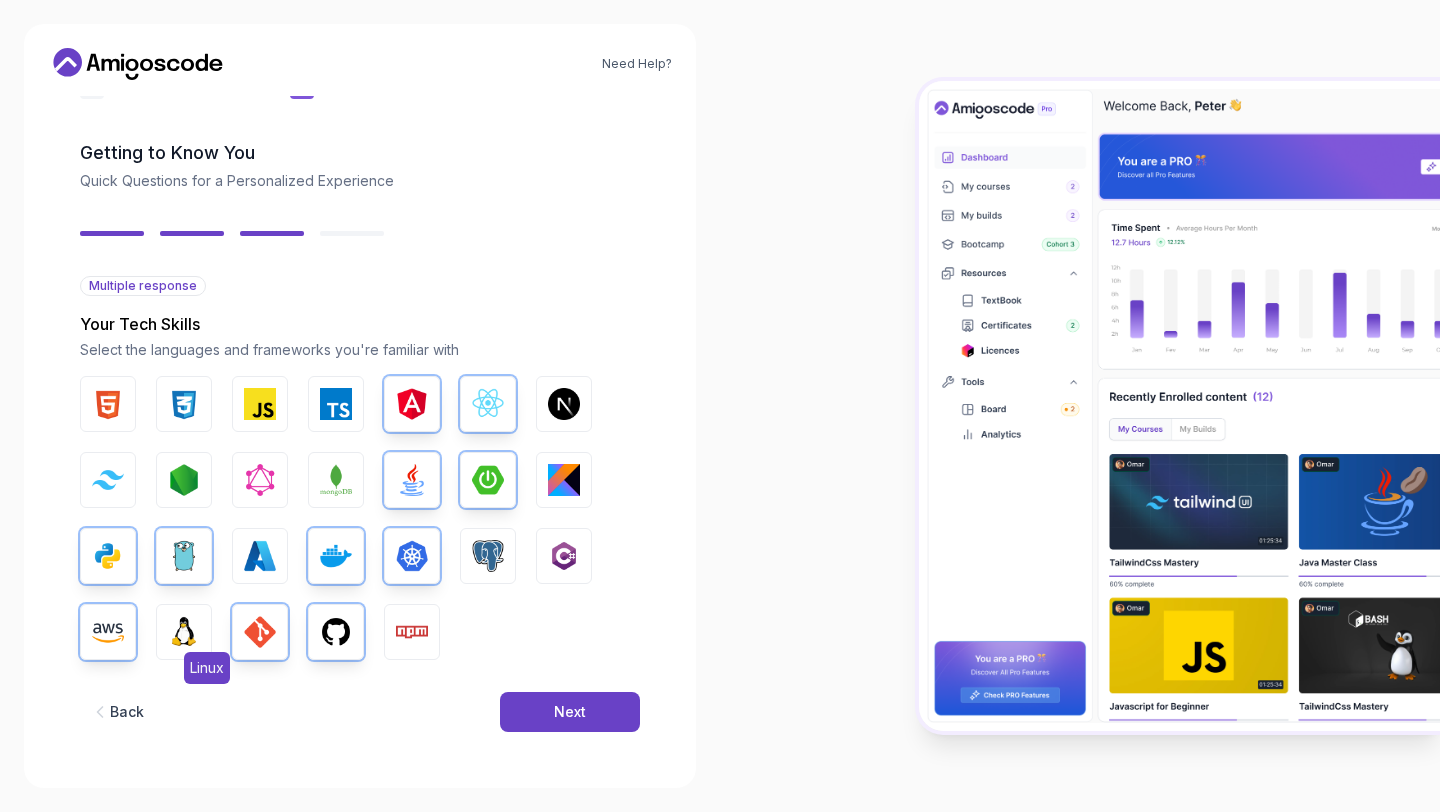 click on "Linux" at bounding box center (184, 632) 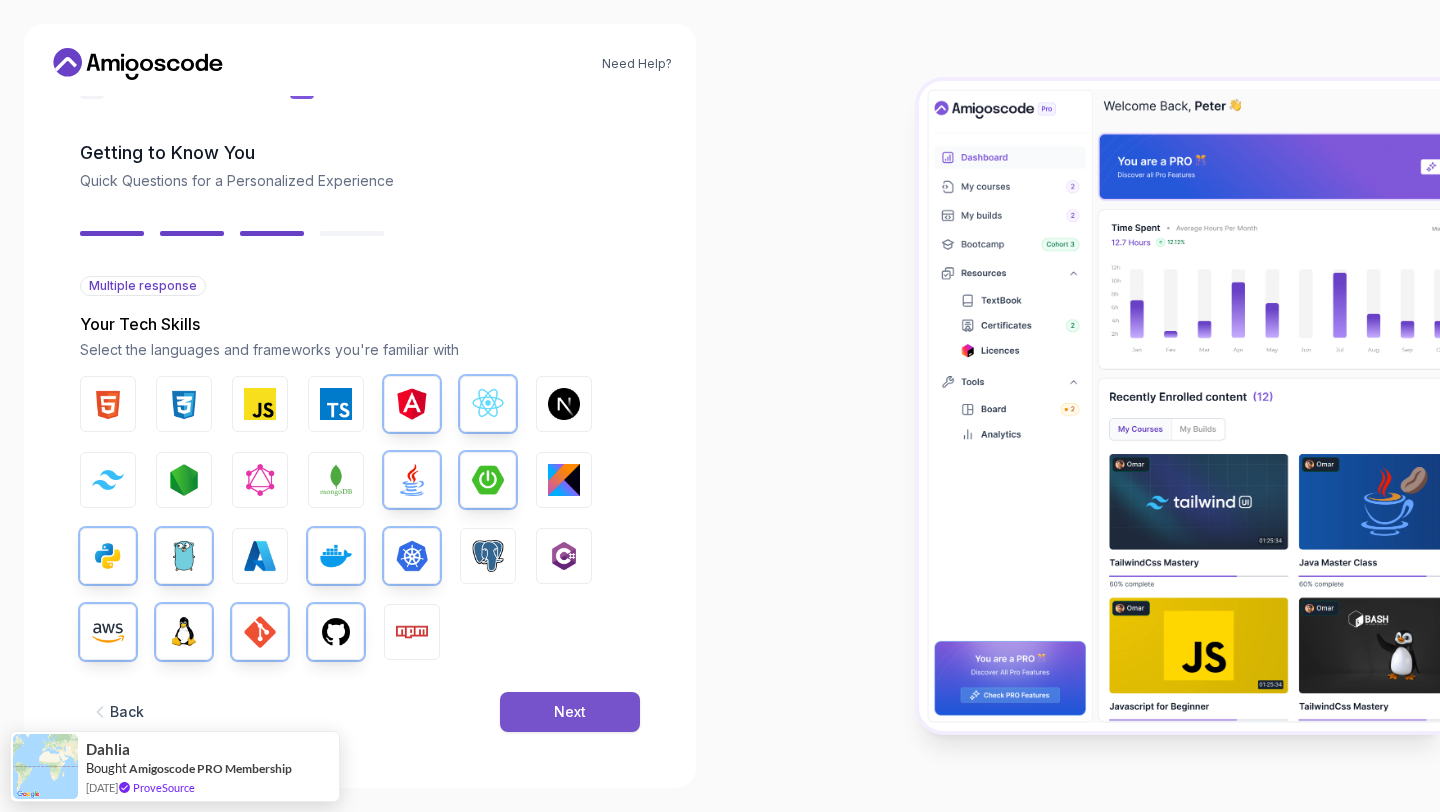 click on "Next" at bounding box center (570, 712) 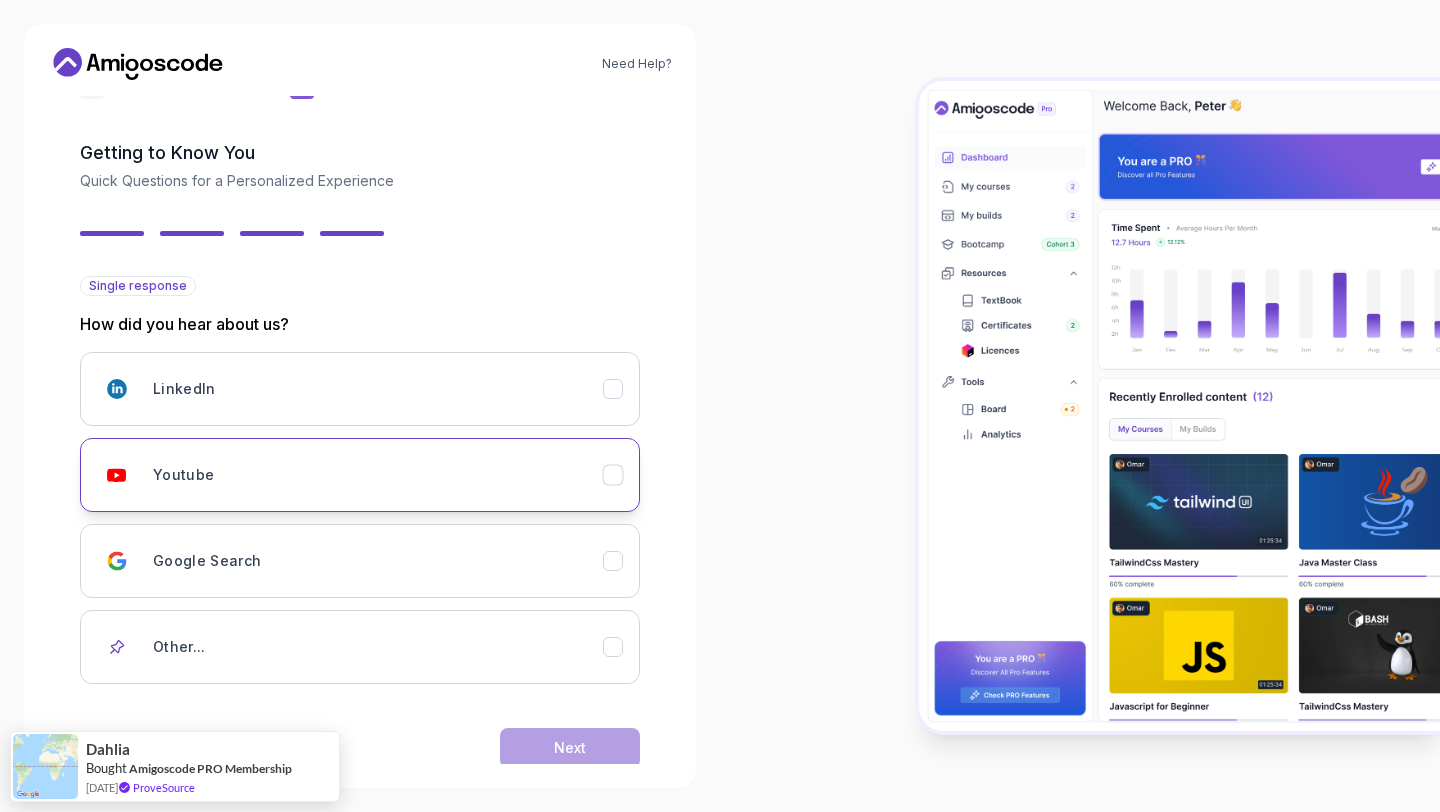 scroll, scrollTop: 97, scrollLeft: 0, axis: vertical 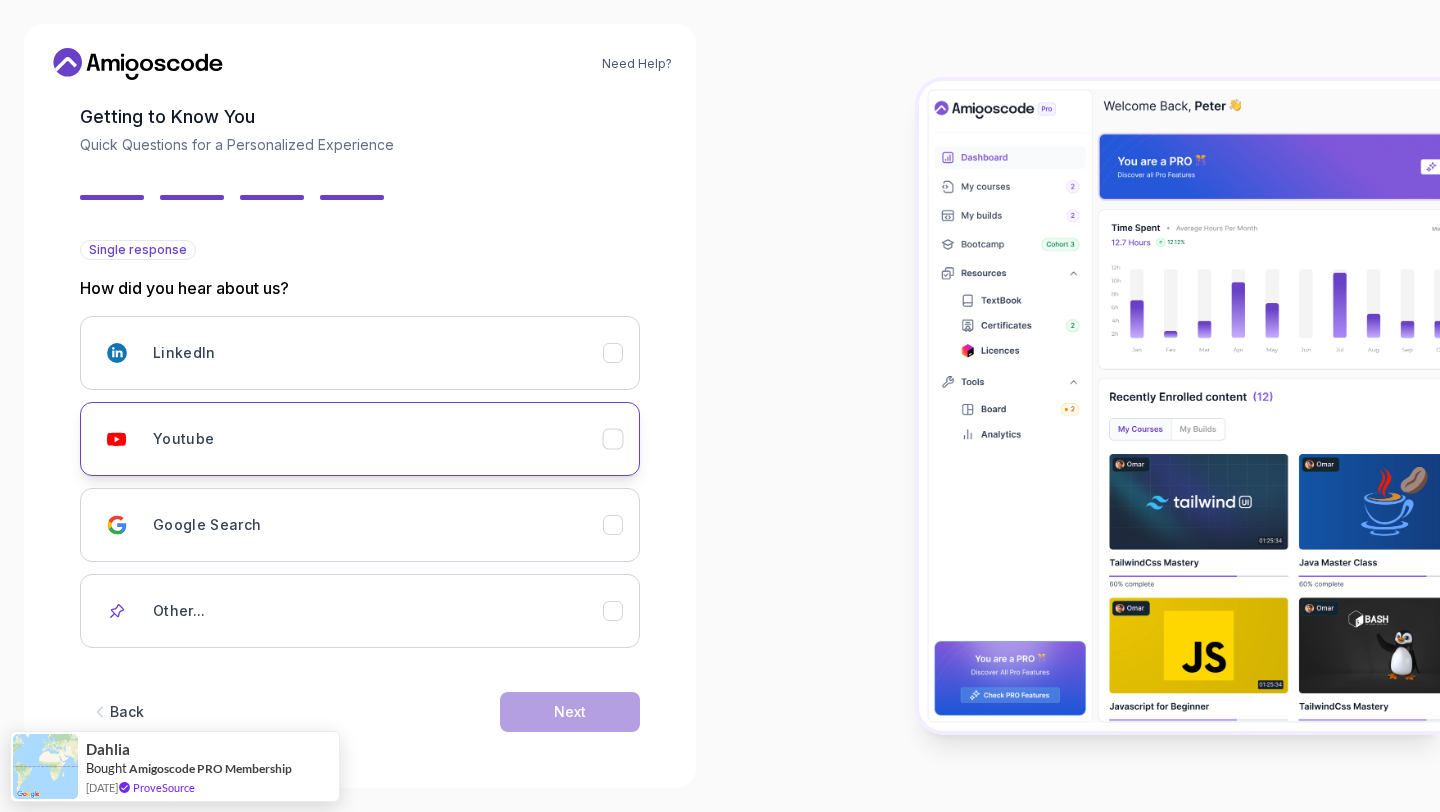 click on "Youtube" at bounding box center [360, 439] 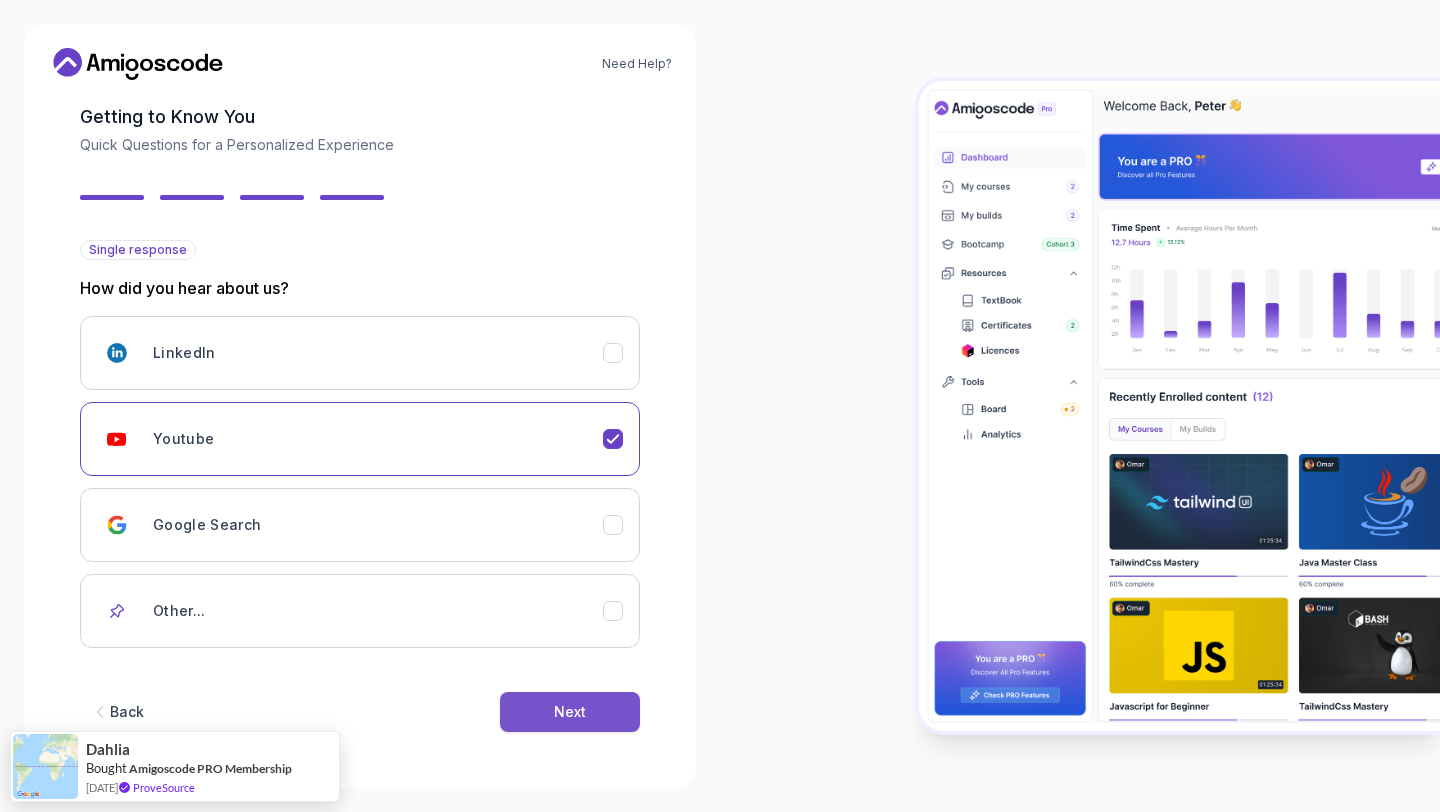 click on "Next" at bounding box center (570, 712) 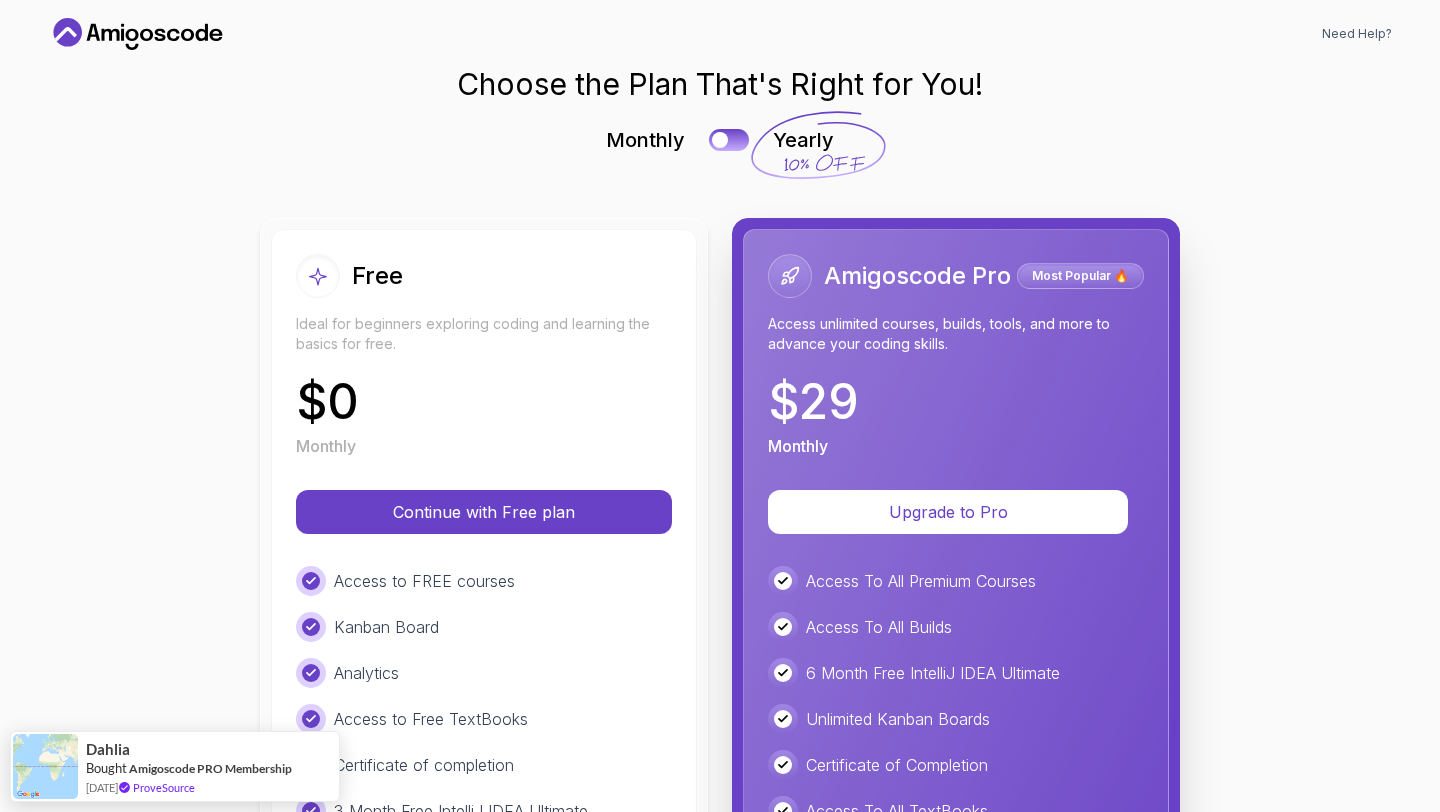 scroll, scrollTop: 0, scrollLeft: 0, axis: both 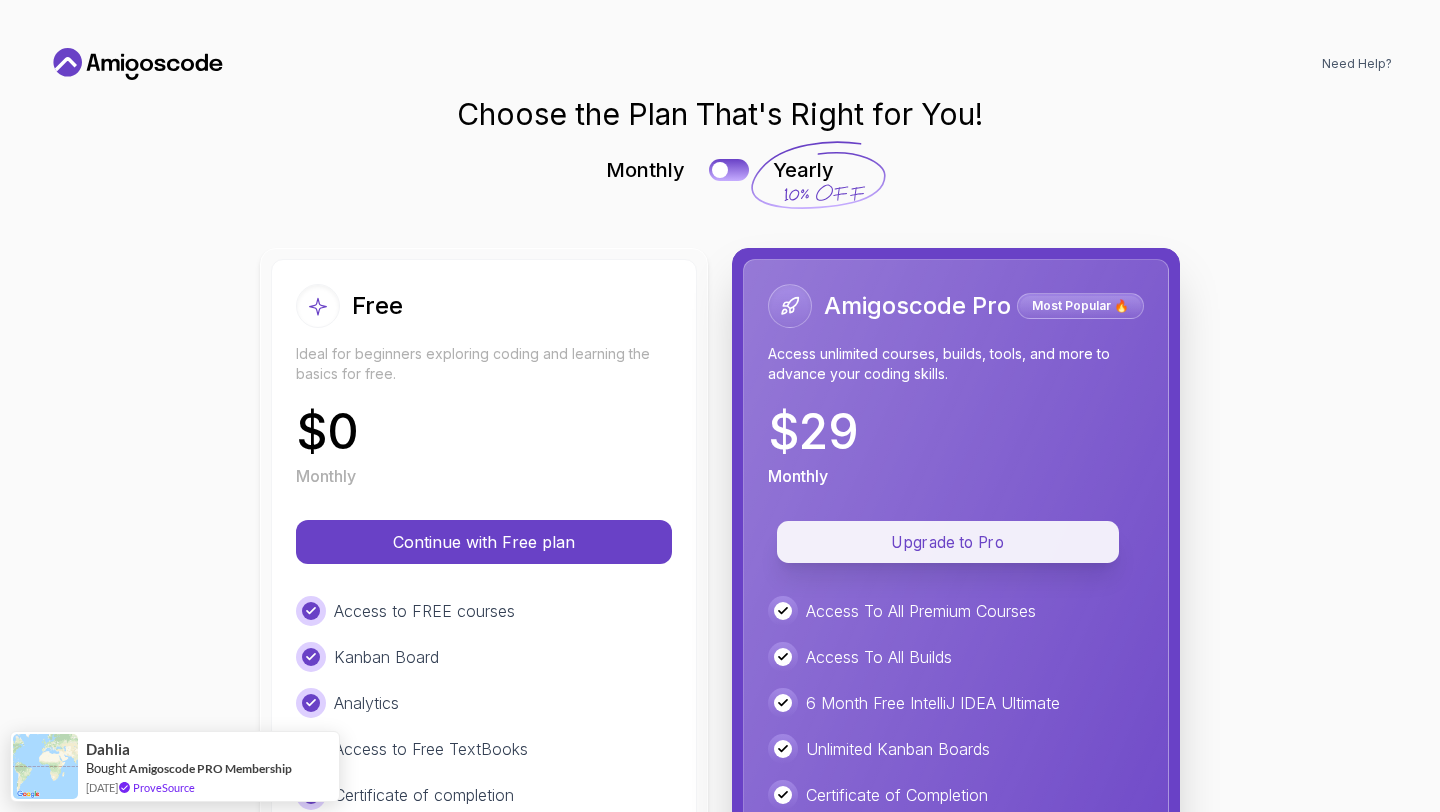 click on "Upgrade to Pro" at bounding box center (948, 542) 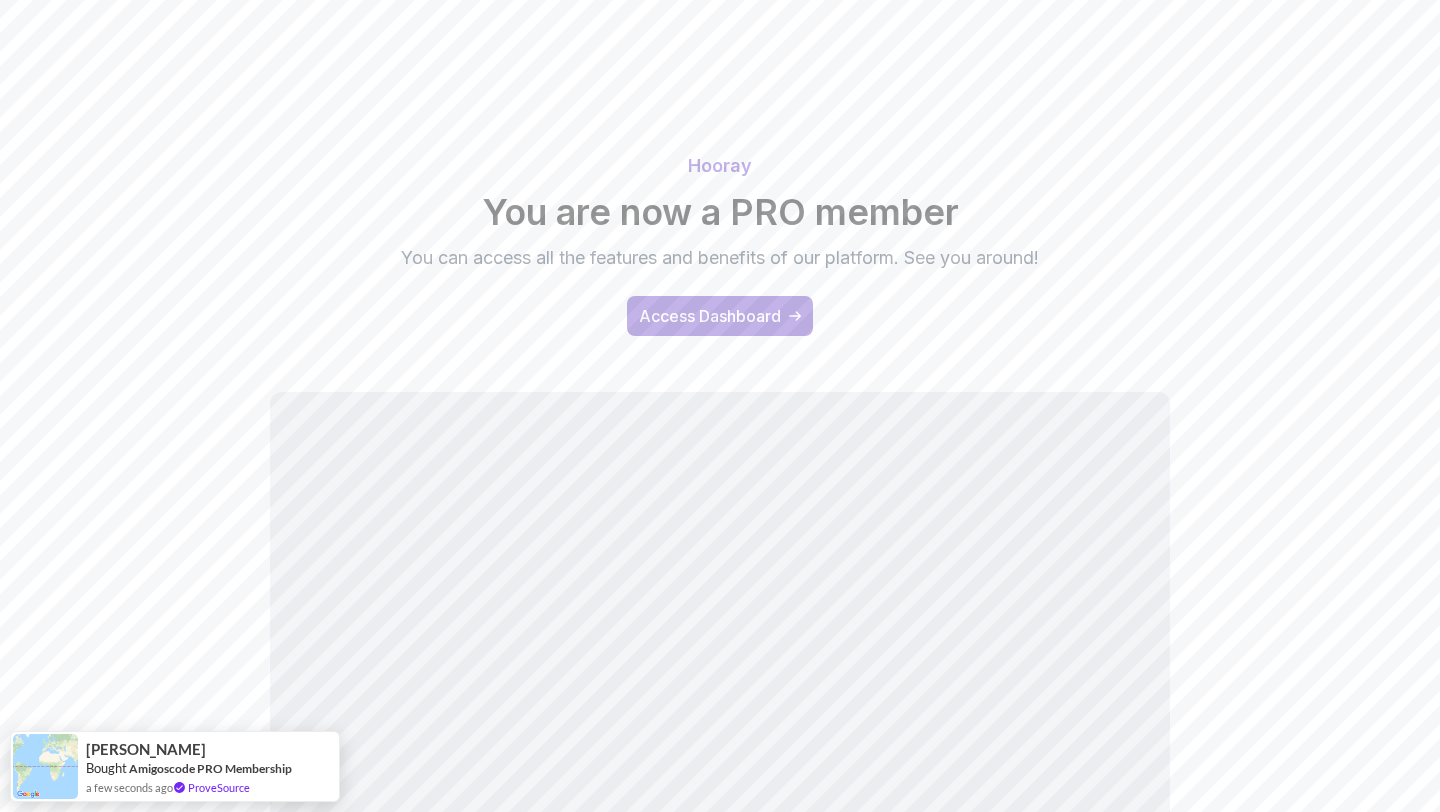 scroll, scrollTop: 0, scrollLeft: 0, axis: both 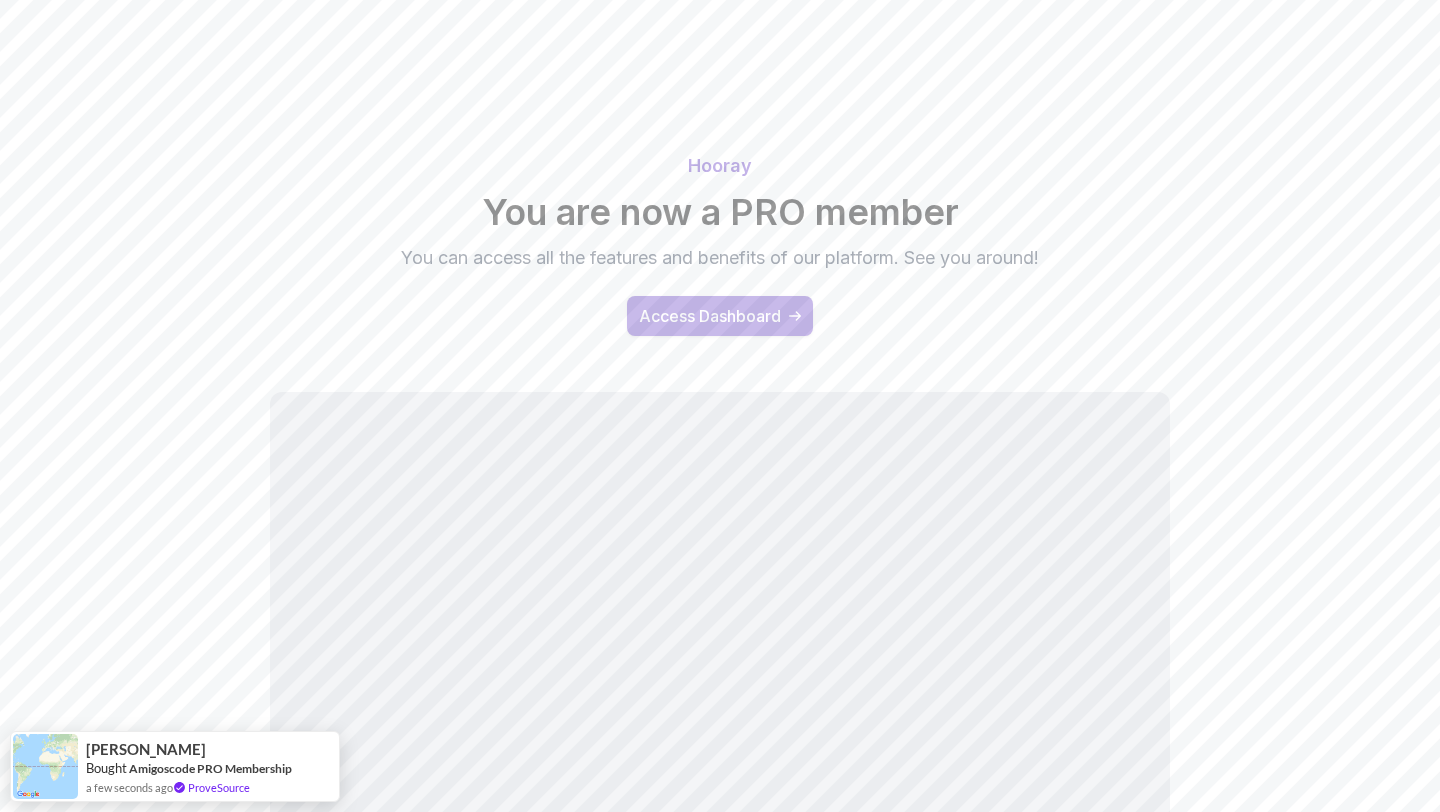 click on "Access Dashboard" at bounding box center [710, 316] 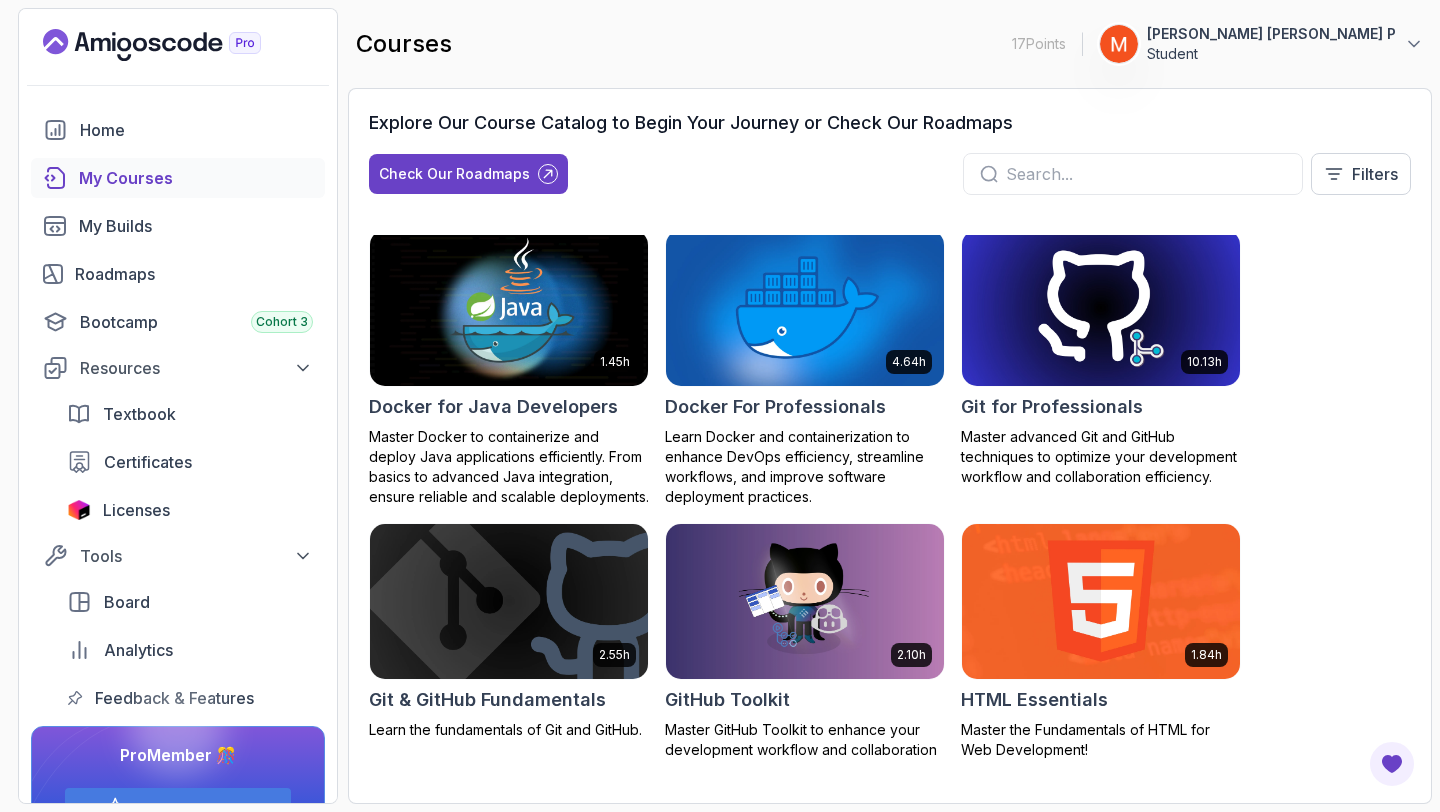 scroll, scrollTop: 587, scrollLeft: 0, axis: vertical 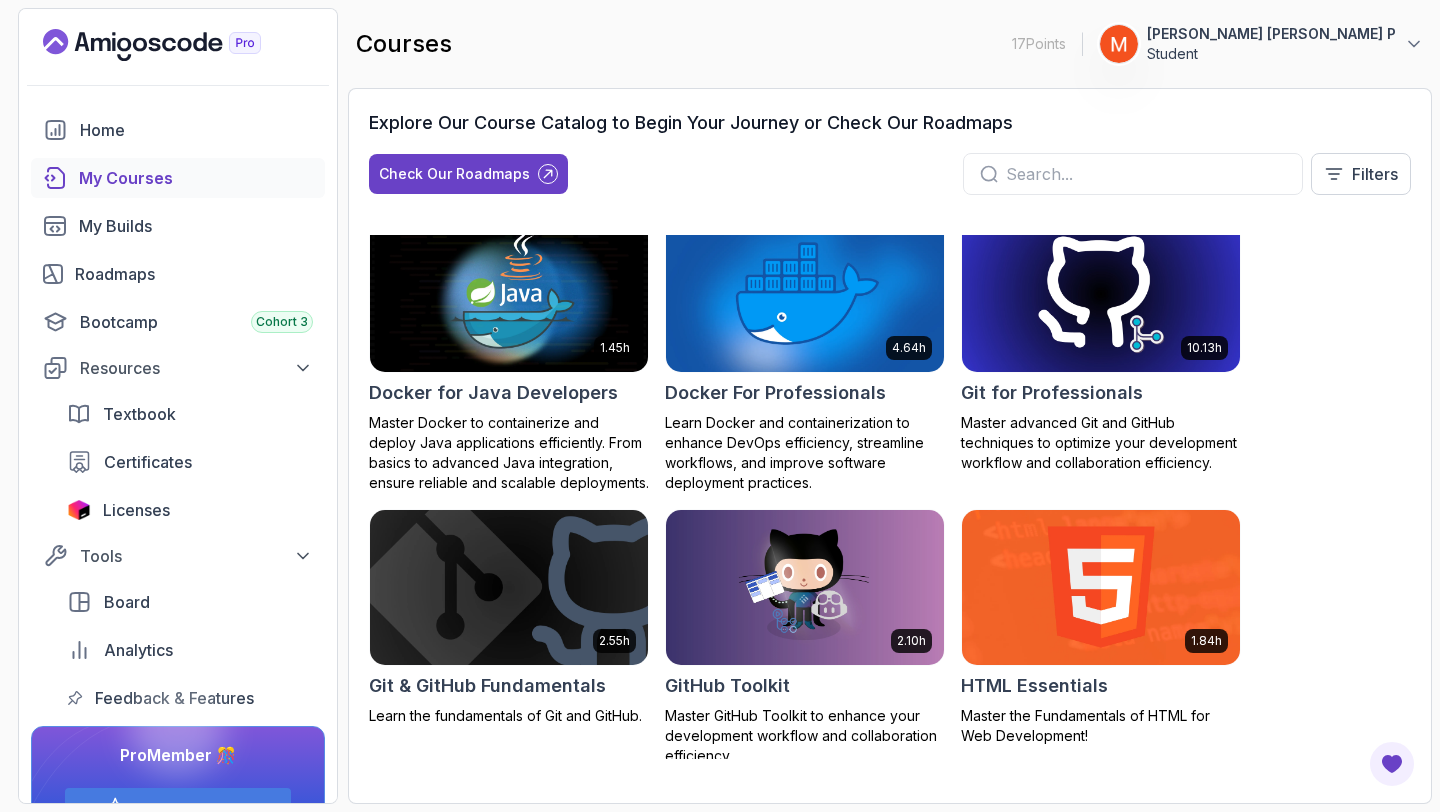 click at bounding box center [509, 587] 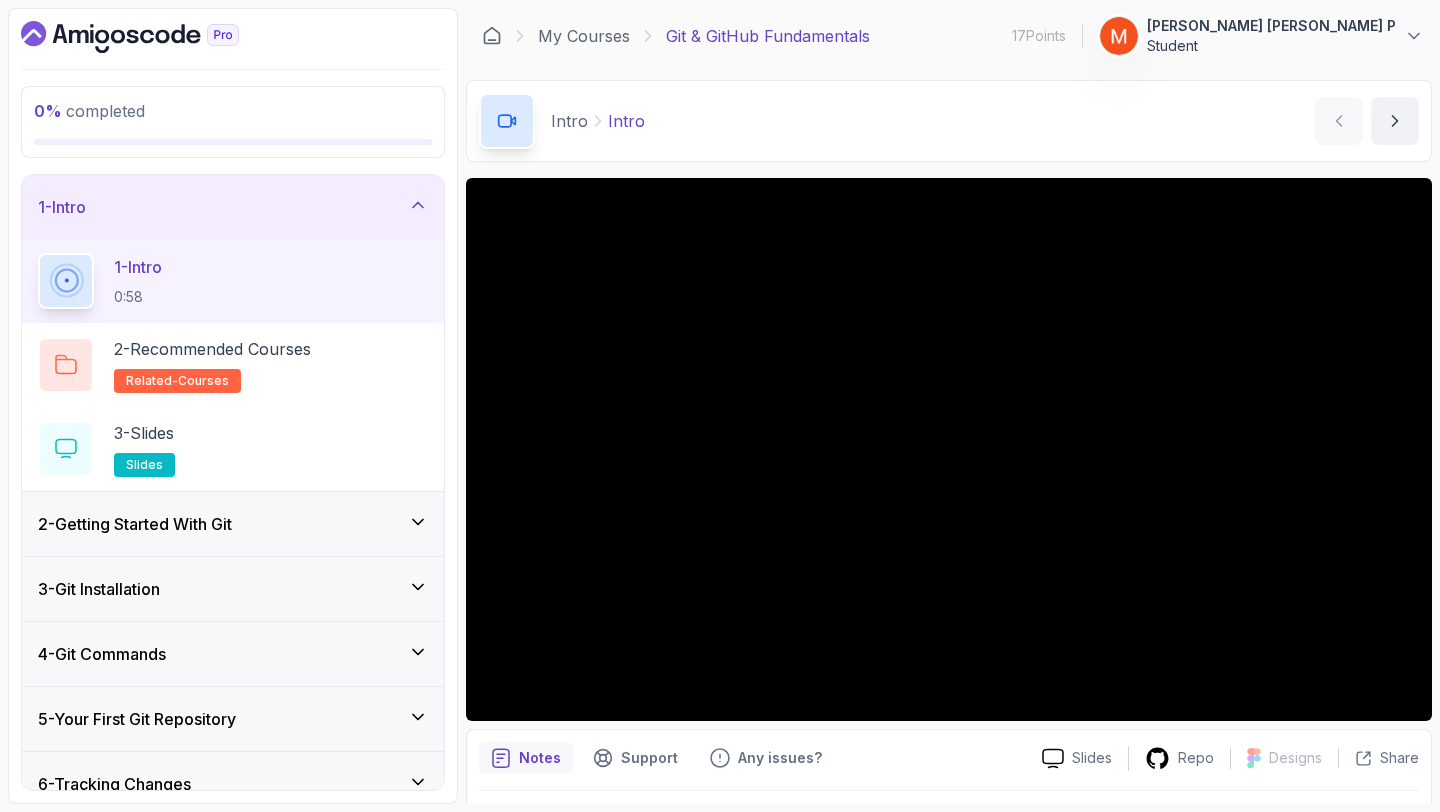 click on "2  -  Getting Started With Git" at bounding box center (233, 524) 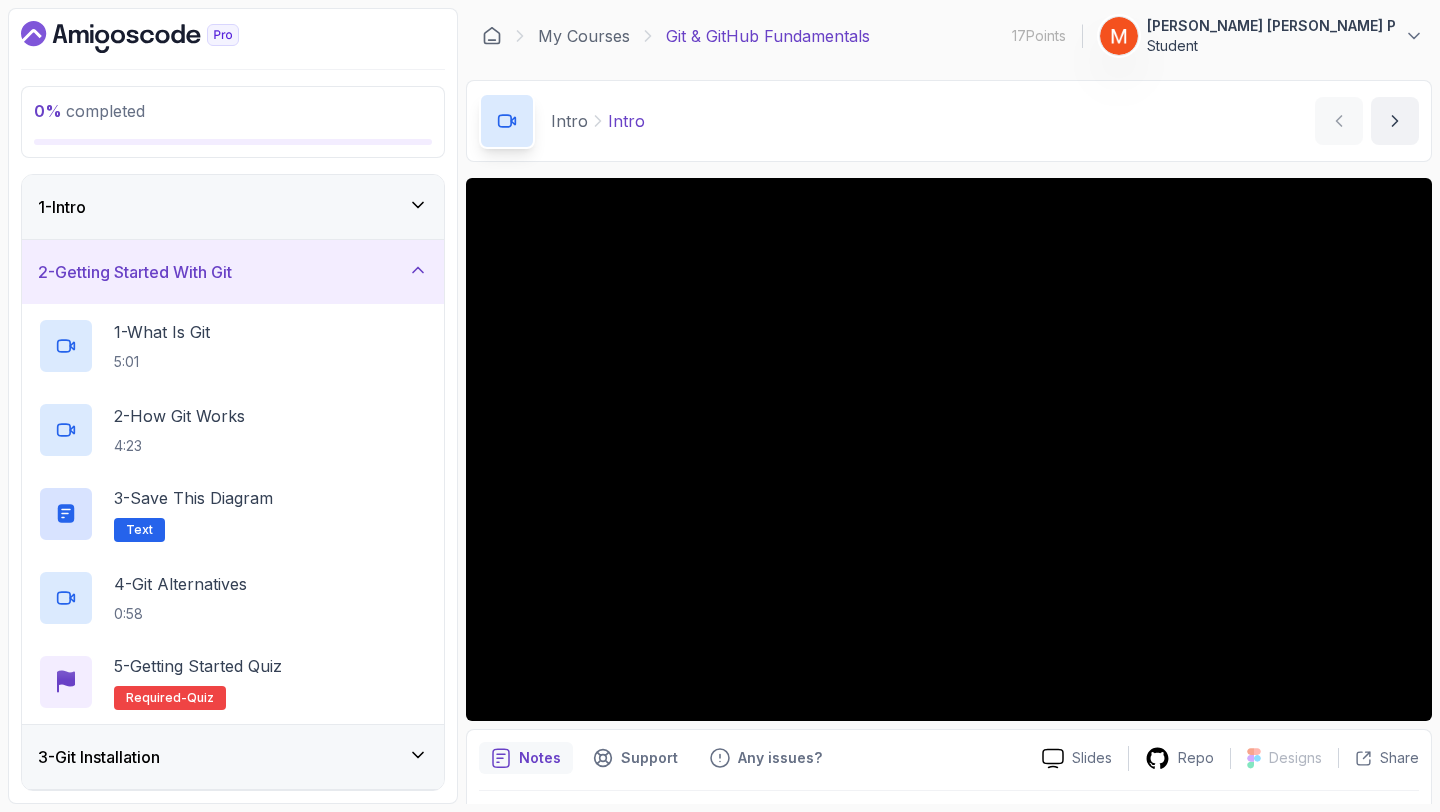 click 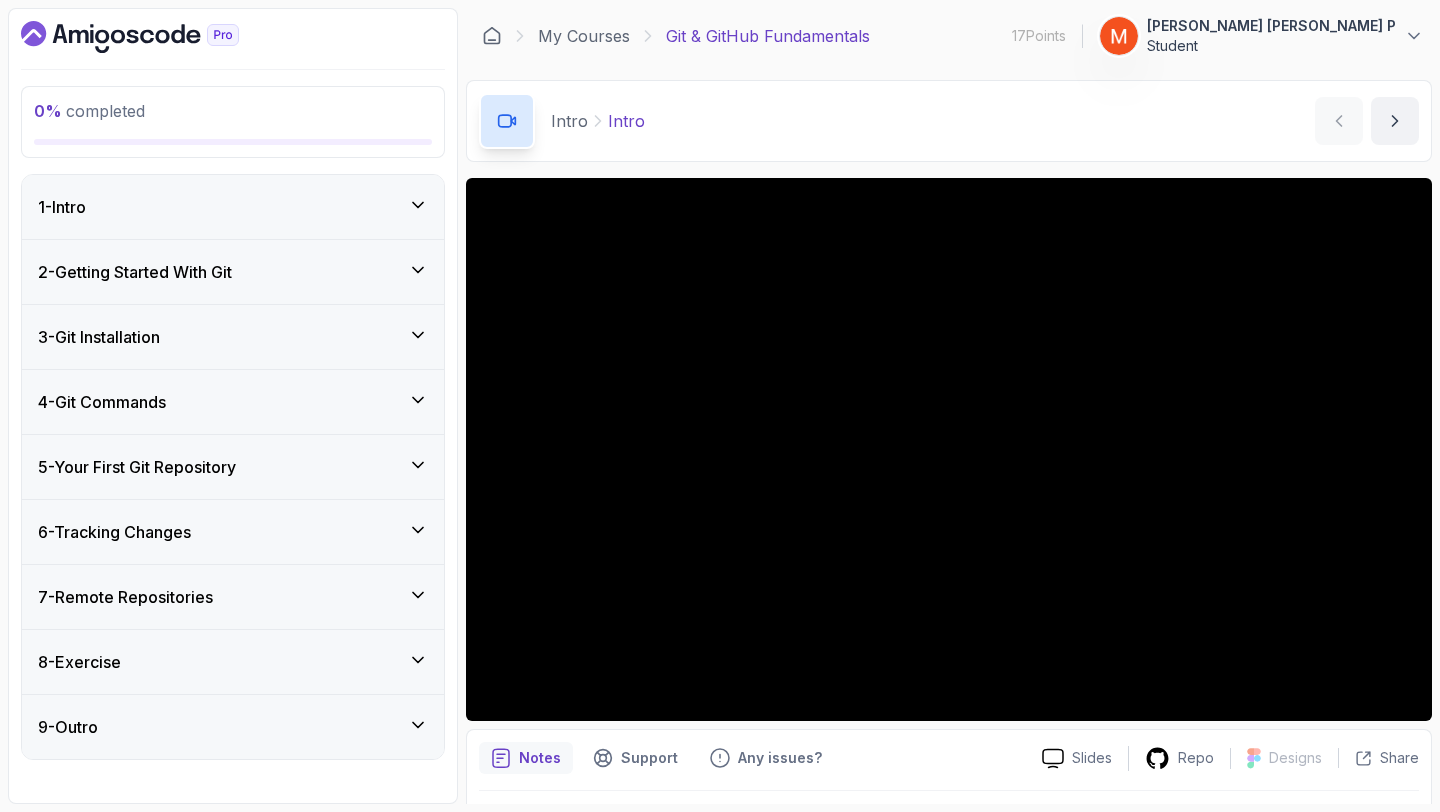 click on "1  -  Intro" at bounding box center (233, 207) 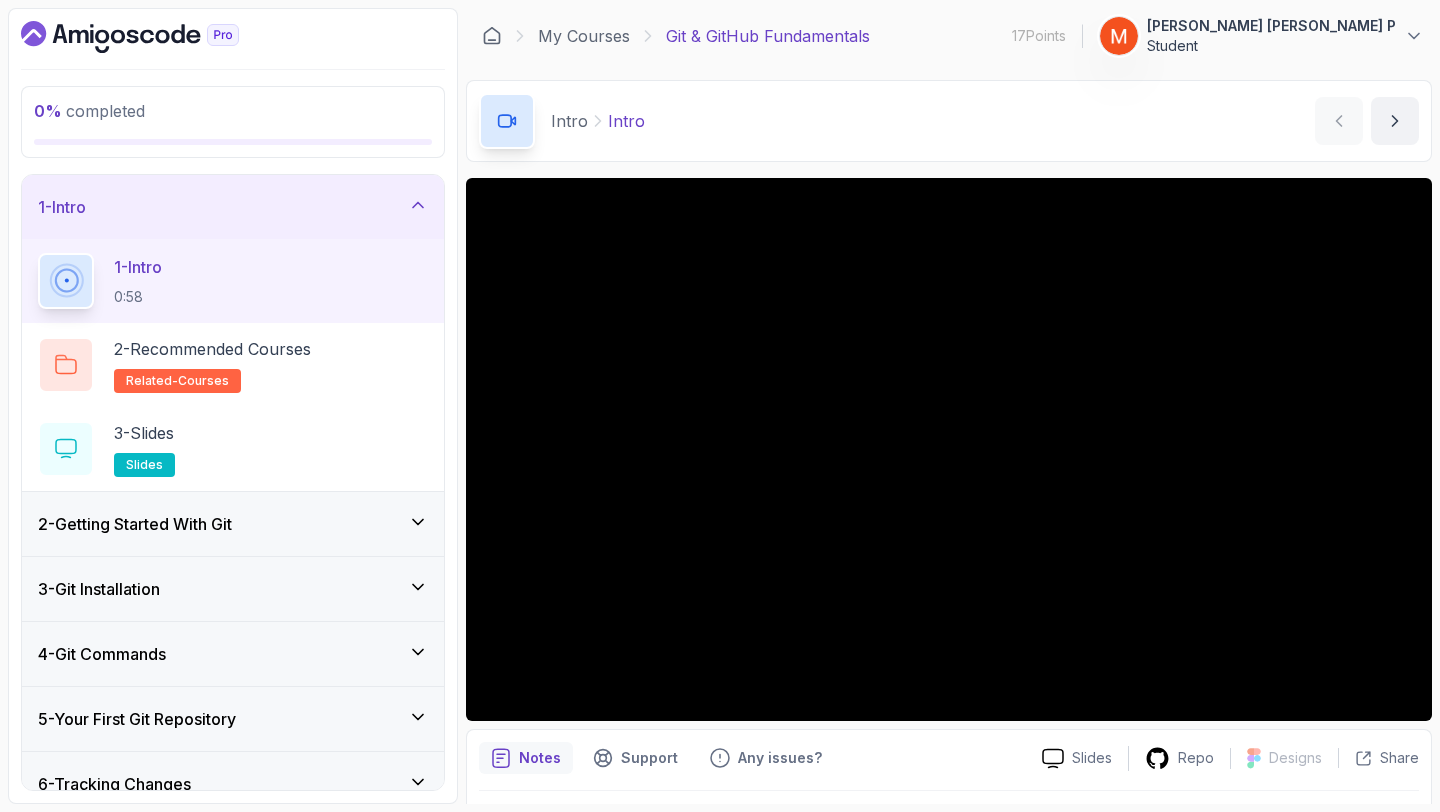 scroll, scrollTop: 56, scrollLeft: 0, axis: vertical 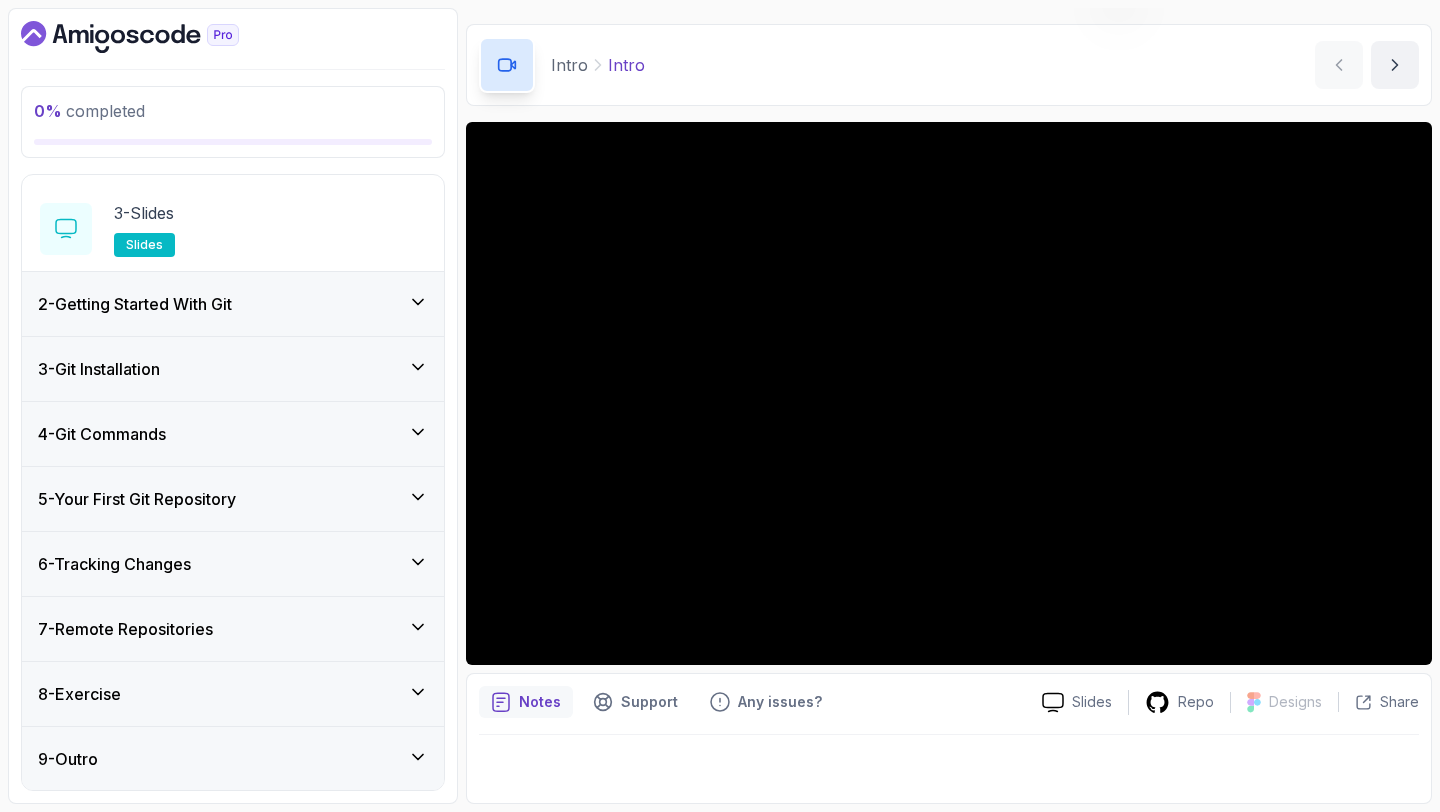 click on "4  -  Git Commands" at bounding box center [233, 434] 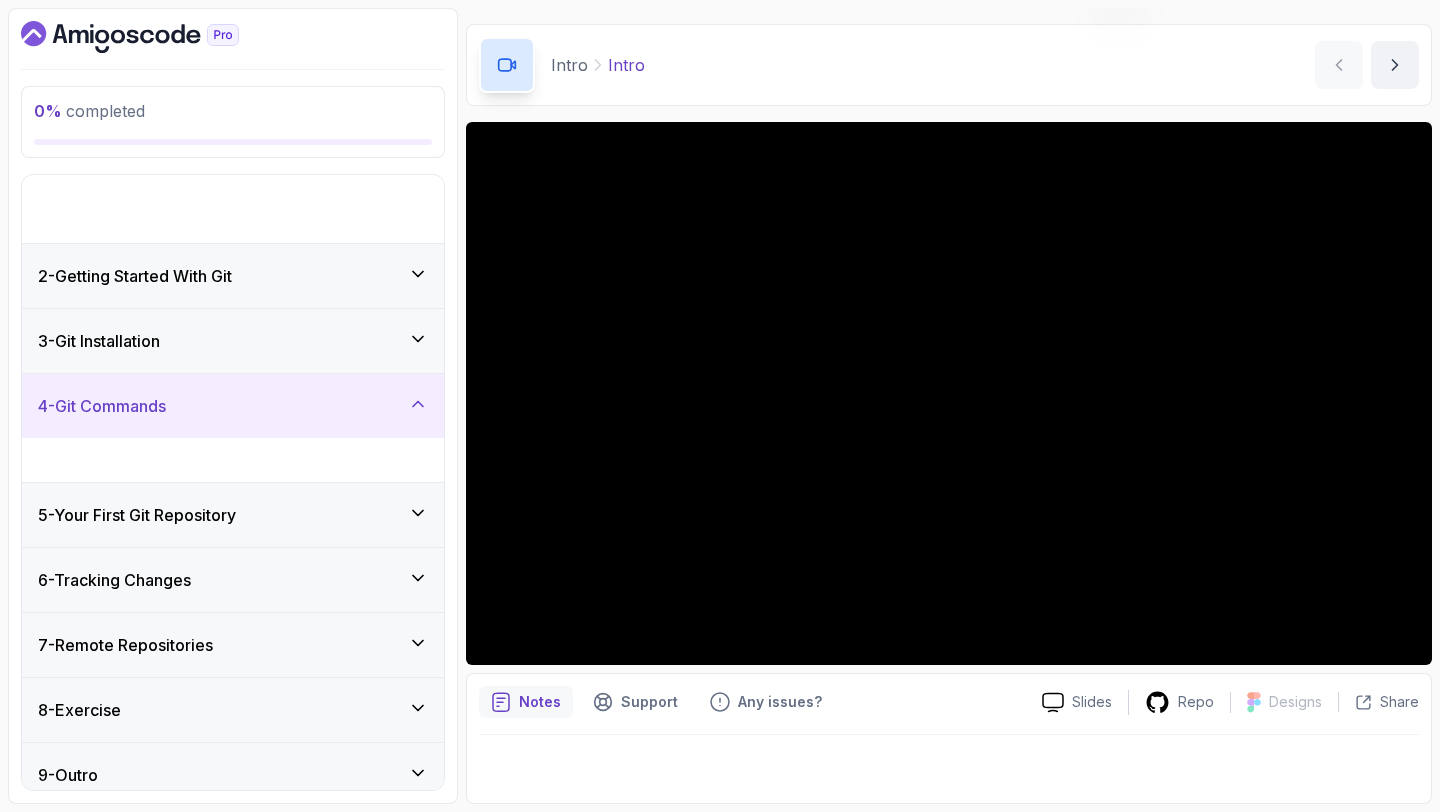 scroll, scrollTop: 0, scrollLeft: 0, axis: both 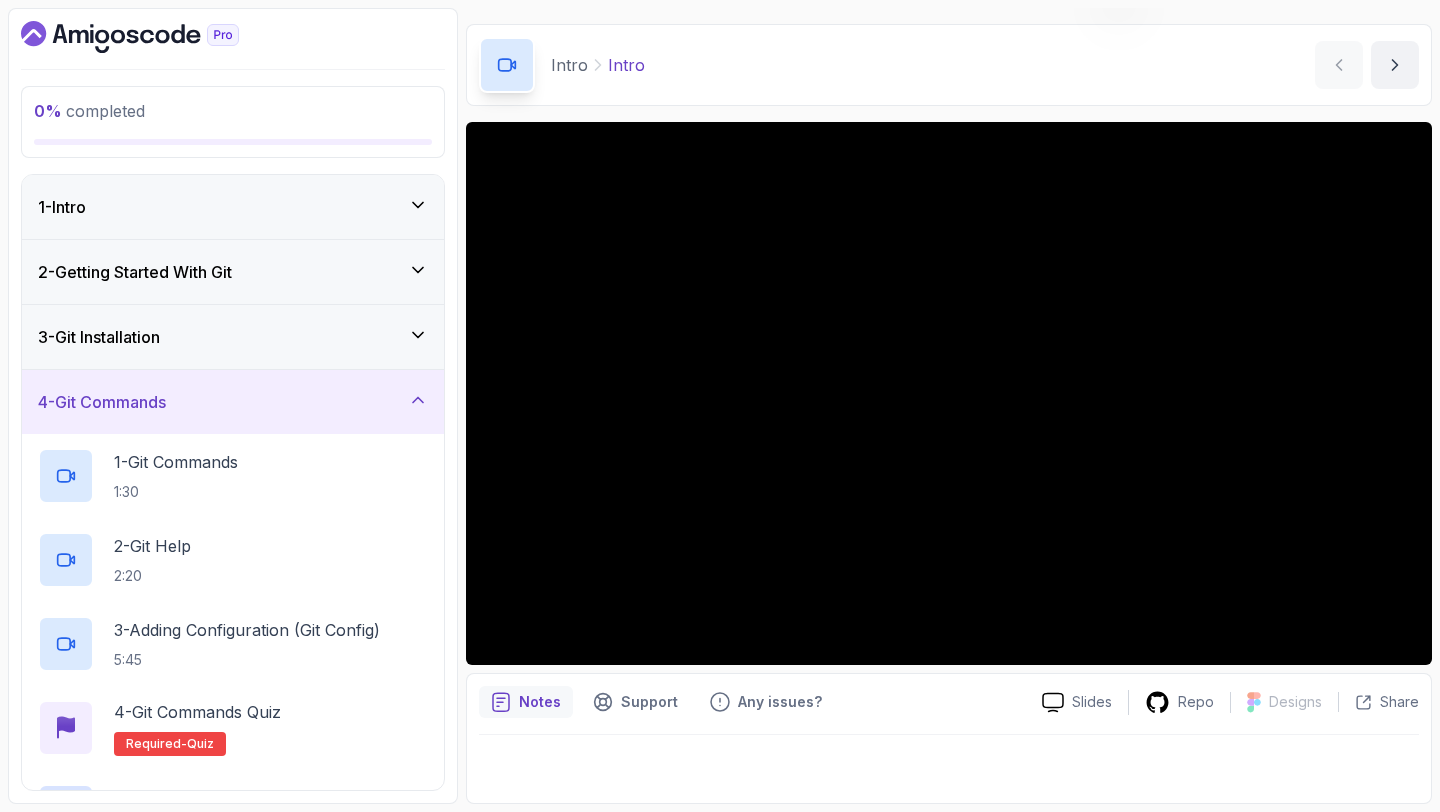 click on "4  -  Git Commands" at bounding box center (233, 402) 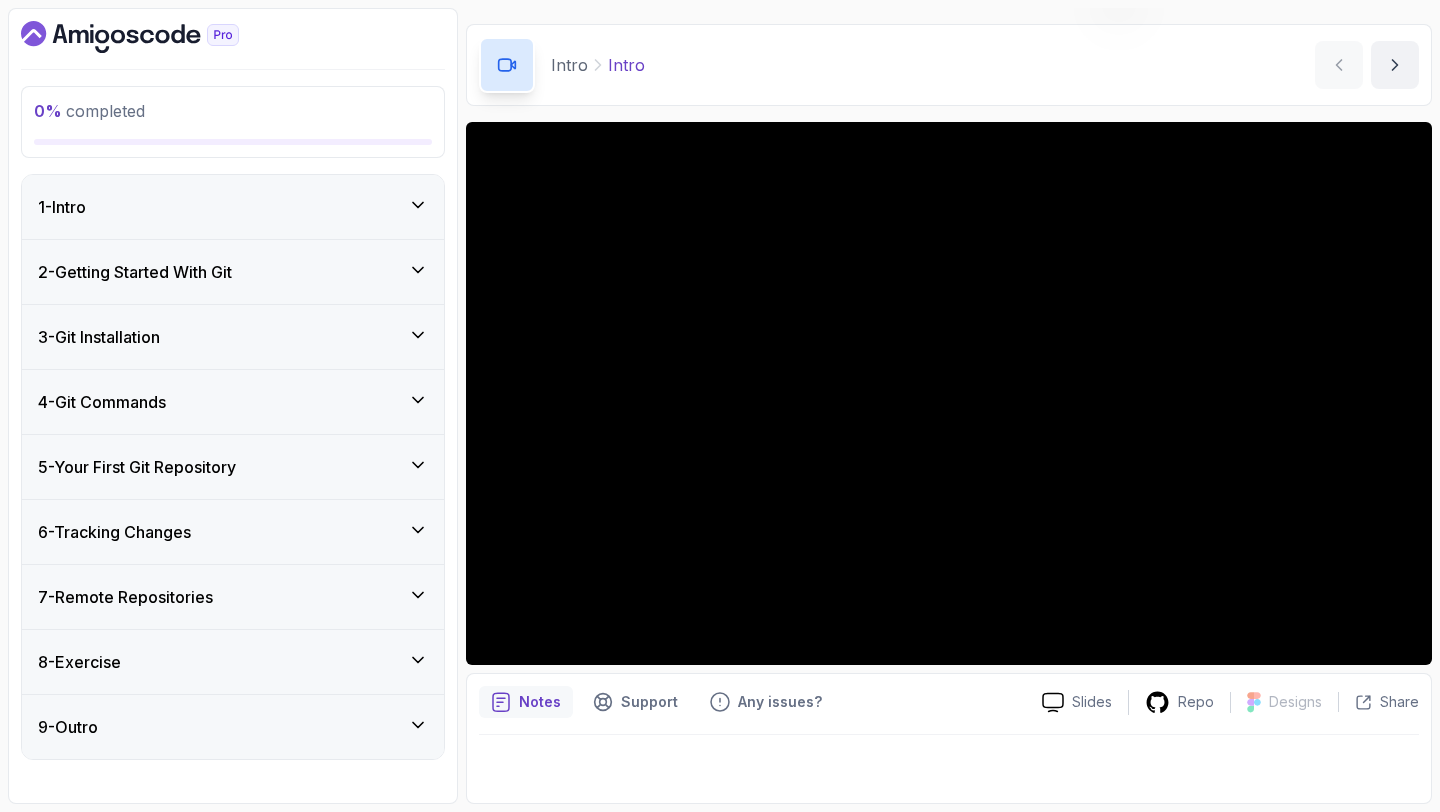 click on "1  -  Intro" at bounding box center (233, 207) 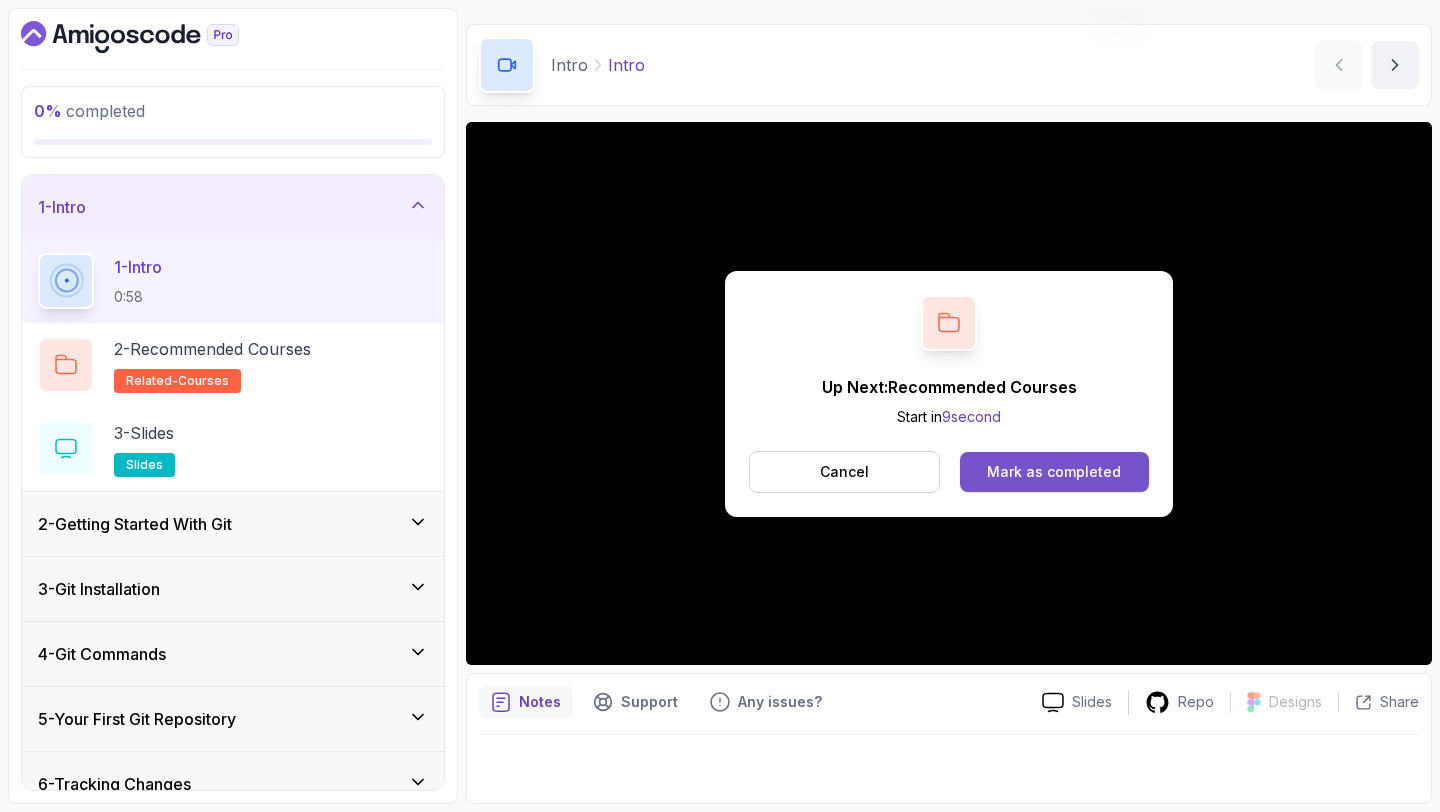 click on "Mark as completed" at bounding box center (1054, 472) 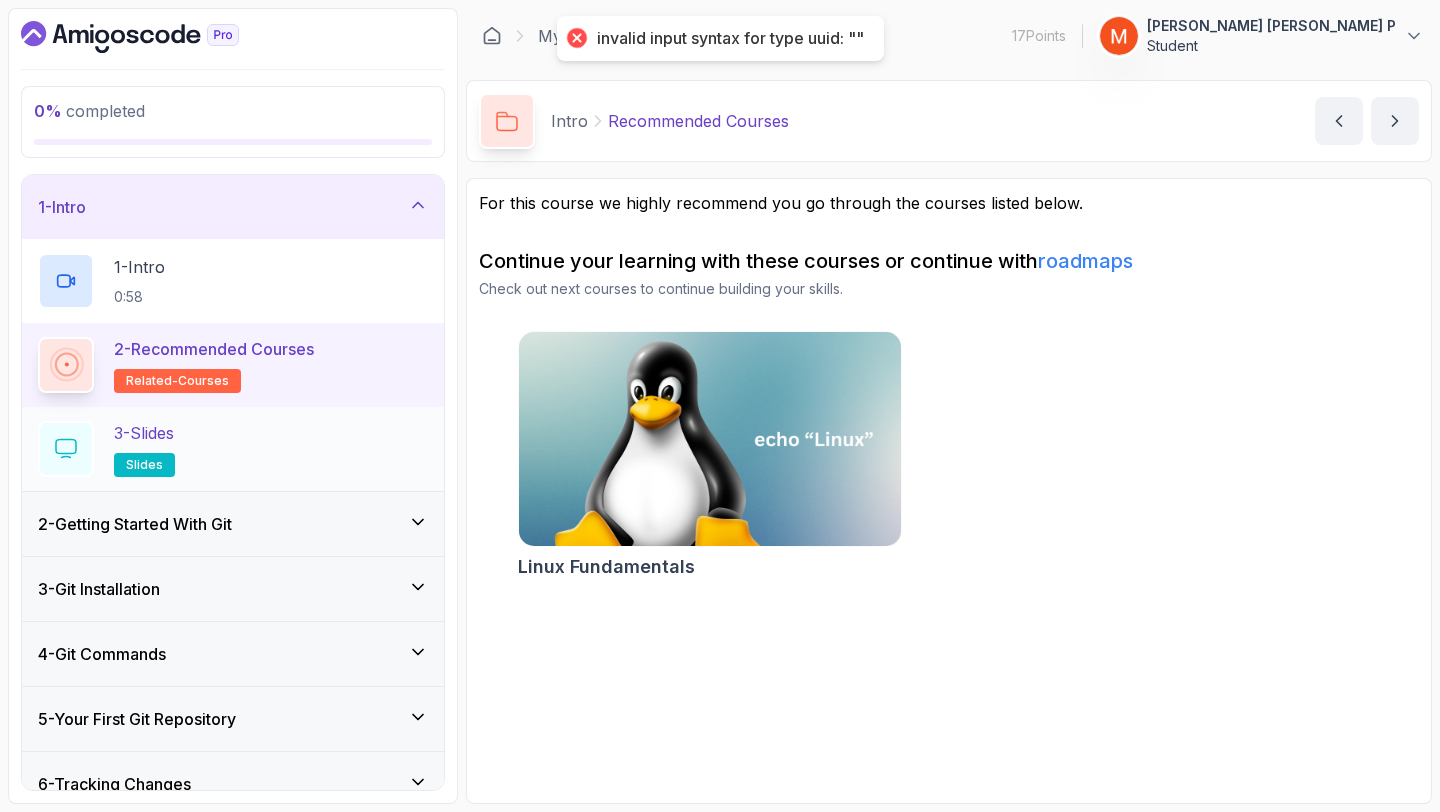 click on "3  -  Slides slides" at bounding box center [233, 449] 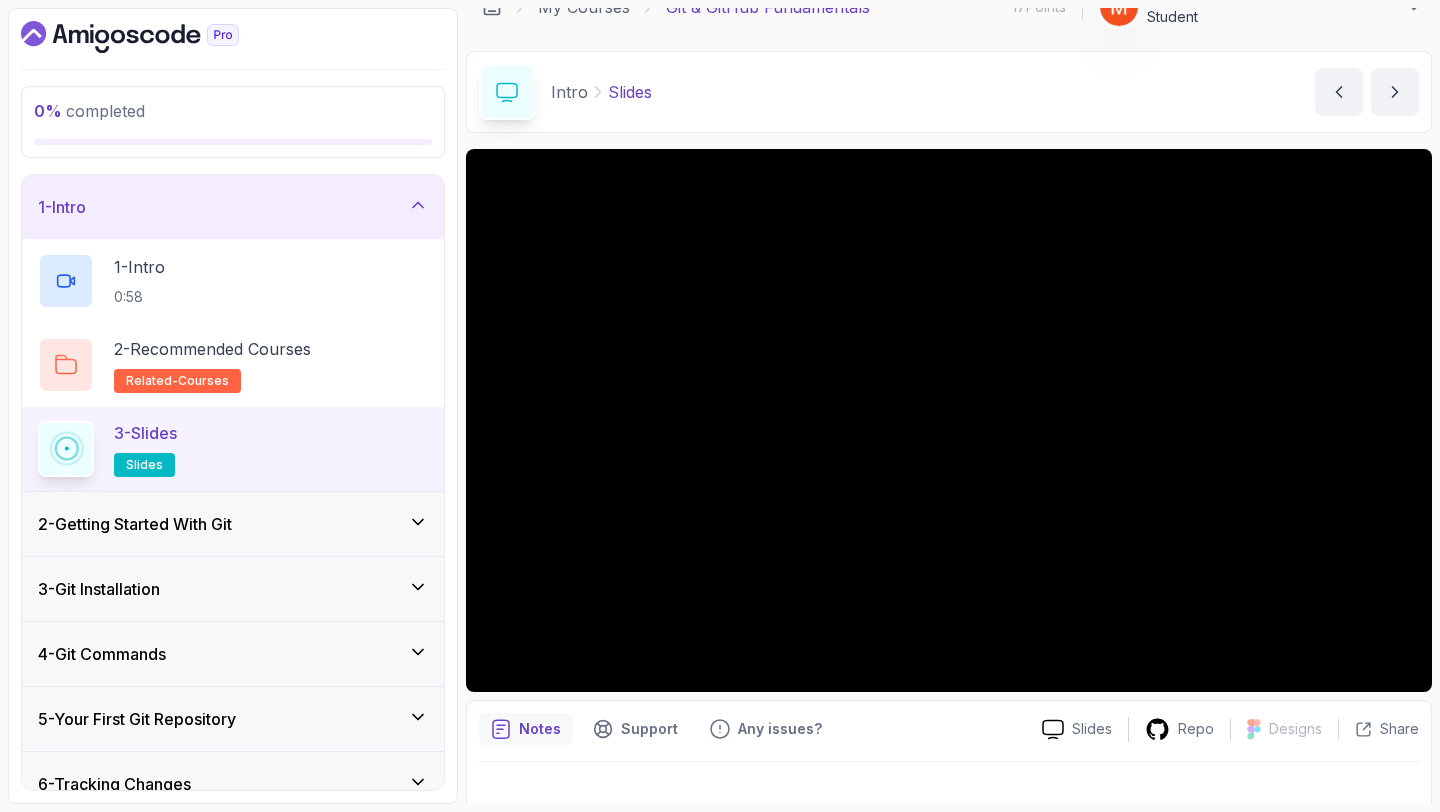 scroll, scrollTop: 0, scrollLeft: 0, axis: both 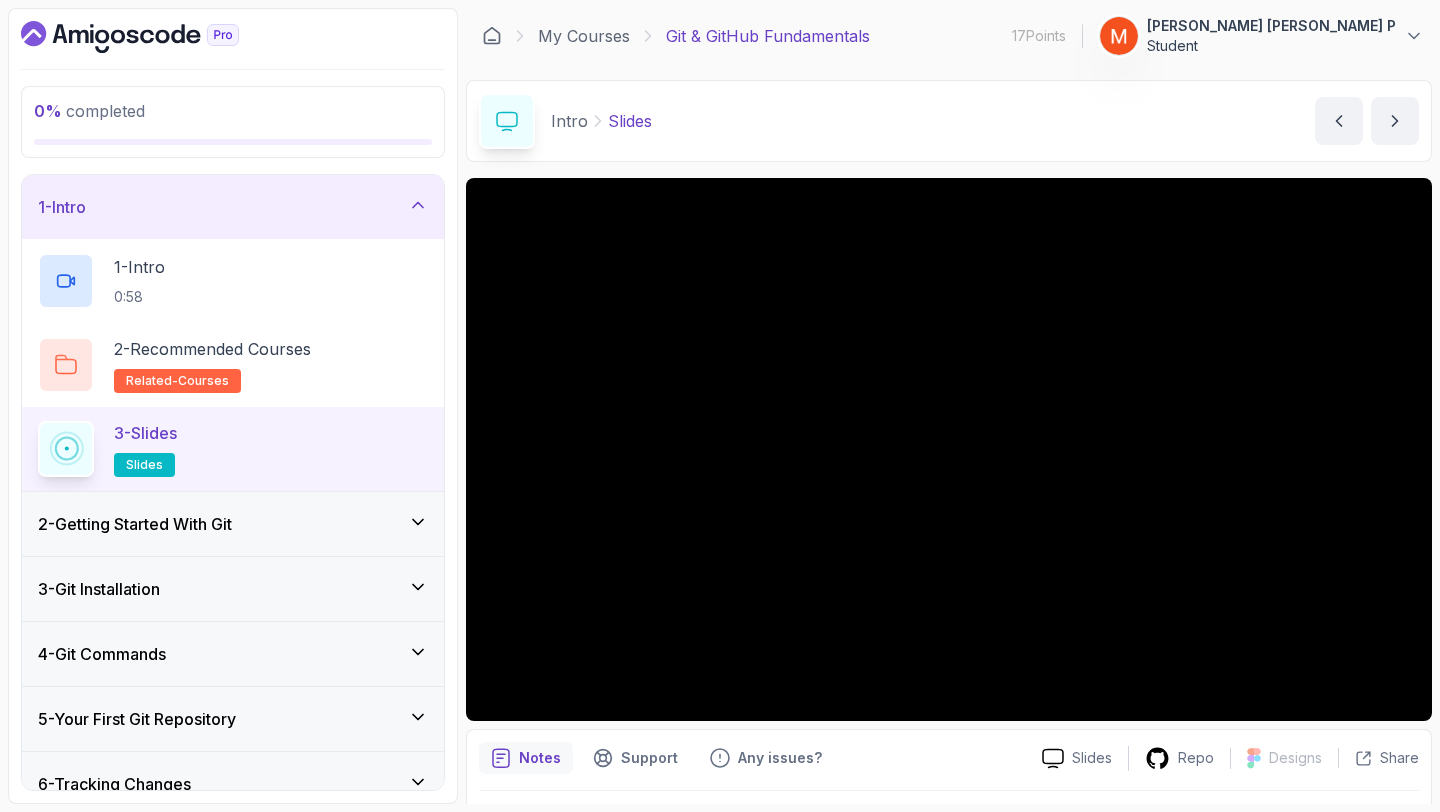 click on "2  -  Getting Started With Git" at bounding box center (233, 524) 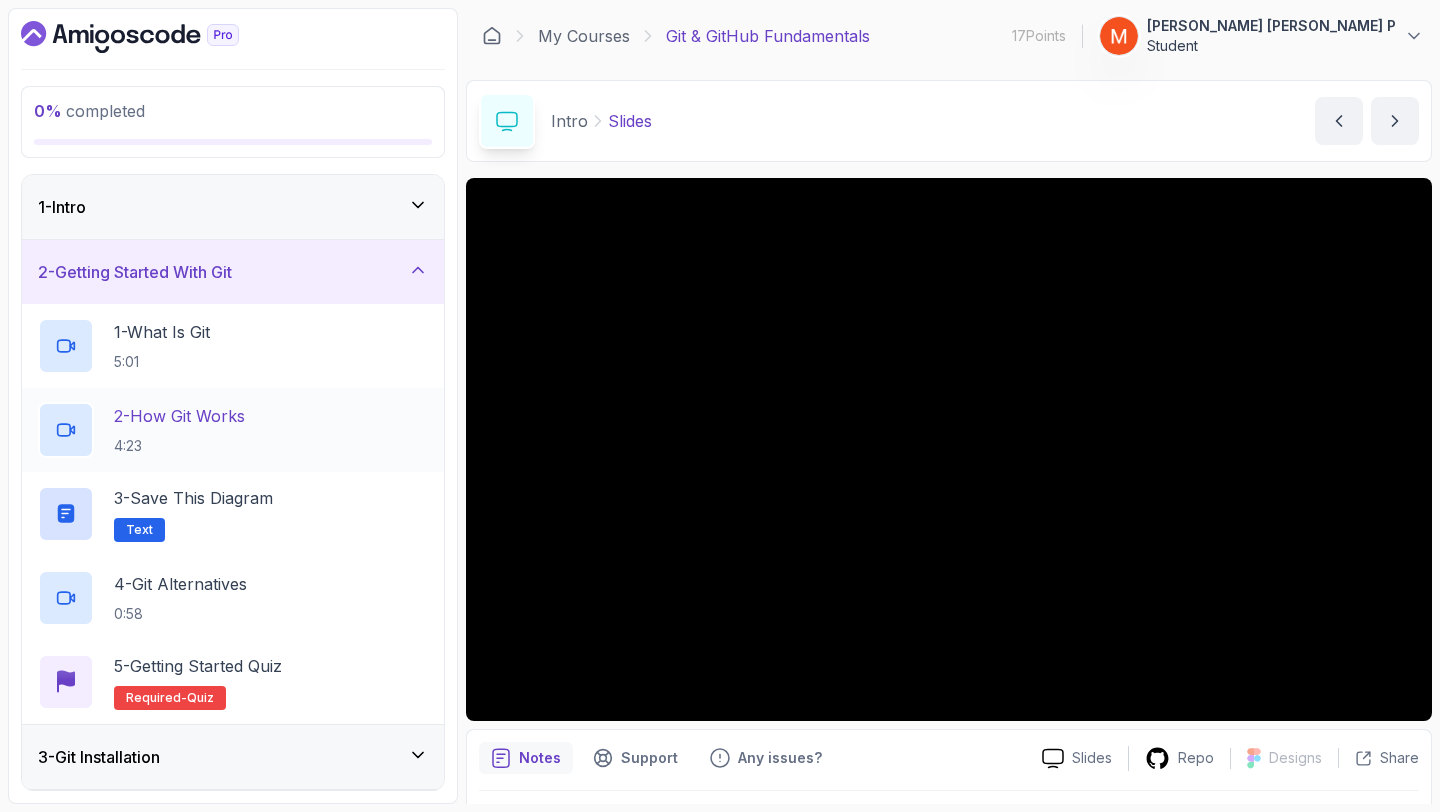 type 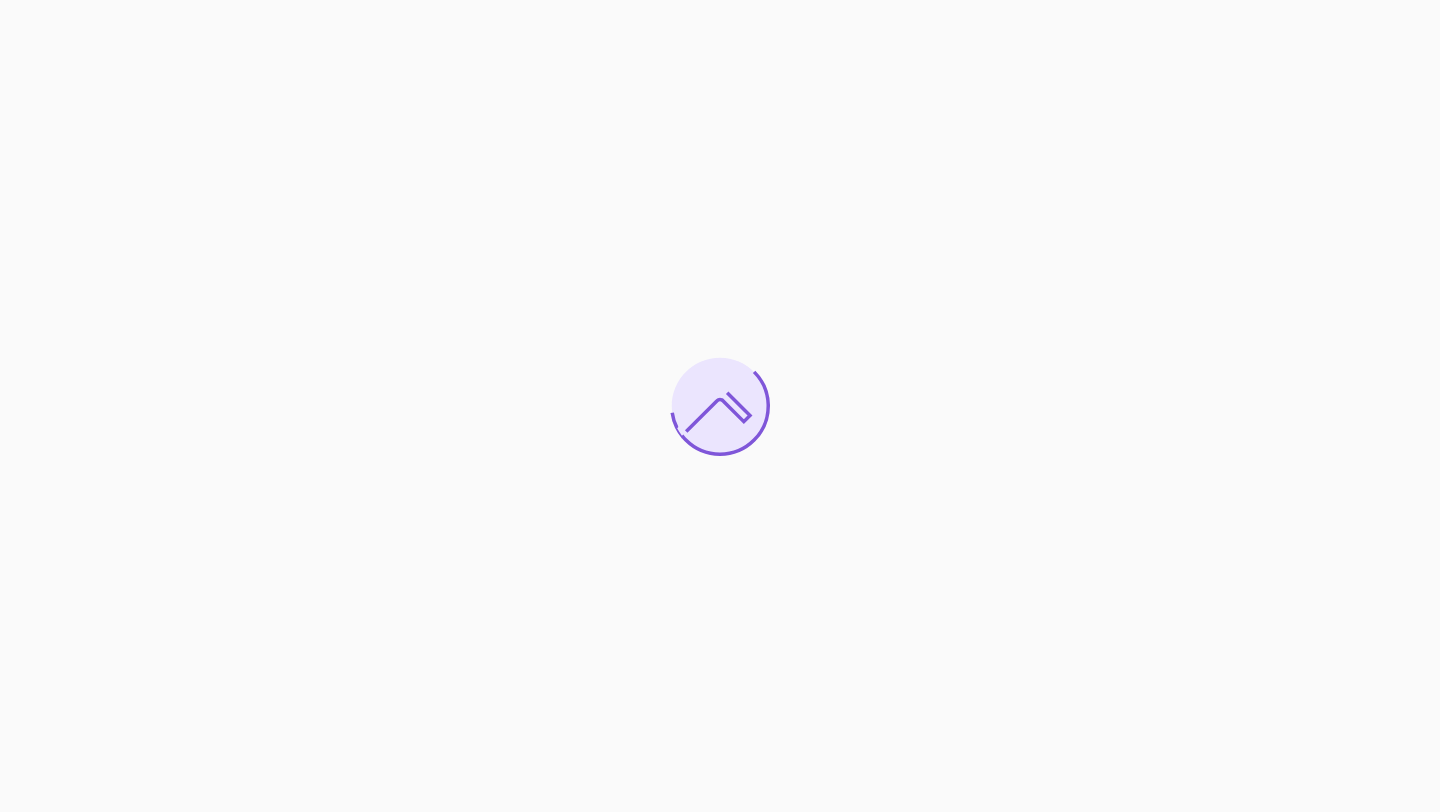 scroll, scrollTop: 0, scrollLeft: 0, axis: both 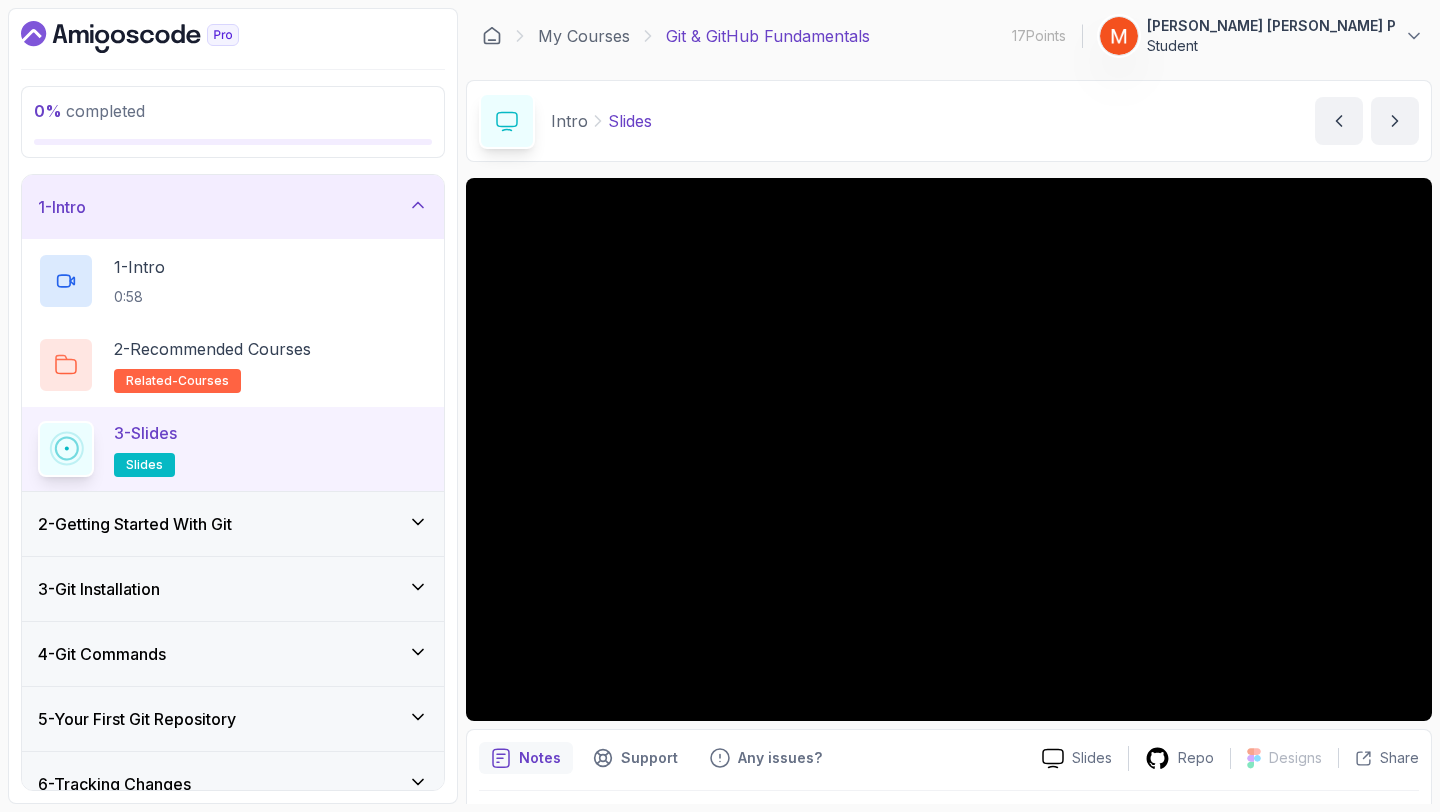 click on "2  -  Getting Started With Git" at bounding box center [233, 524] 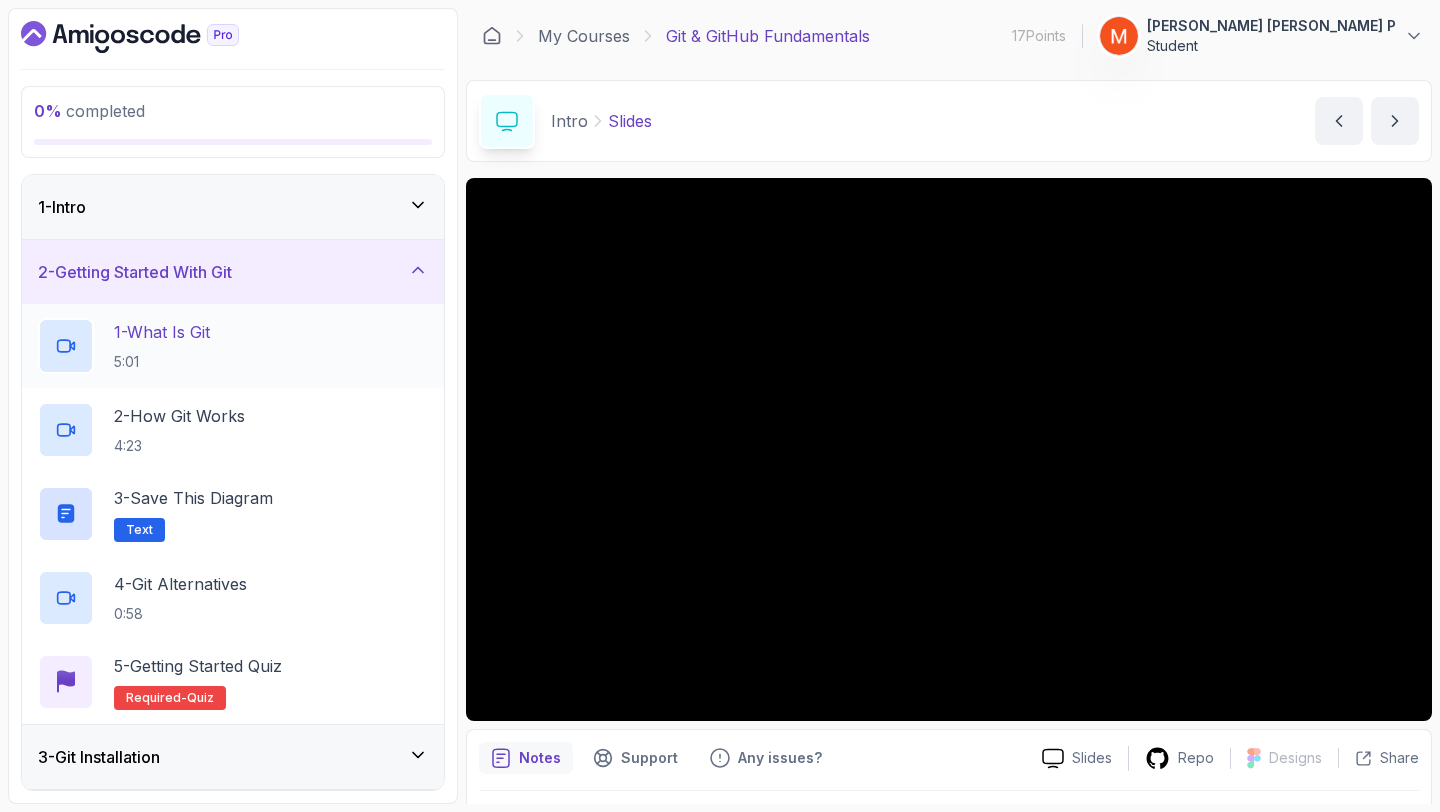 click on "1  -  What Is Git 5:01" at bounding box center [233, 346] 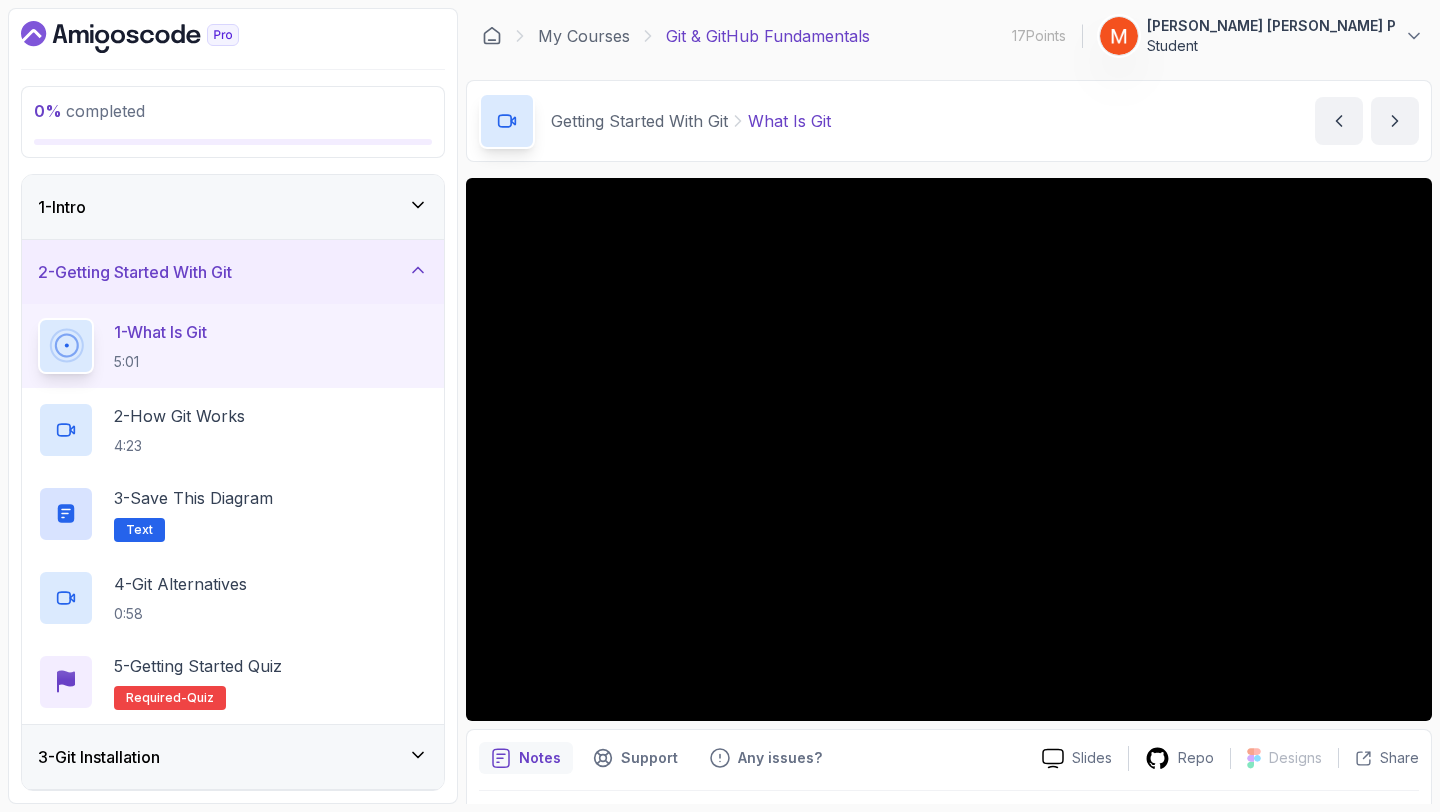 click on "2  -  Getting Started With Git" at bounding box center [233, 272] 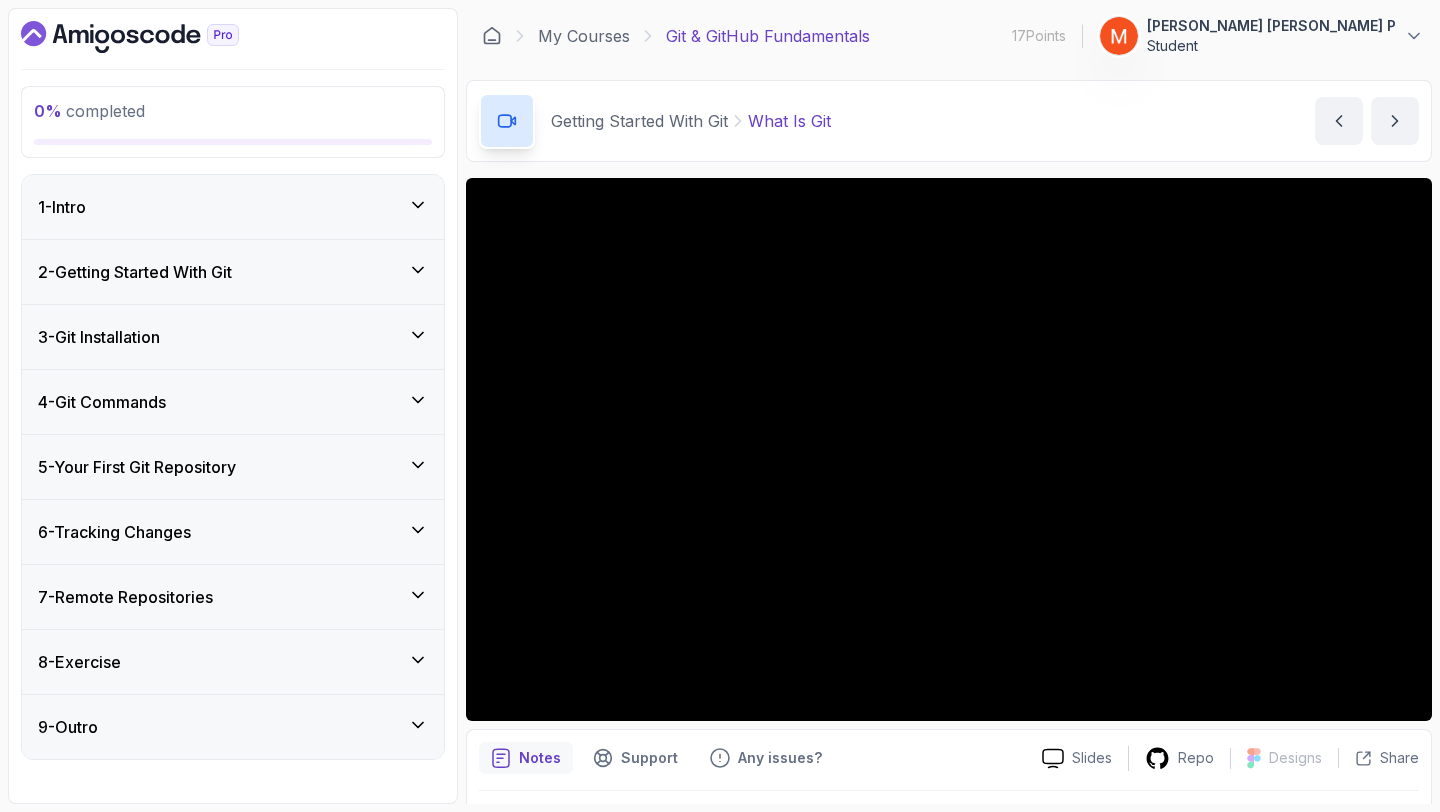 click on "5  -  Your First Git Repository" at bounding box center (233, 467) 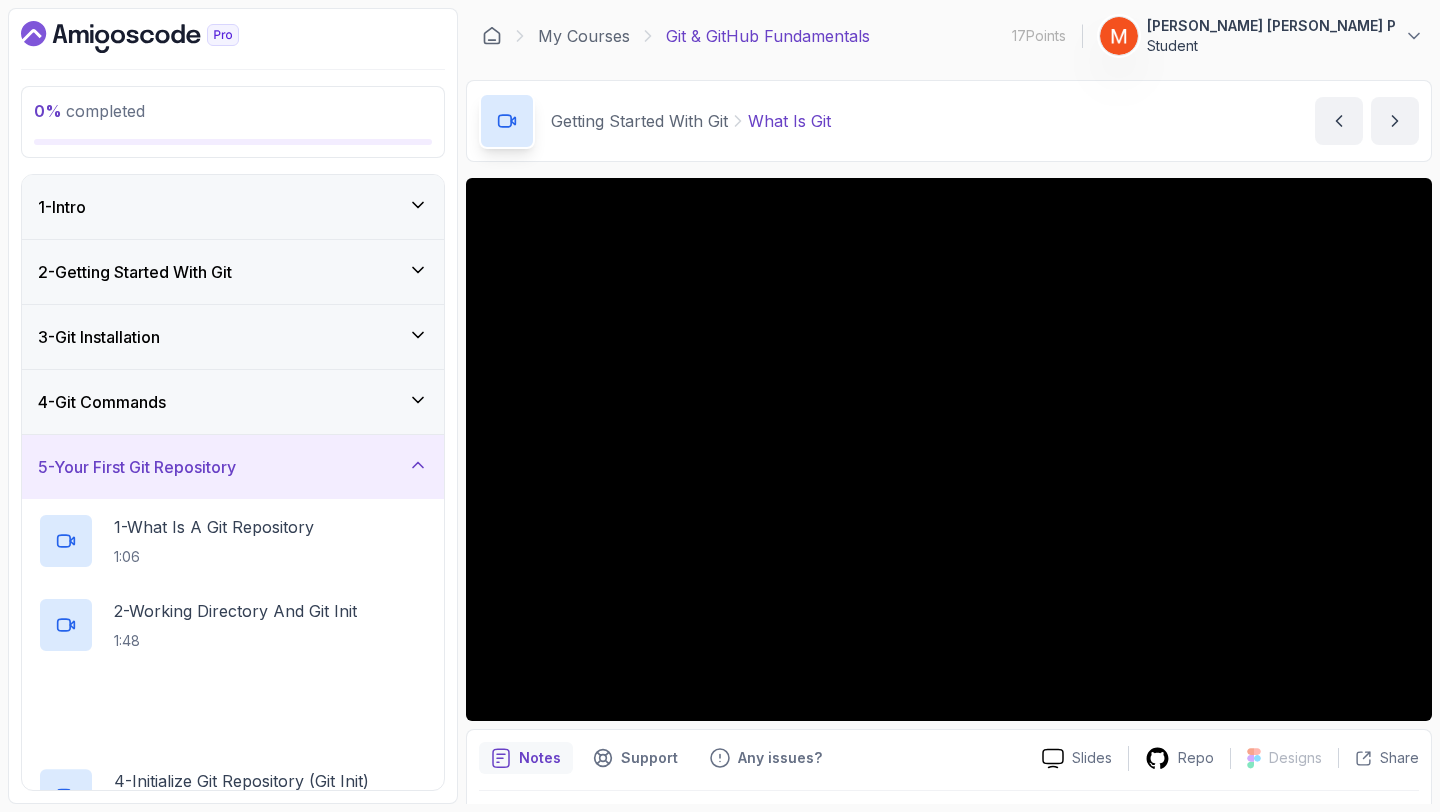 click on "5  -  Your First Git Repository" at bounding box center [233, 467] 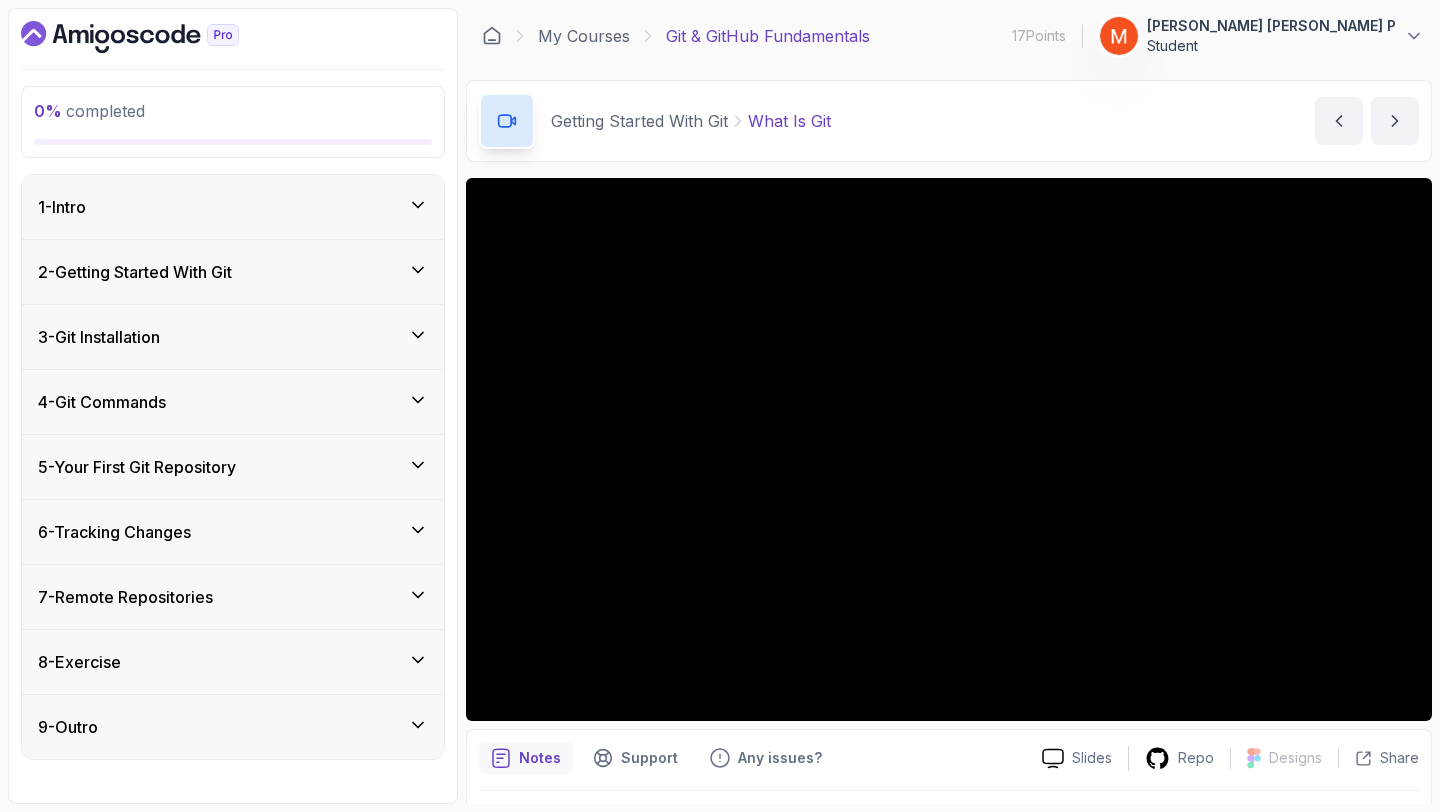 click on "6  -  Tracking Changes" at bounding box center [233, 532] 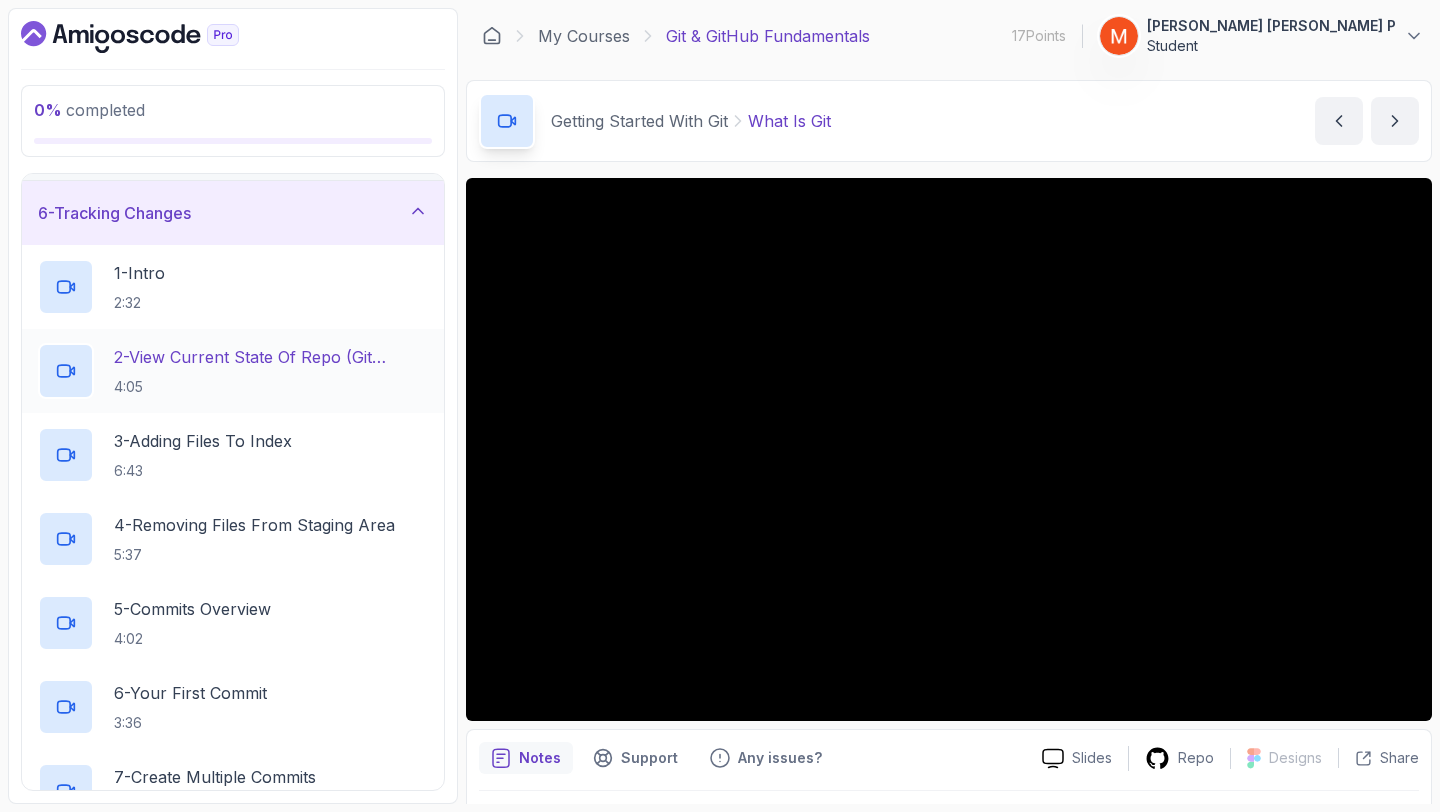 scroll, scrollTop: 319, scrollLeft: 0, axis: vertical 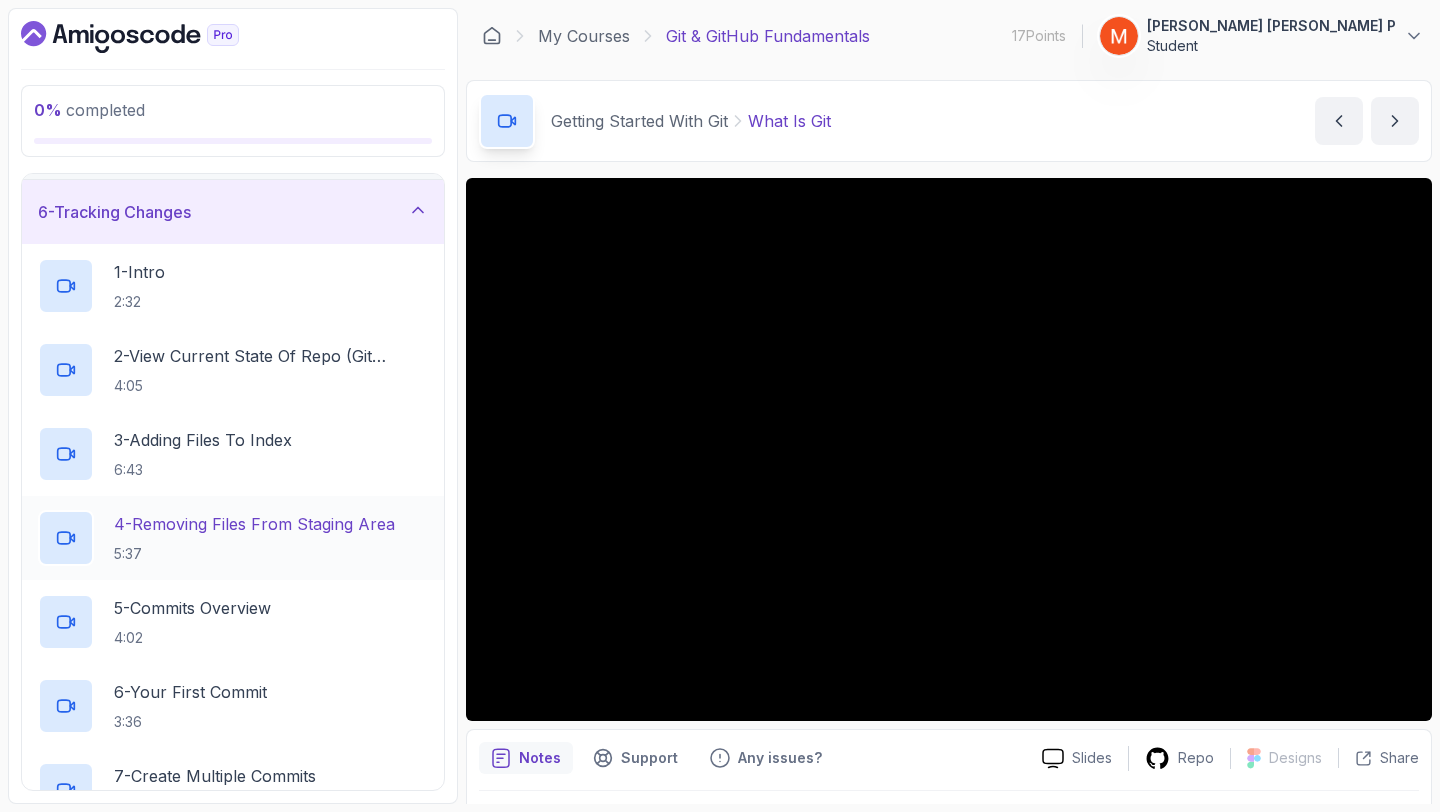 click on "4  -  Removing Files From Staging Area" at bounding box center (254, 524) 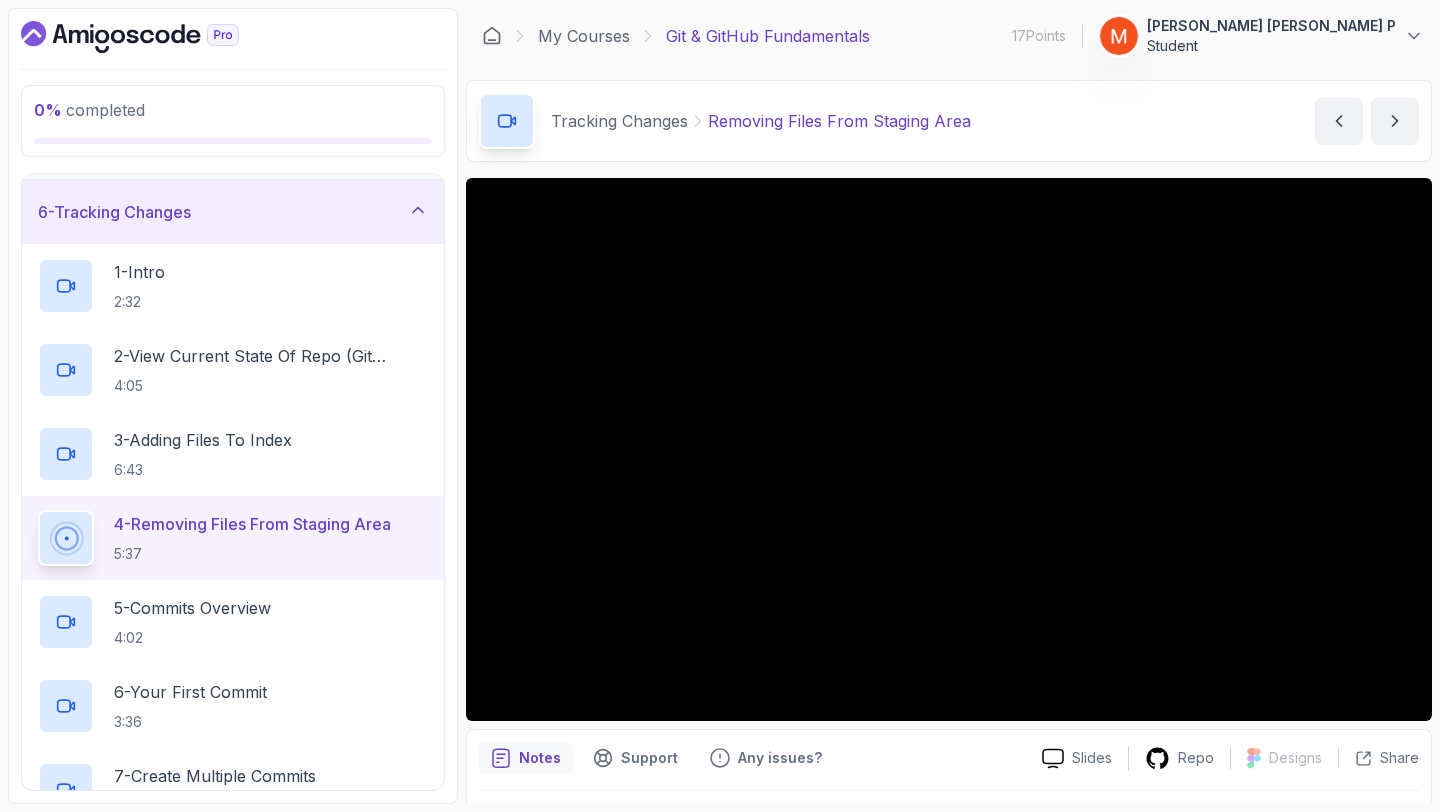 click 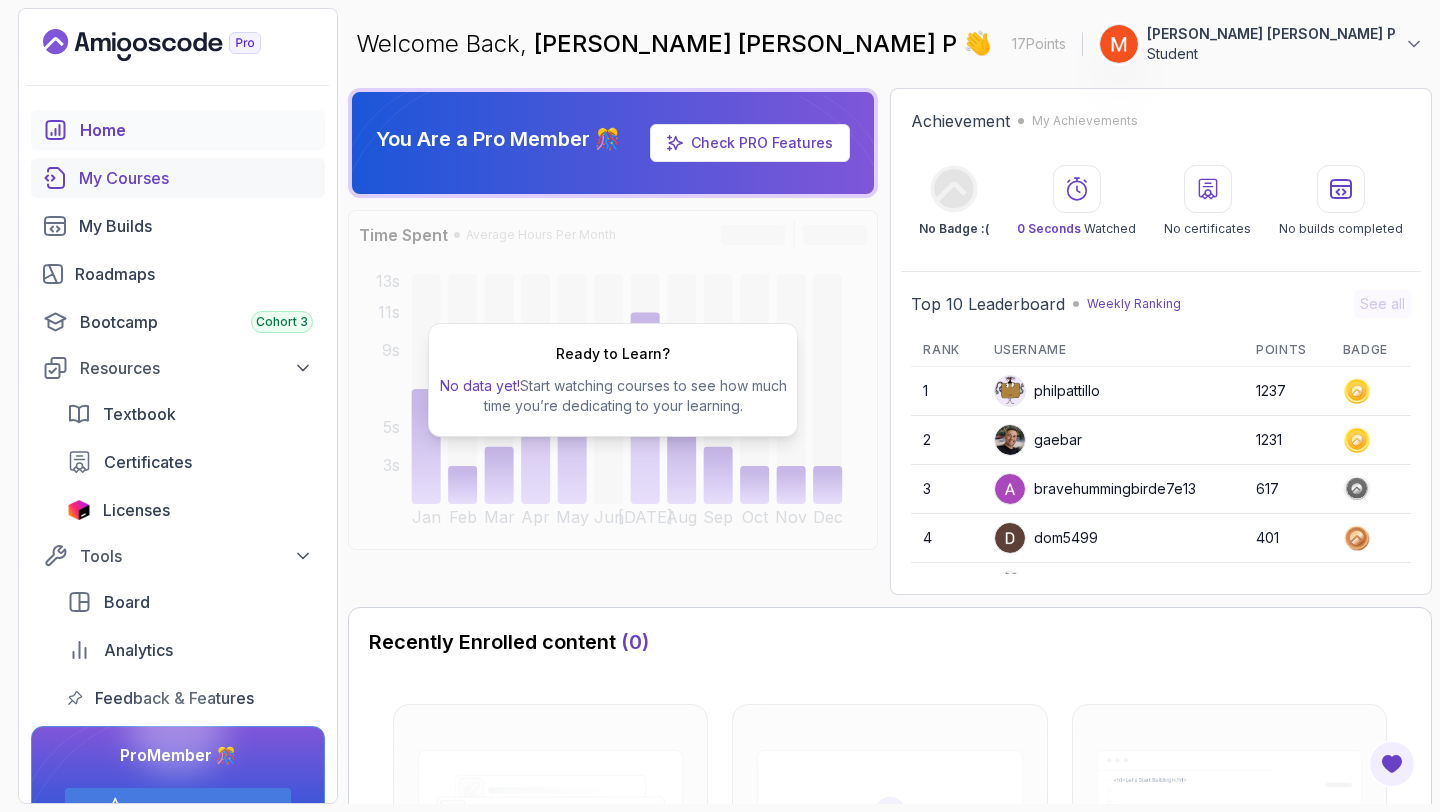 click on "My Courses" at bounding box center (196, 178) 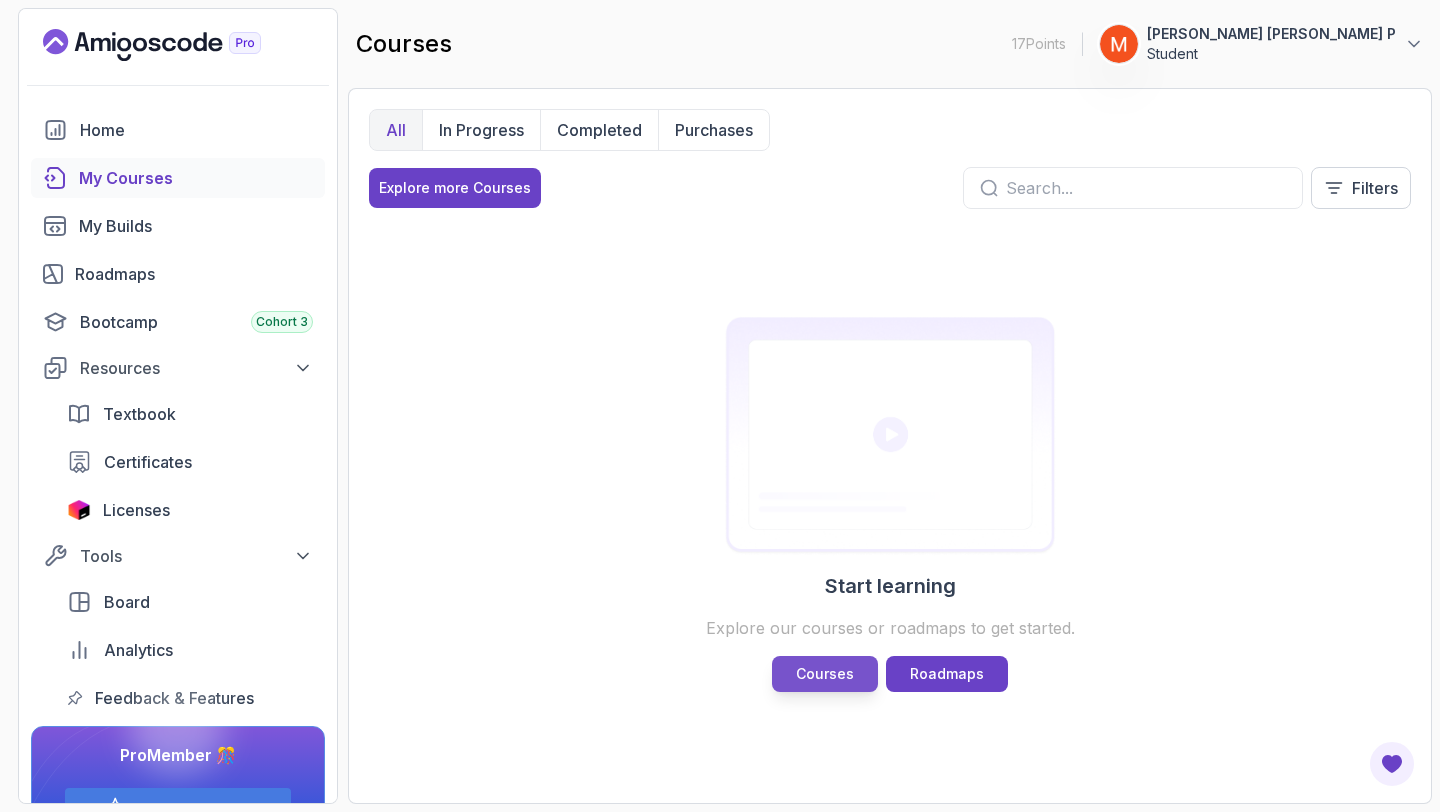 click on "Courses" at bounding box center (825, 674) 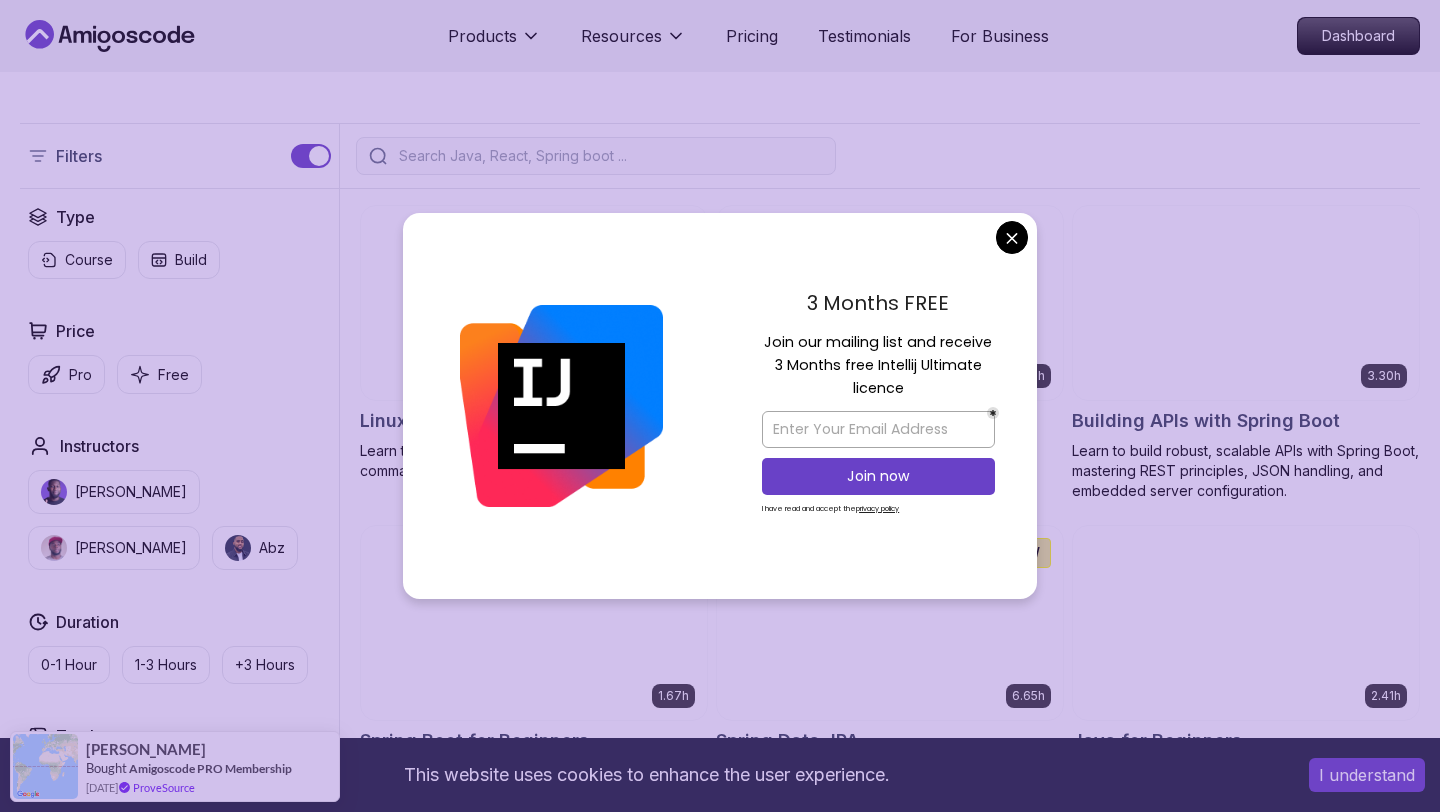 scroll, scrollTop: 409, scrollLeft: 0, axis: vertical 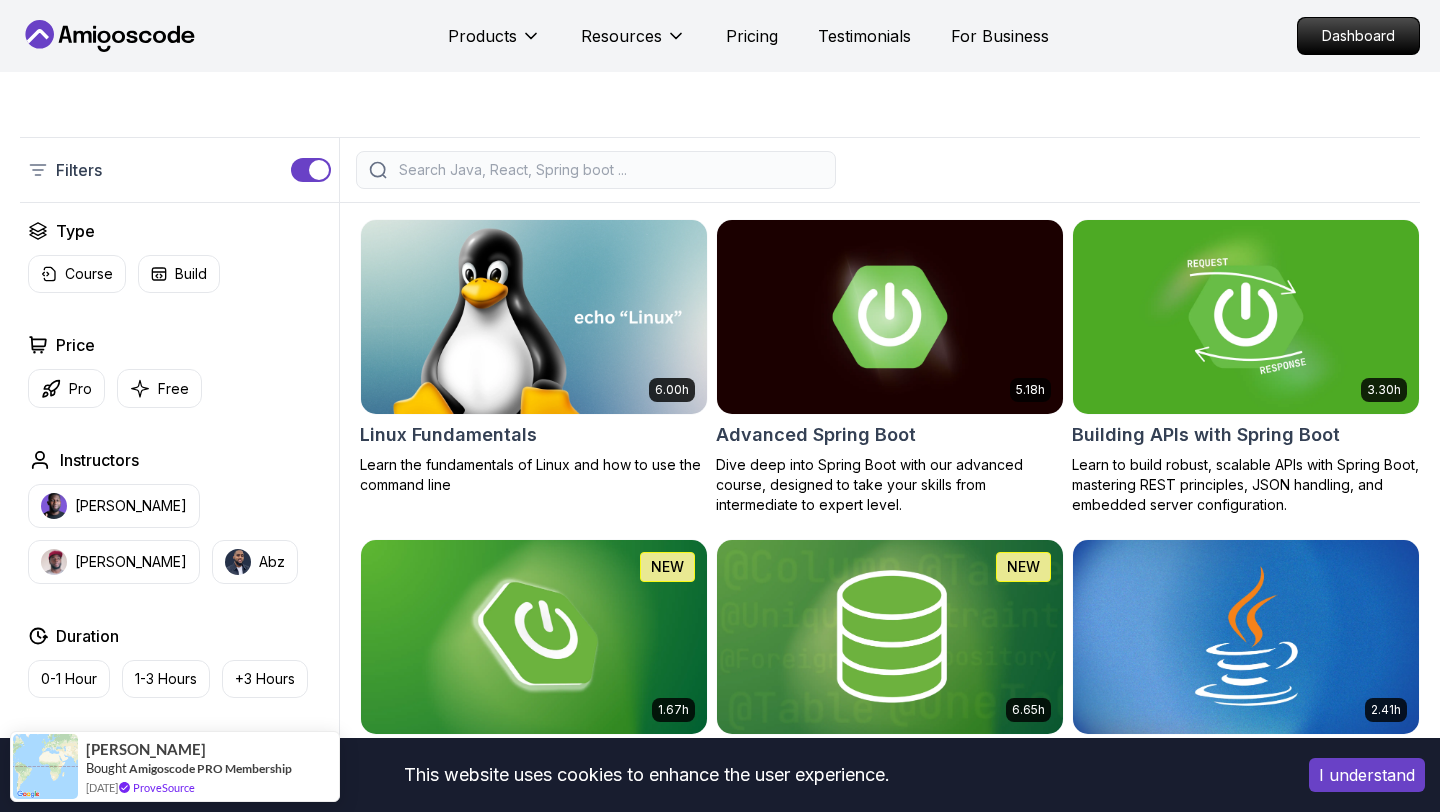 click on "This website uses cookies to enhance the user experience. I understand Products Resources Pricing Testimonials For Business Dashboard Products Resources Pricing Testimonials For Business Dashboard All Courses Learn Java, Spring Boot, DevOps & More with Amigoscode Premium Courses Master in-demand skills like Java, Spring Boot, DevOps, React, and more through hands-on, expert-led courses. Advance your software development career with real-world projects and practical learning. Filters Filters Type Course Build Price Pro Free Instructors [PERSON_NAME] [PERSON_NAME] Duration 0-1 Hour 1-3 Hours +3 Hours Track Front End Back End Dev Ops Full Stack Level Junior Mid-level Senior 6.00h Linux Fundamentals Learn the fundamentals of Linux and how to use the command line 5.18h Advanced Spring Boot Dive deep into Spring Boot with our advanced course, designed to take your skills from intermediate to expert level. 3.30h Building APIs with Spring Boot 1.67h NEW Spring Boot for Beginners 6.65h NEW Spring Data JPA 2.41h 9.18h 54m" at bounding box center (720, 4516) 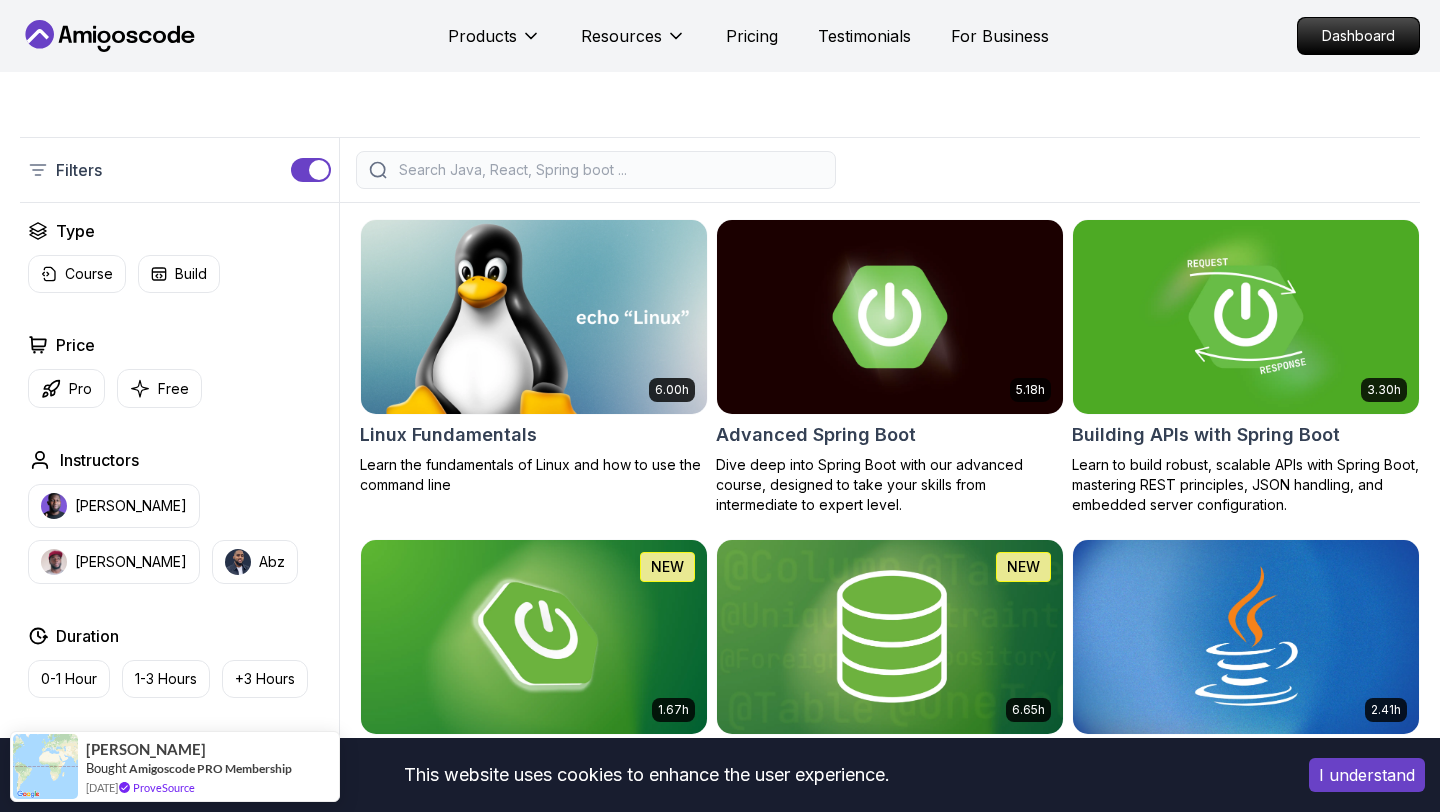 click at bounding box center [533, 316] 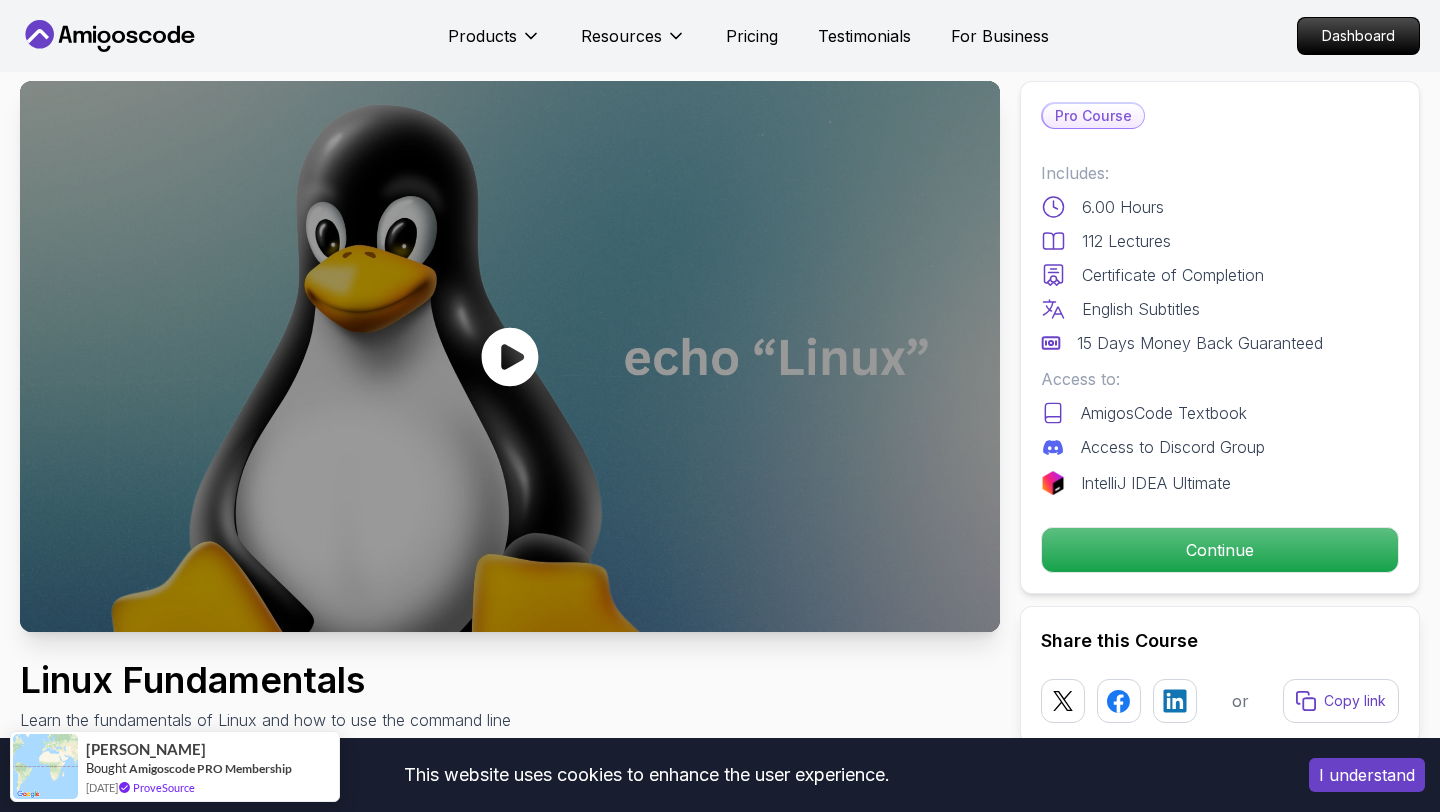 scroll, scrollTop: 32, scrollLeft: 0, axis: vertical 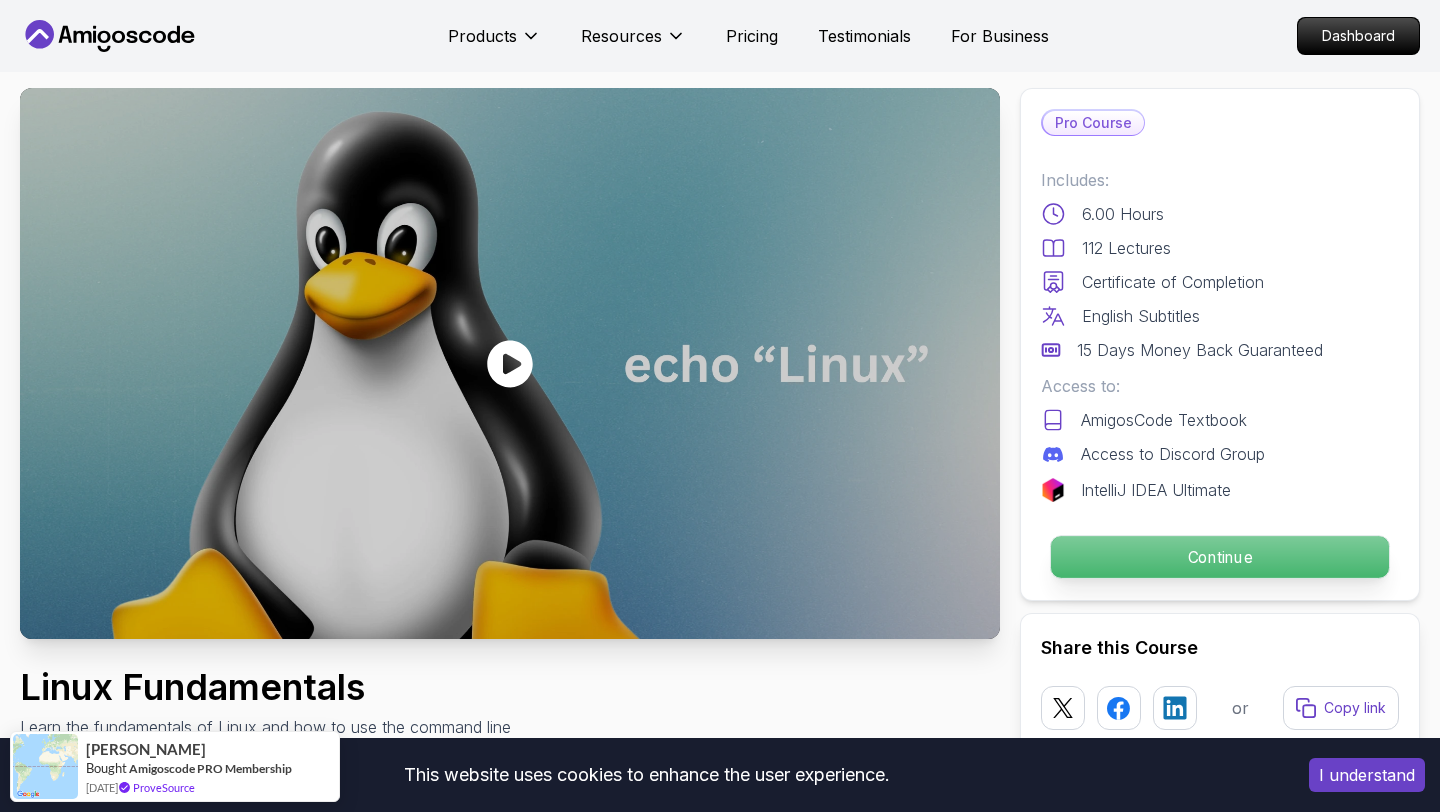 click on "Continue" at bounding box center [1220, 557] 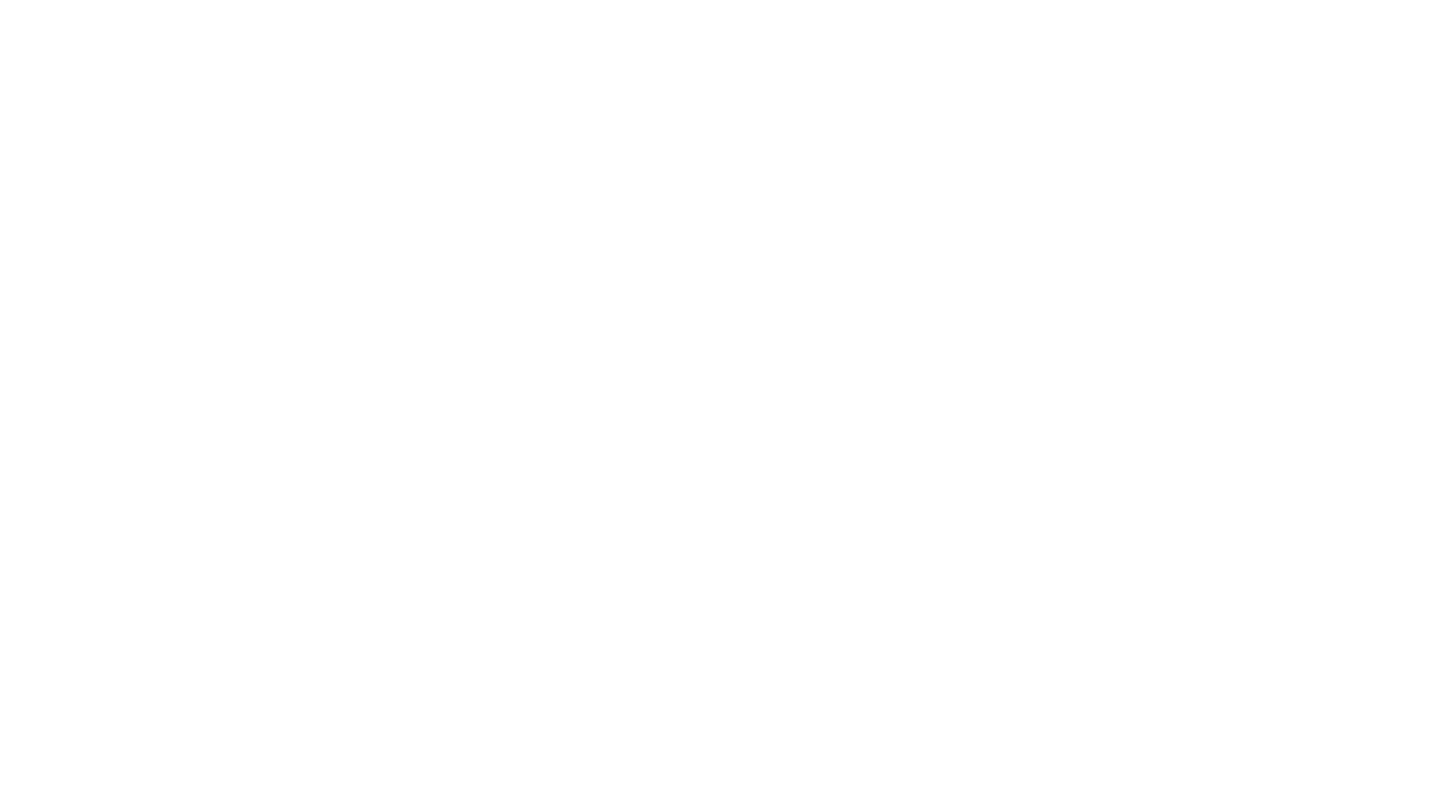 scroll, scrollTop: 0, scrollLeft: 0, axis: both 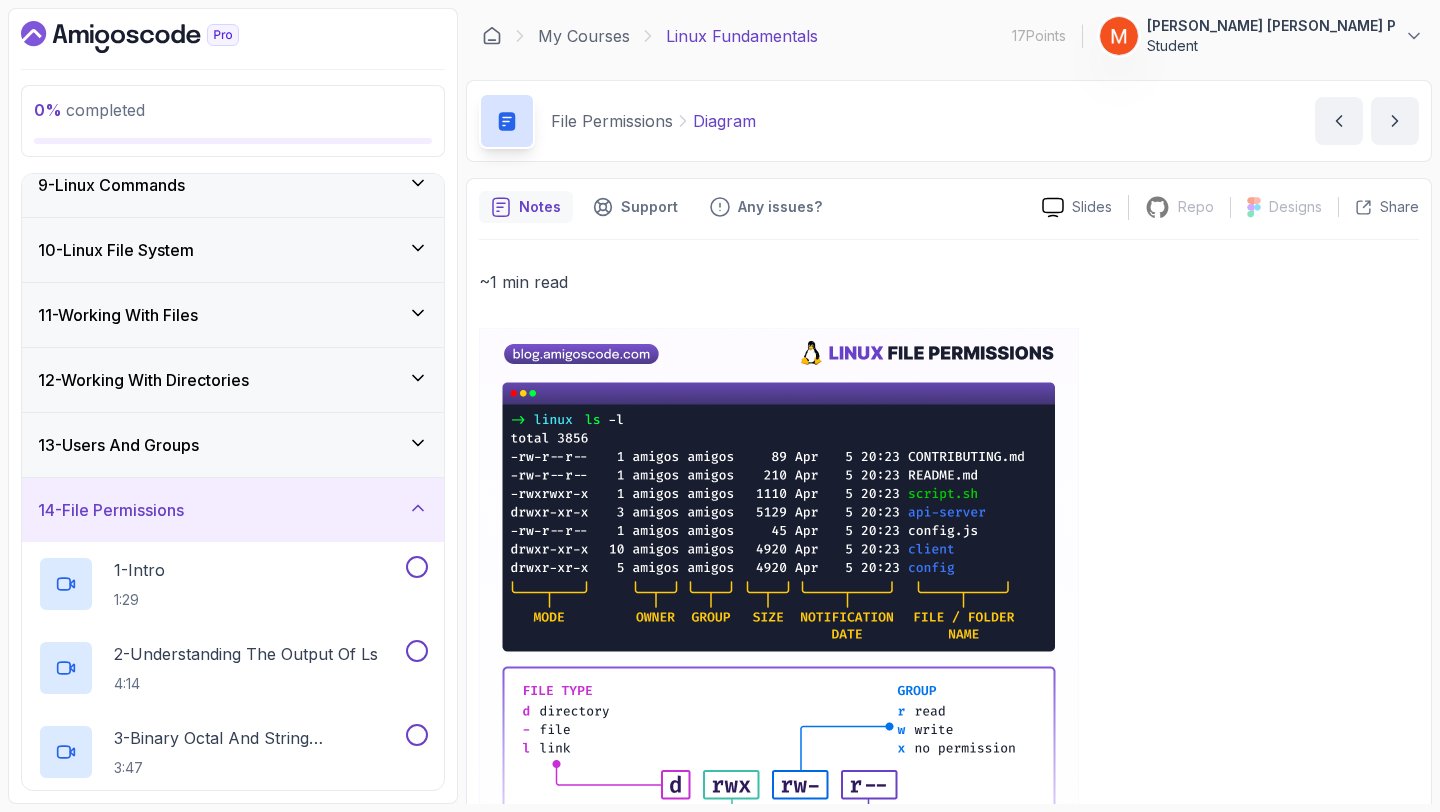 click on "14  -  File Permissions" at bounding box center (233, 510) 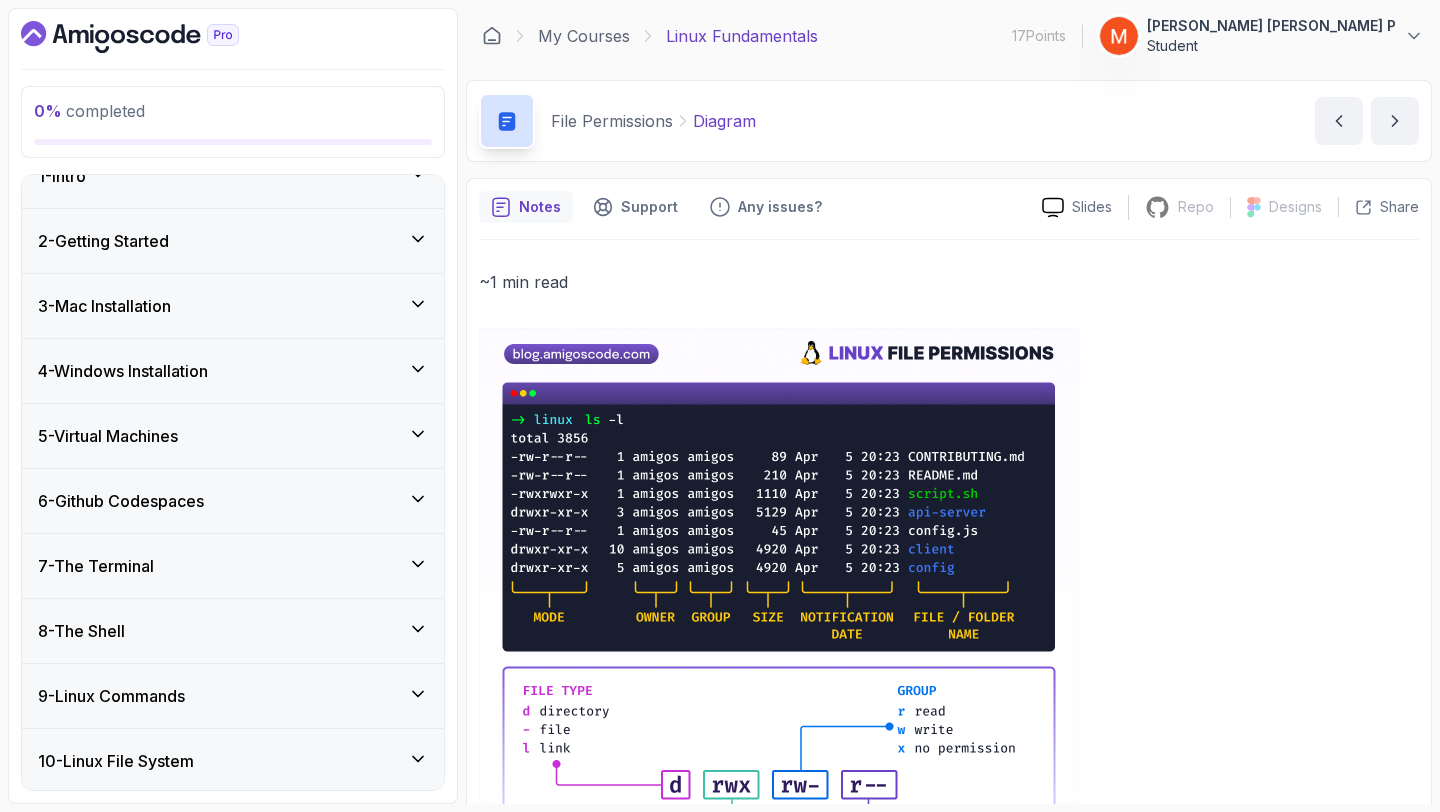 scroll, scrollTop: 0, scrollLeft: 0, axis: both 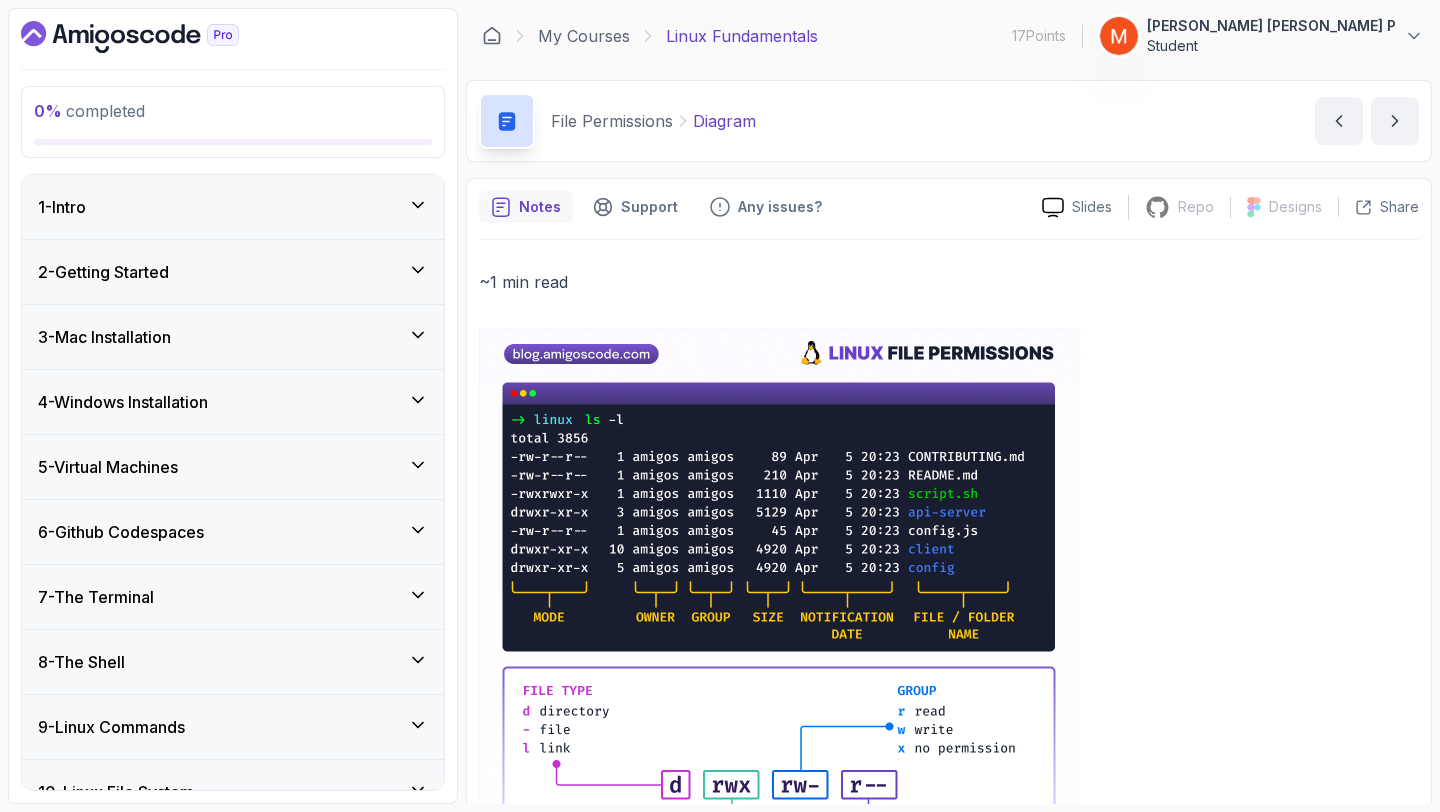 click on "3  -  Mac Installation" at bounding box center [233, 337] 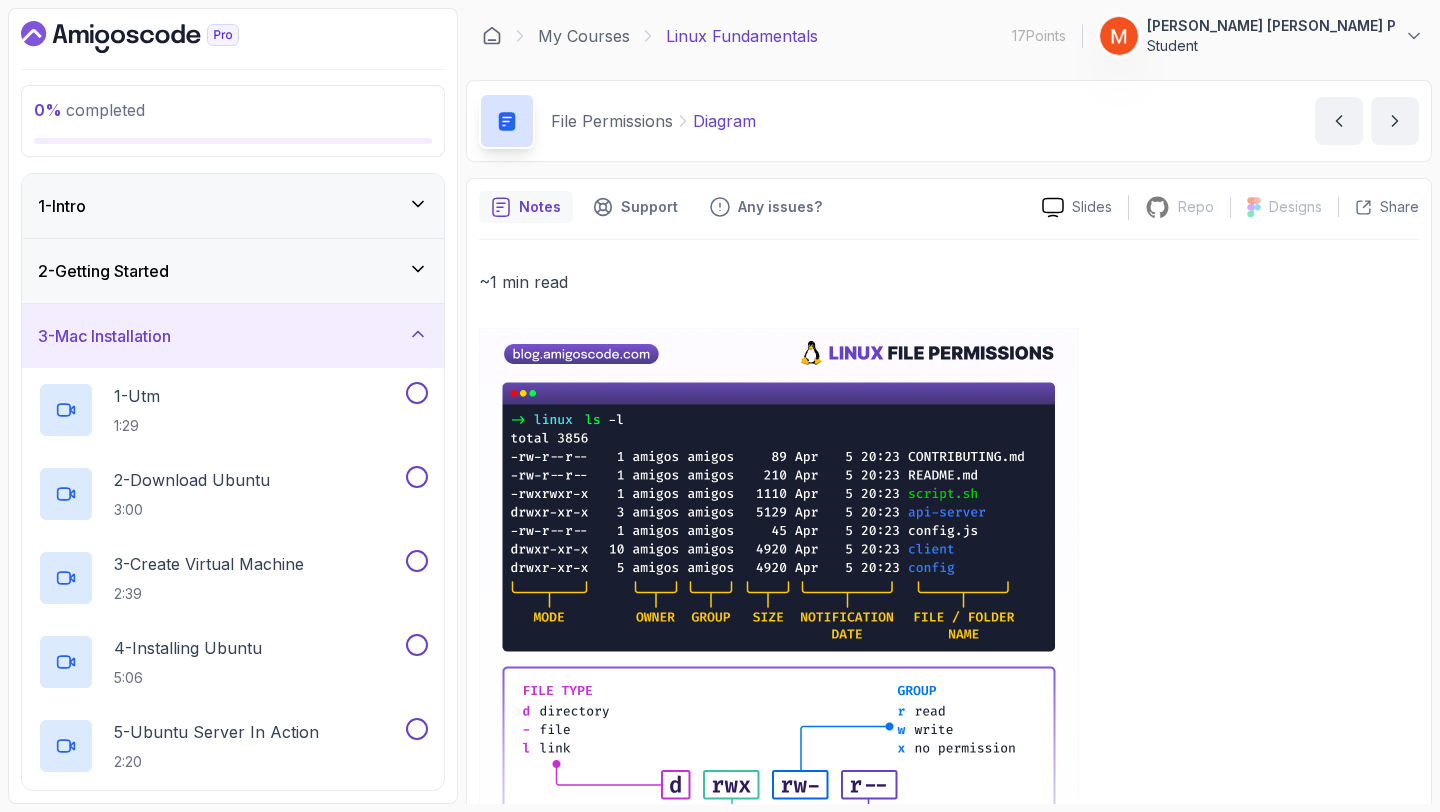 click on "3  -  Mac Installation" at bounding box center [233, 336] 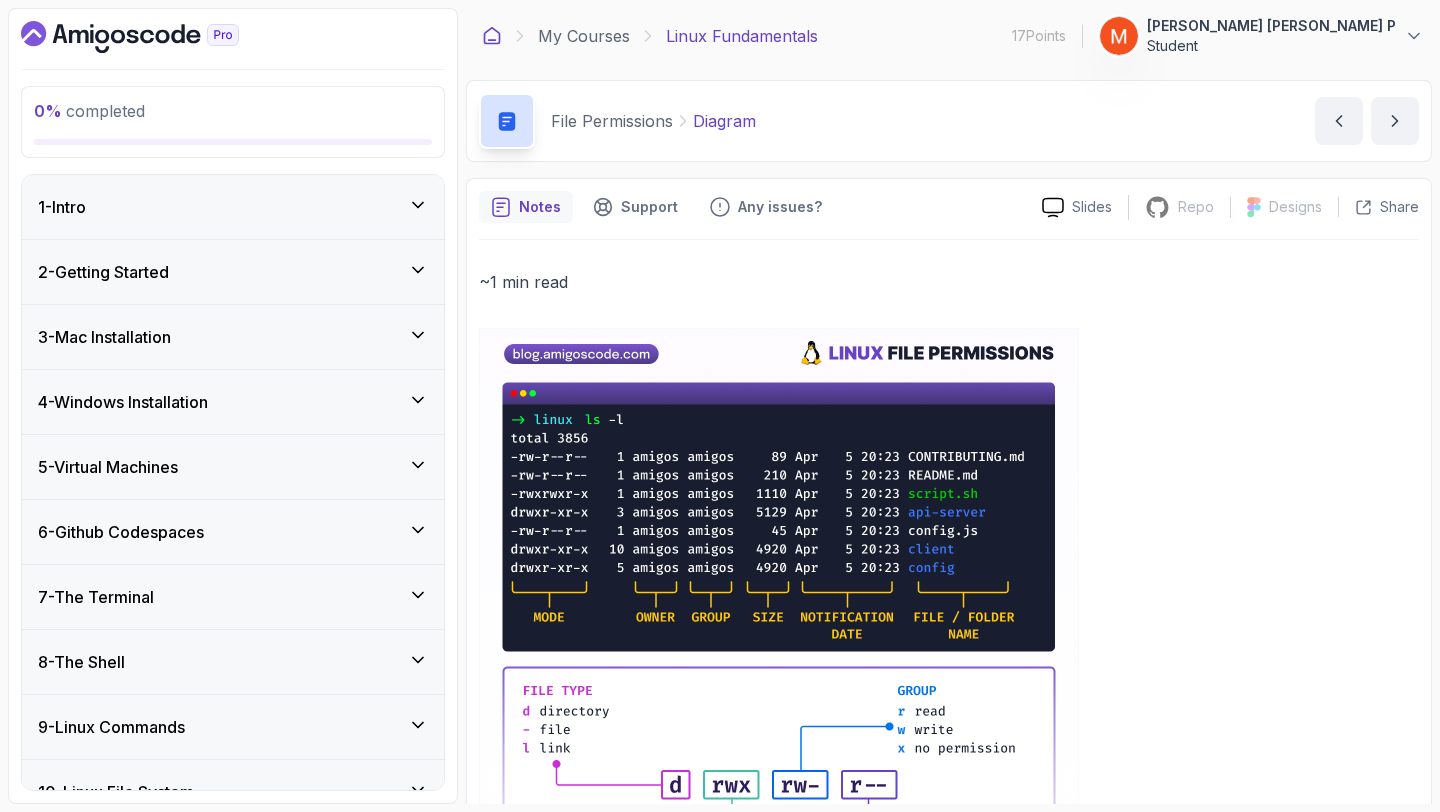 click 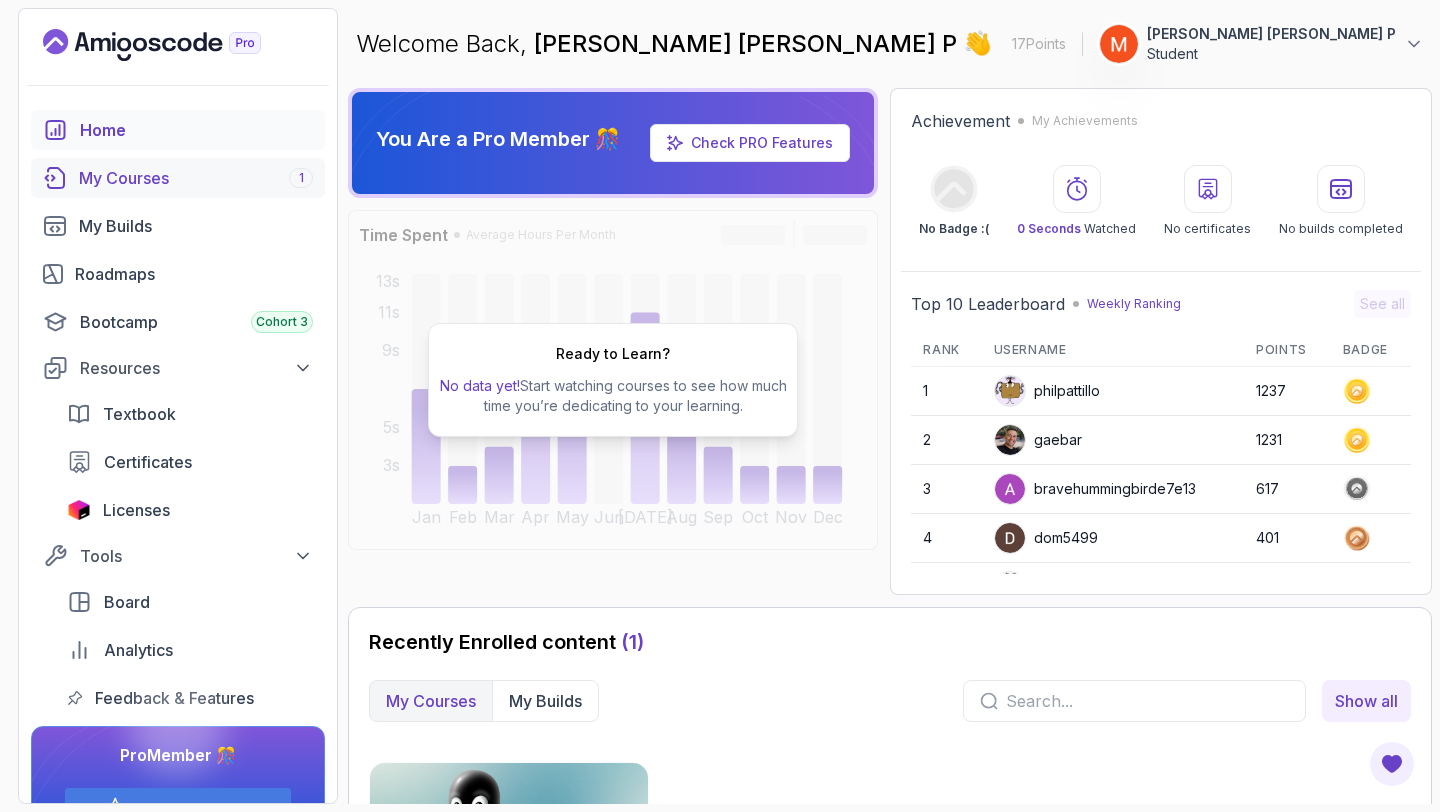 click on "My Courses 1" at bounding box center (196, 178) 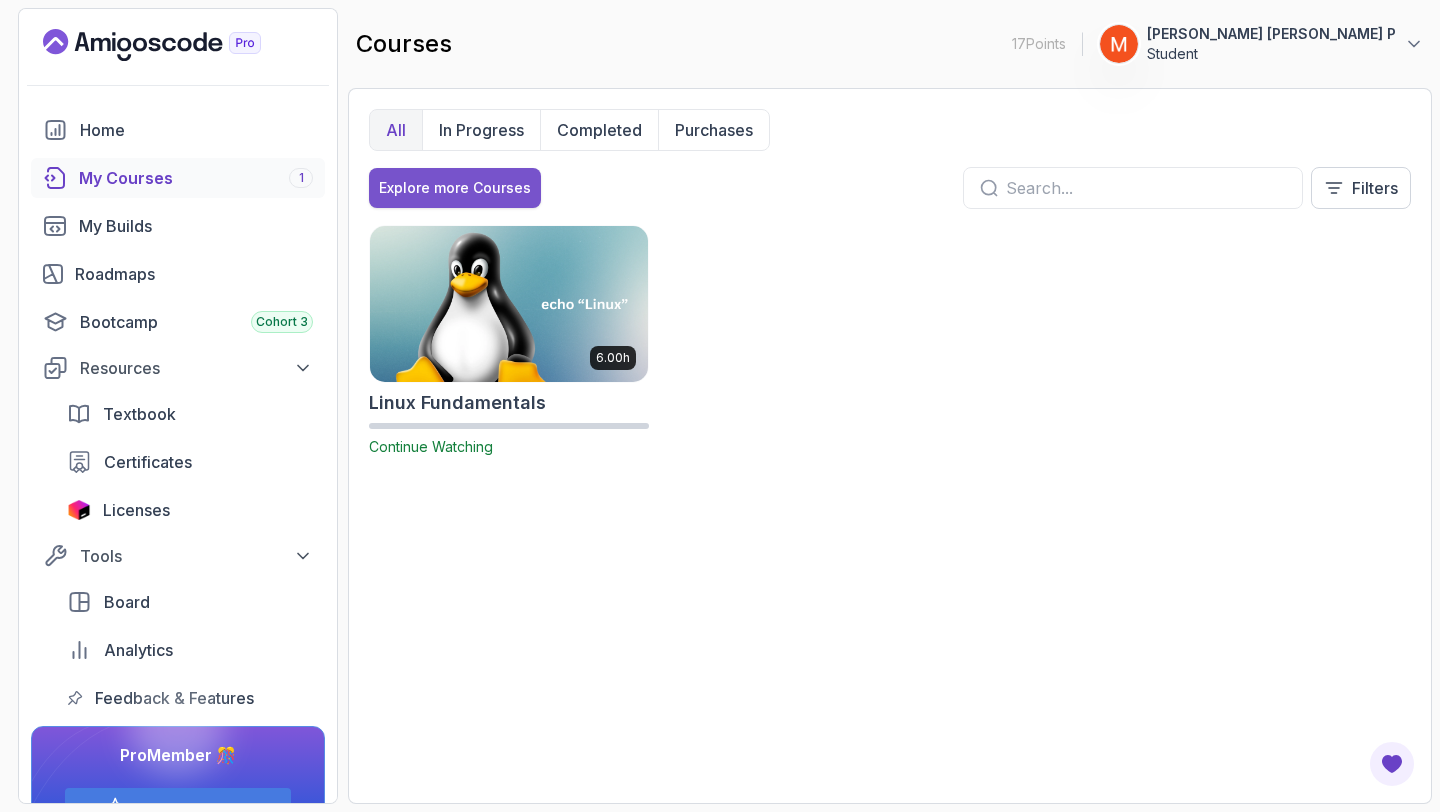 click on "Explore more Courses" at bounding box center [455, 188] 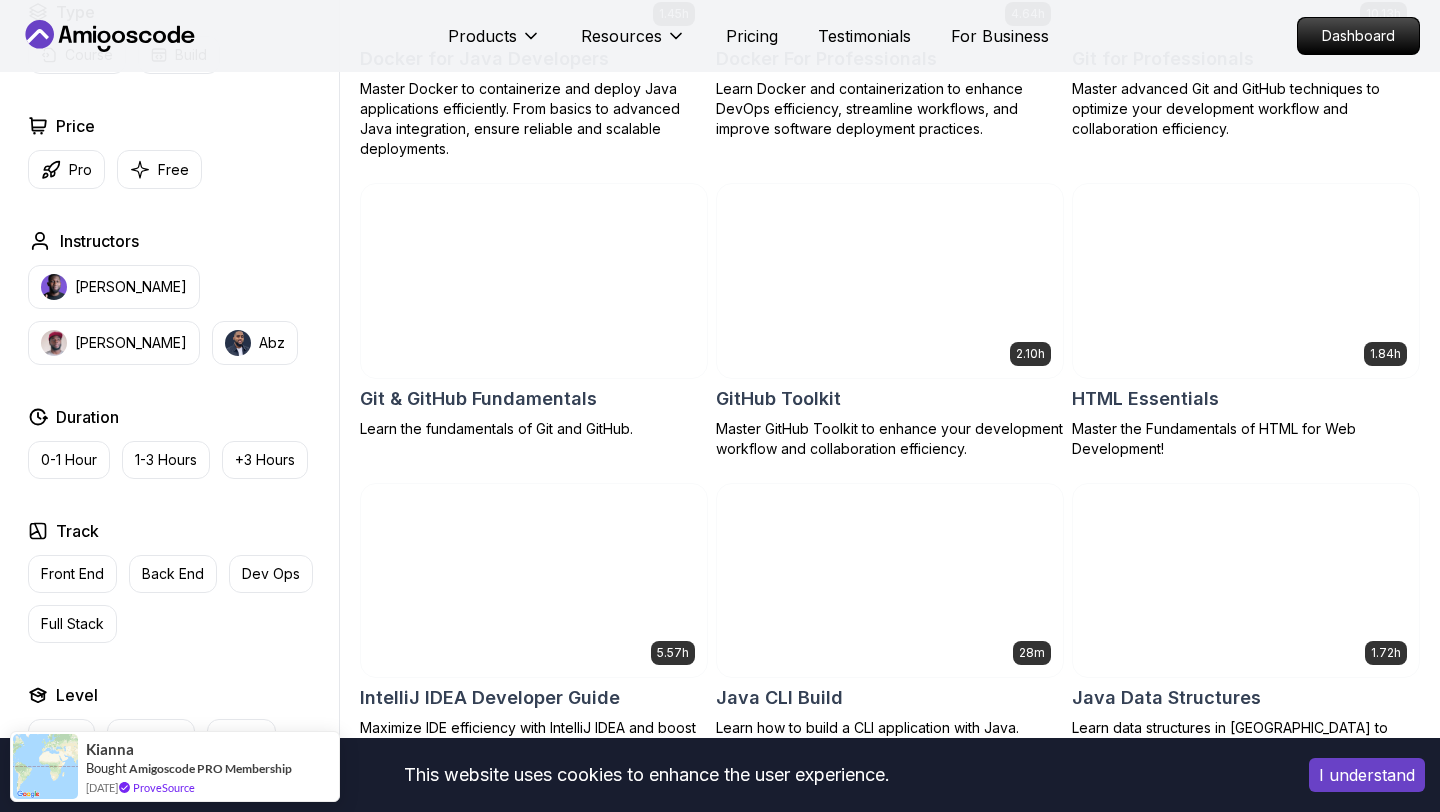 scroll, scrollTop: 2045, scrollLeft: 0, axis: vertical 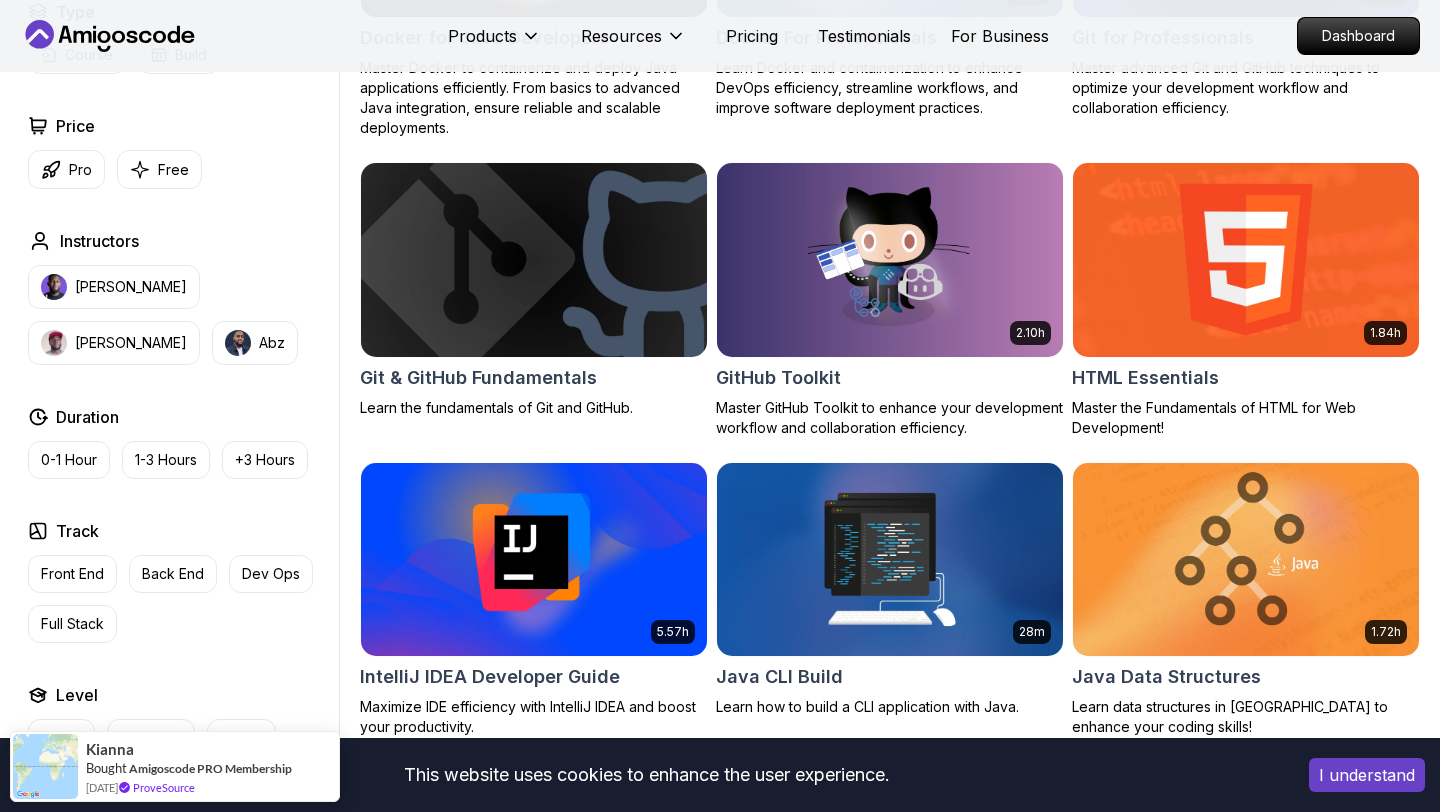 click at bounding box center (533, 259) 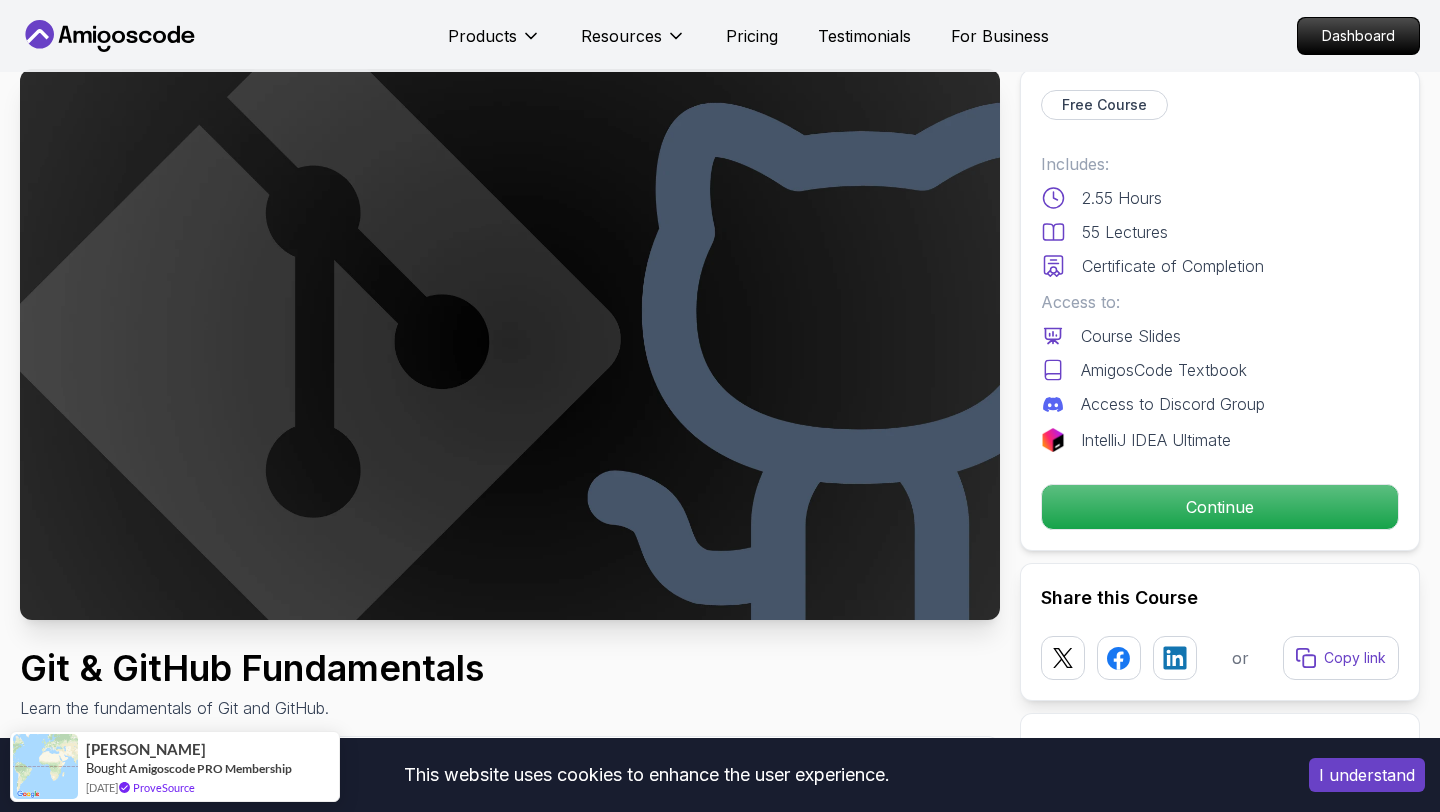 scroll, scrollTop: 61, scrollLeft: 0, axis: vertical 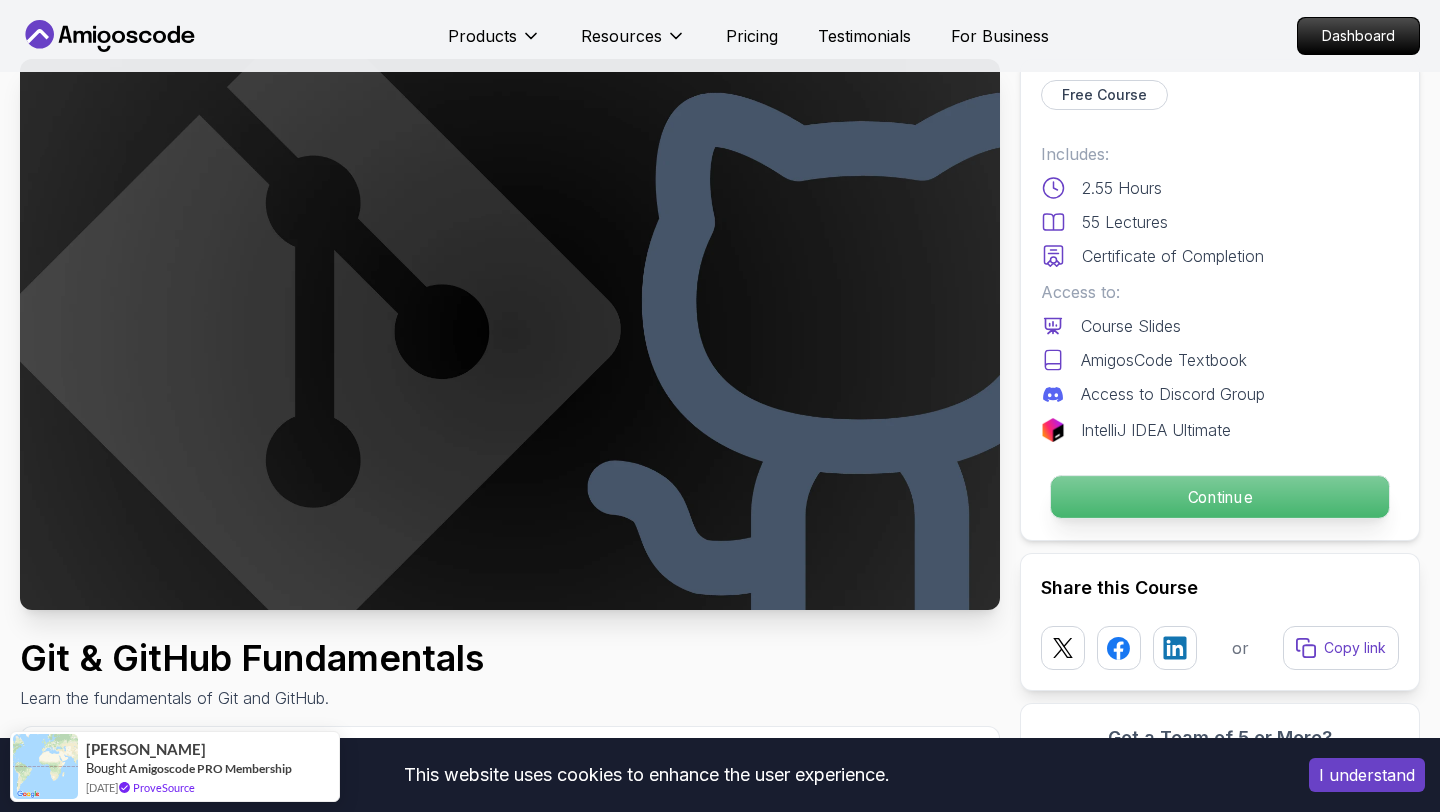 click on "Continue" at bounding box center (1220, 497) 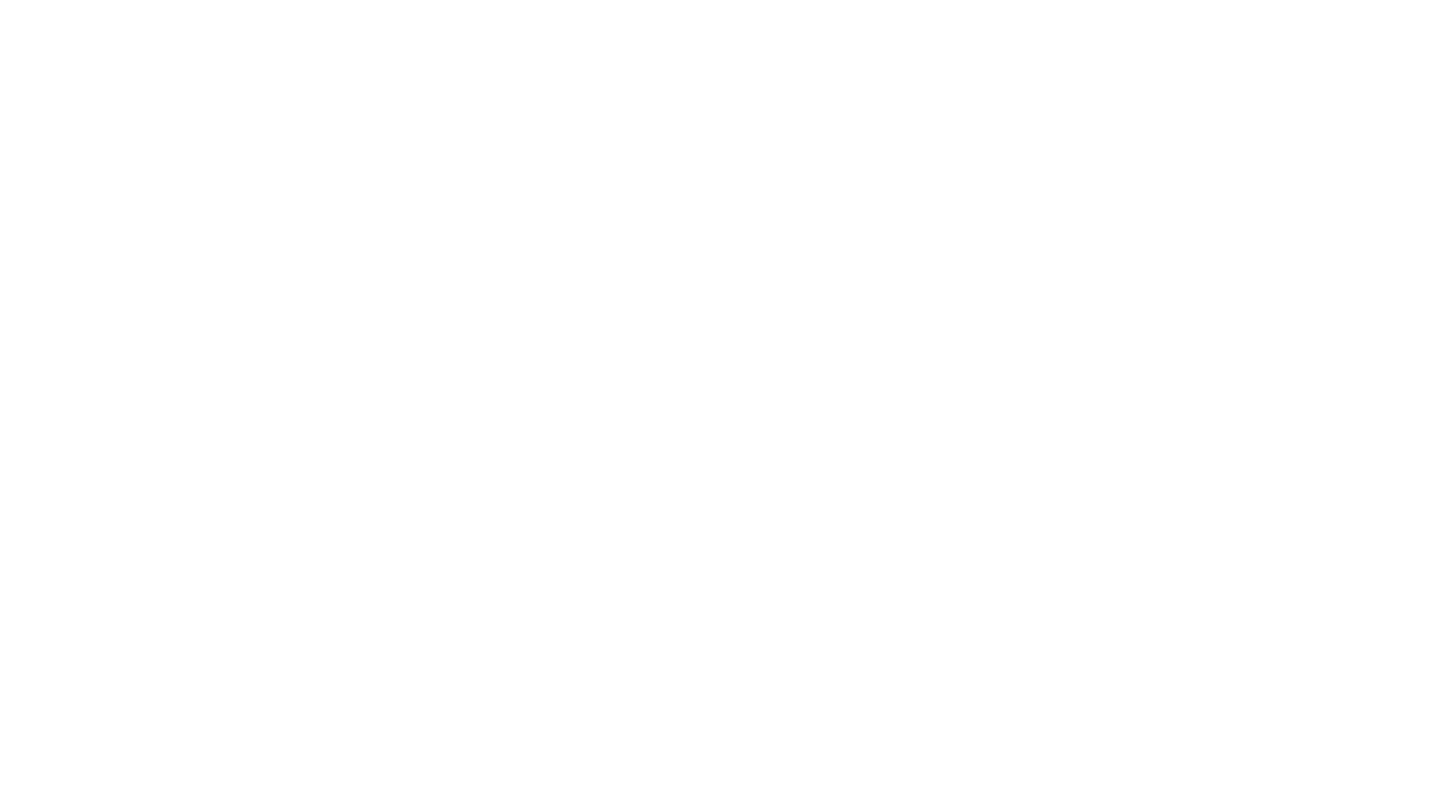 scroll, scrollTop: 0, scrollLeft: 0, axis: both 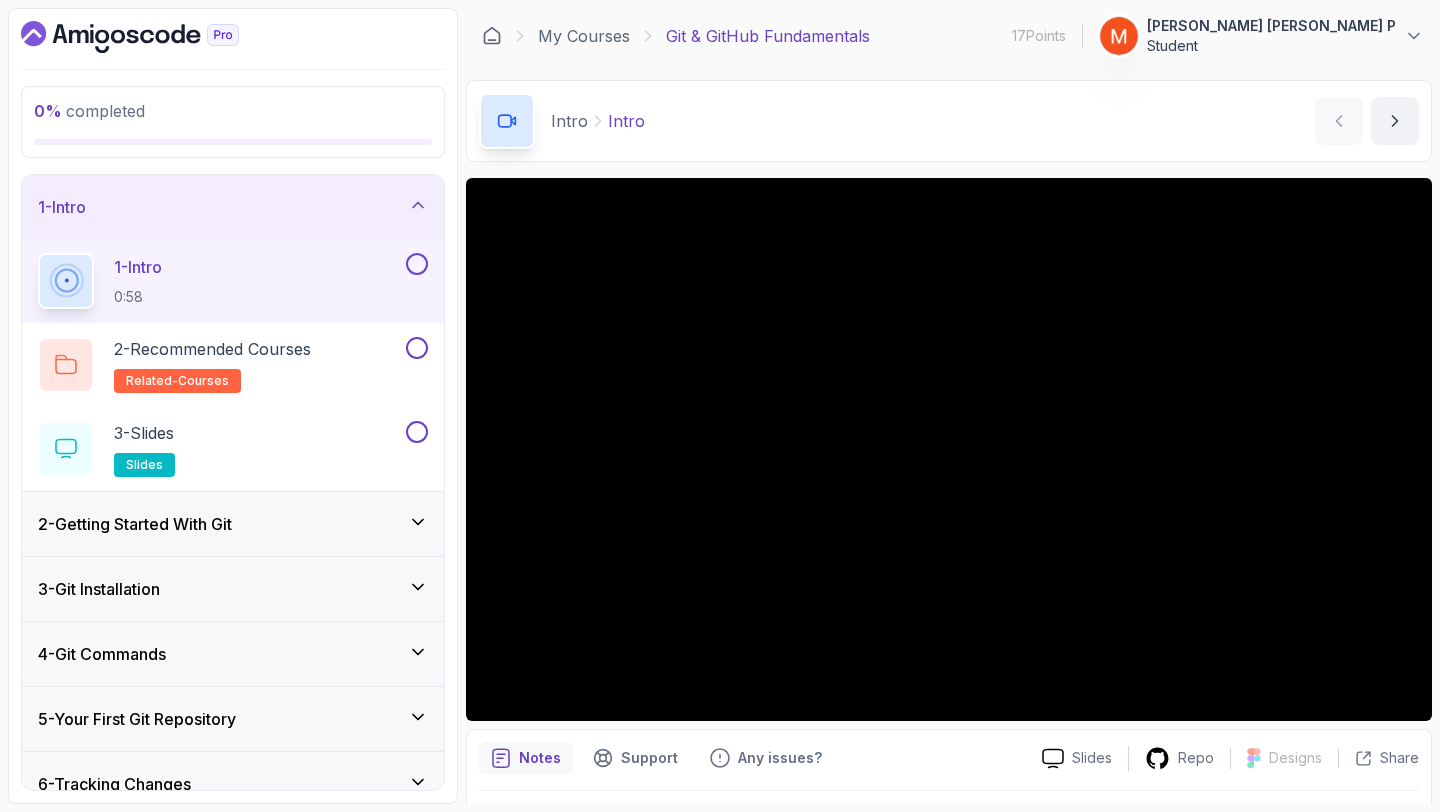 click at bounding box center (417, 264) 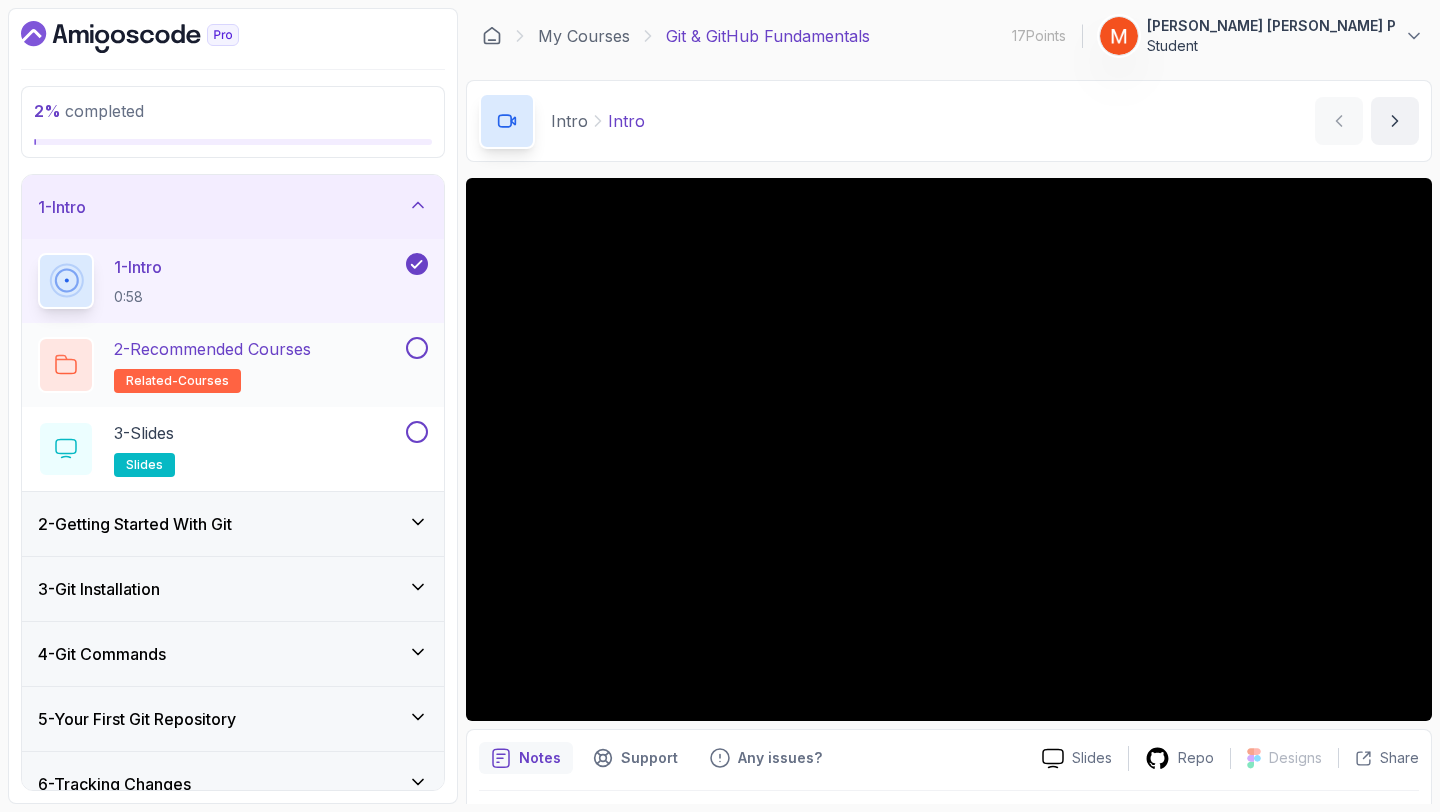 click at bounding box center (417, 348) 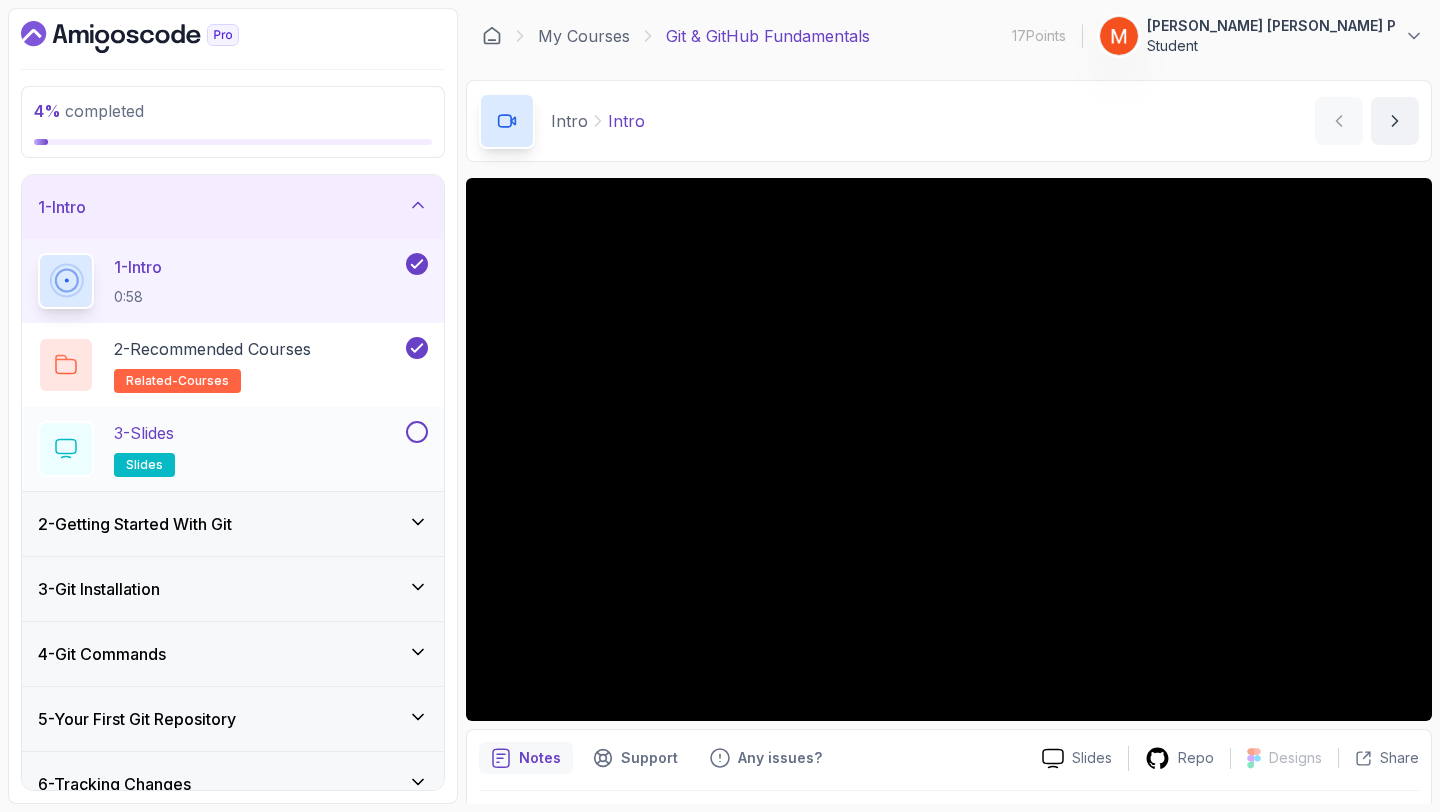 click at bounding box center (417, 432) 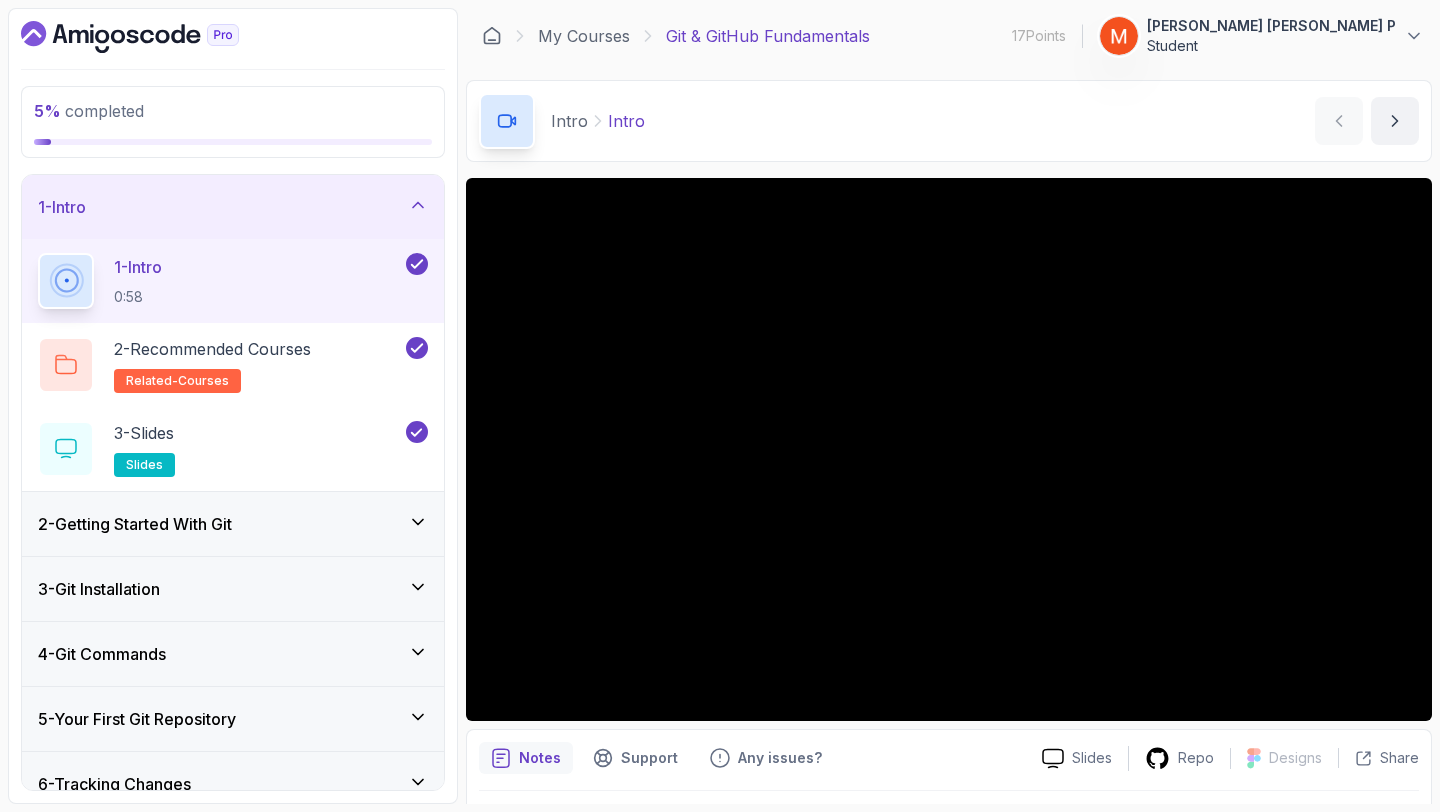 click on "1  -  Intro" at bounding box center (233, 207) 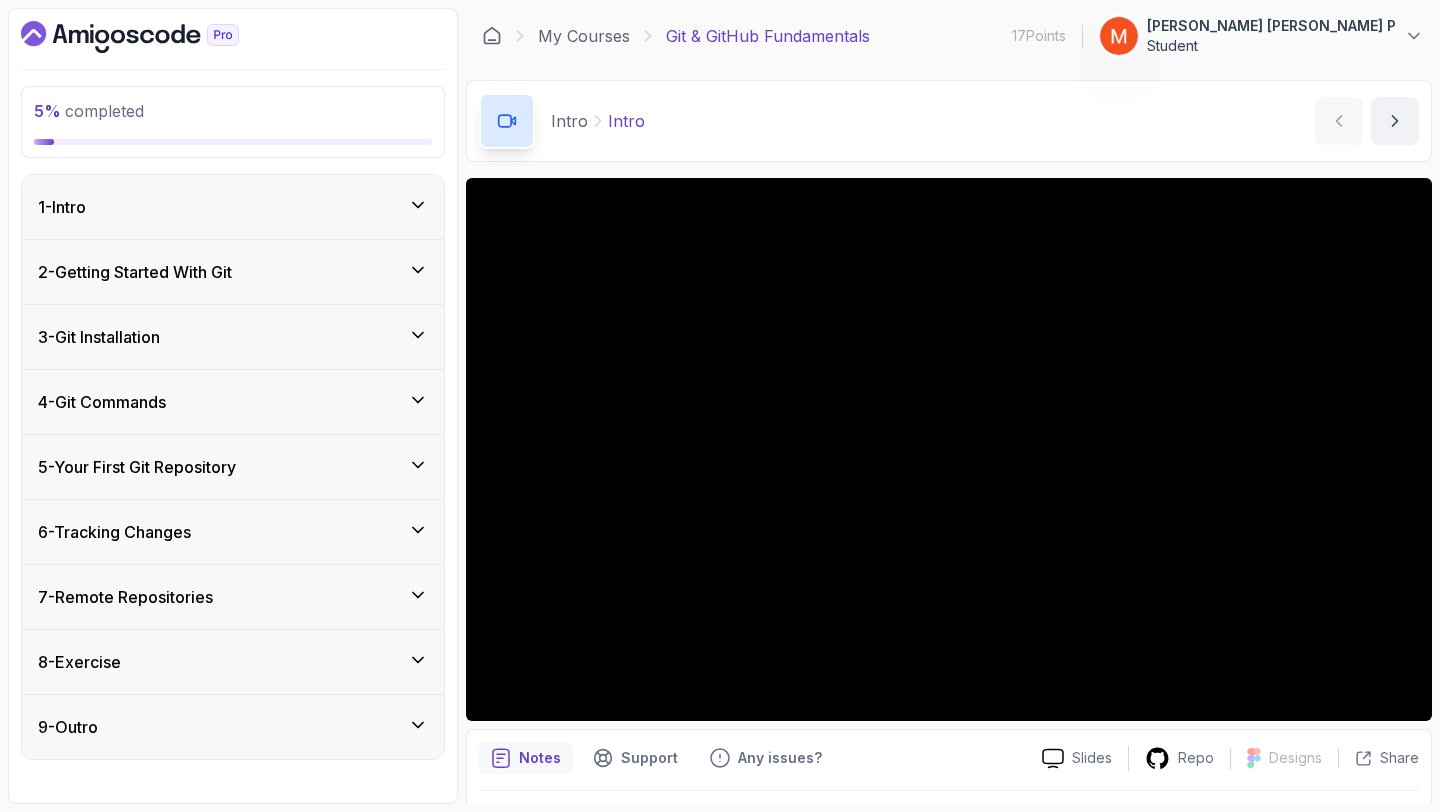 click on "2  -  Getting Started With Git" at bounding box center [233, 272] 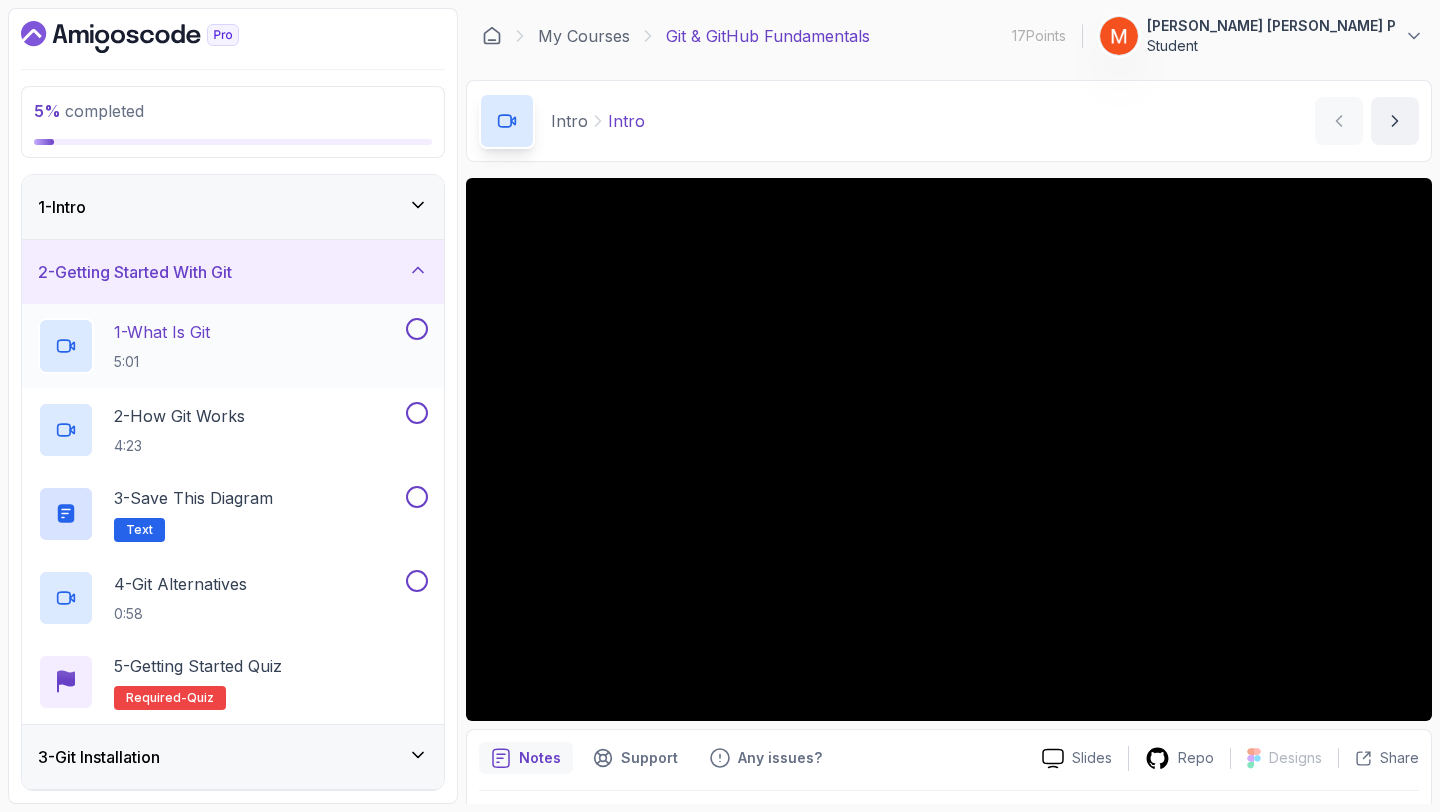 click at bounding box center [417, 329] 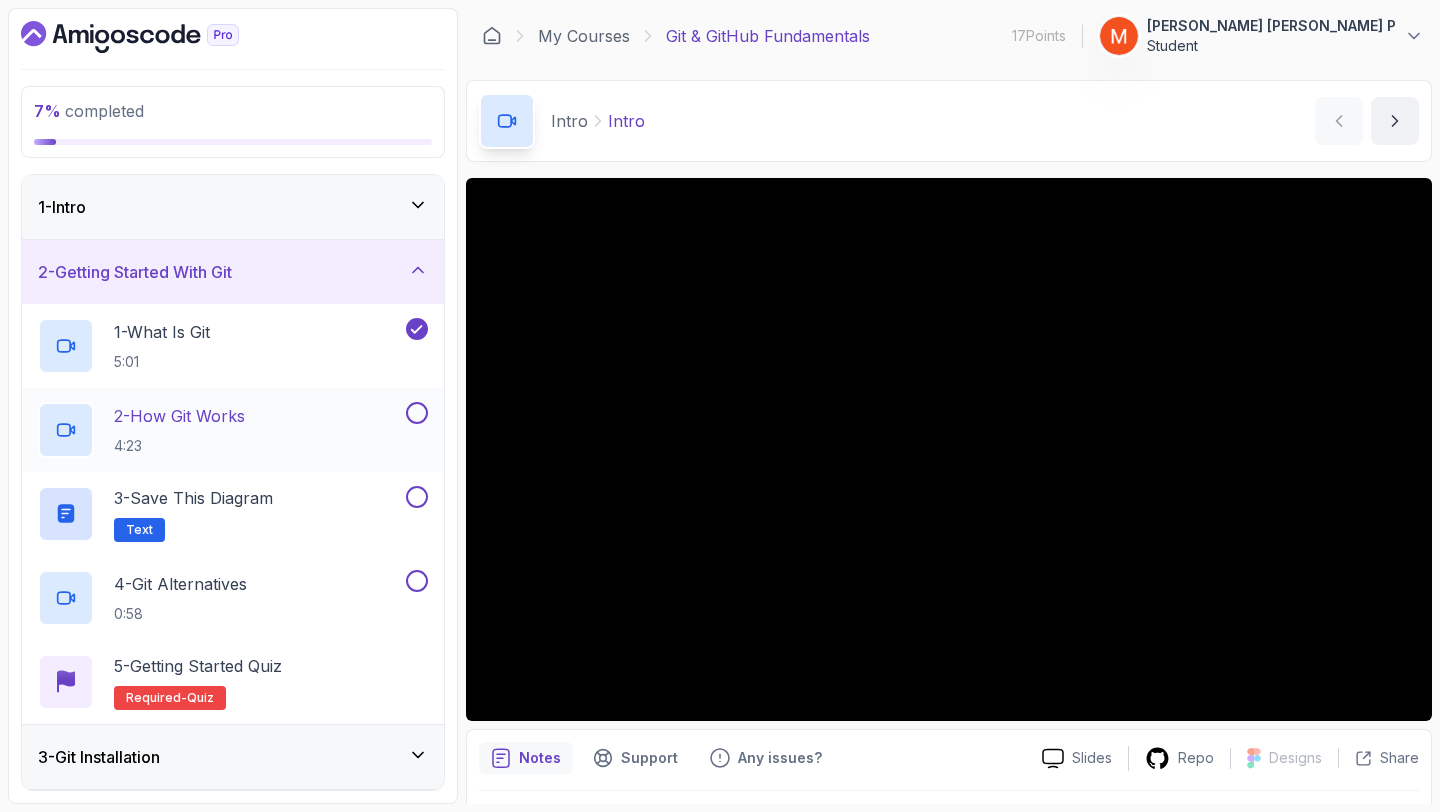 click at bounding box center (417, 413) 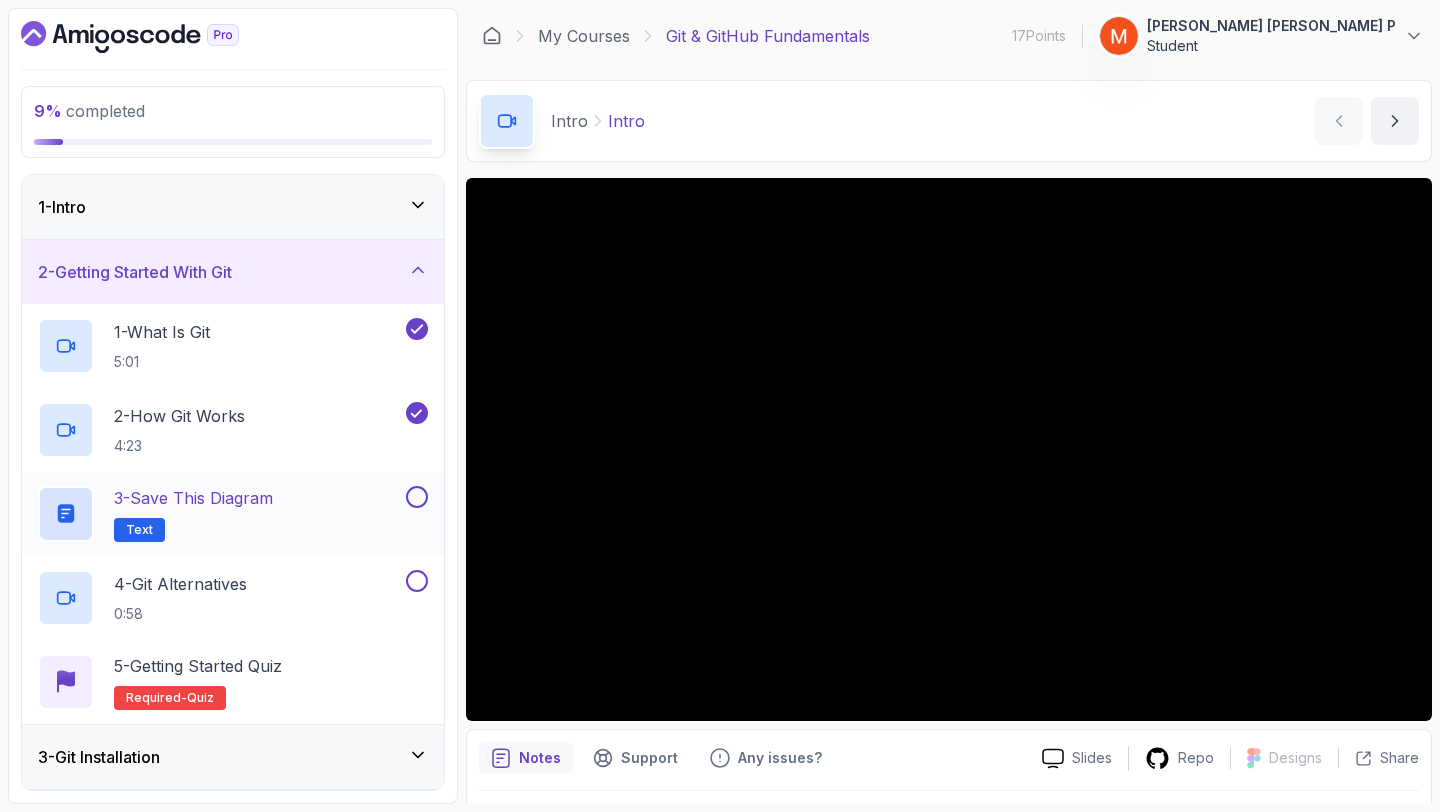 click at bounding box center (417, 497) 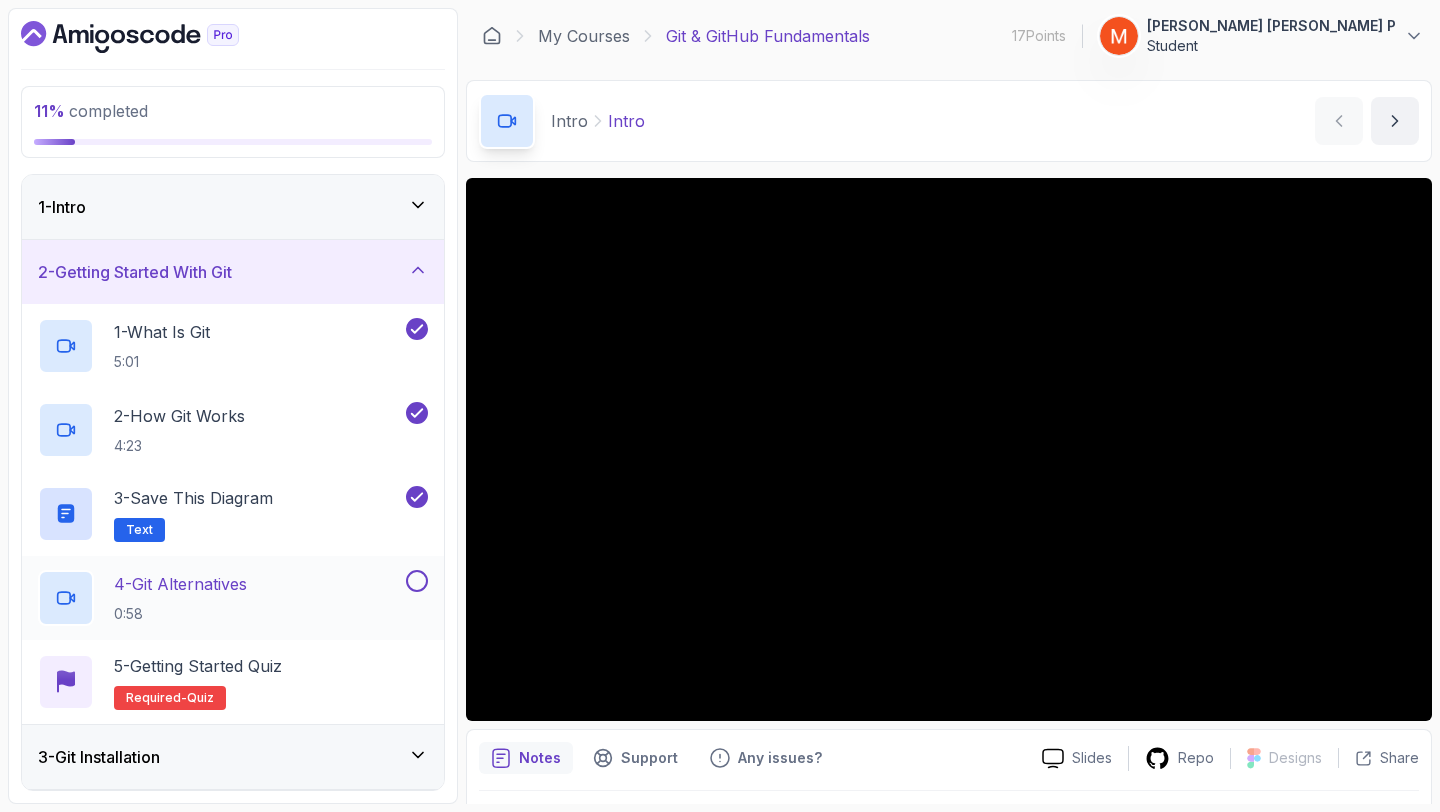 click at bounding box center (417, 581) 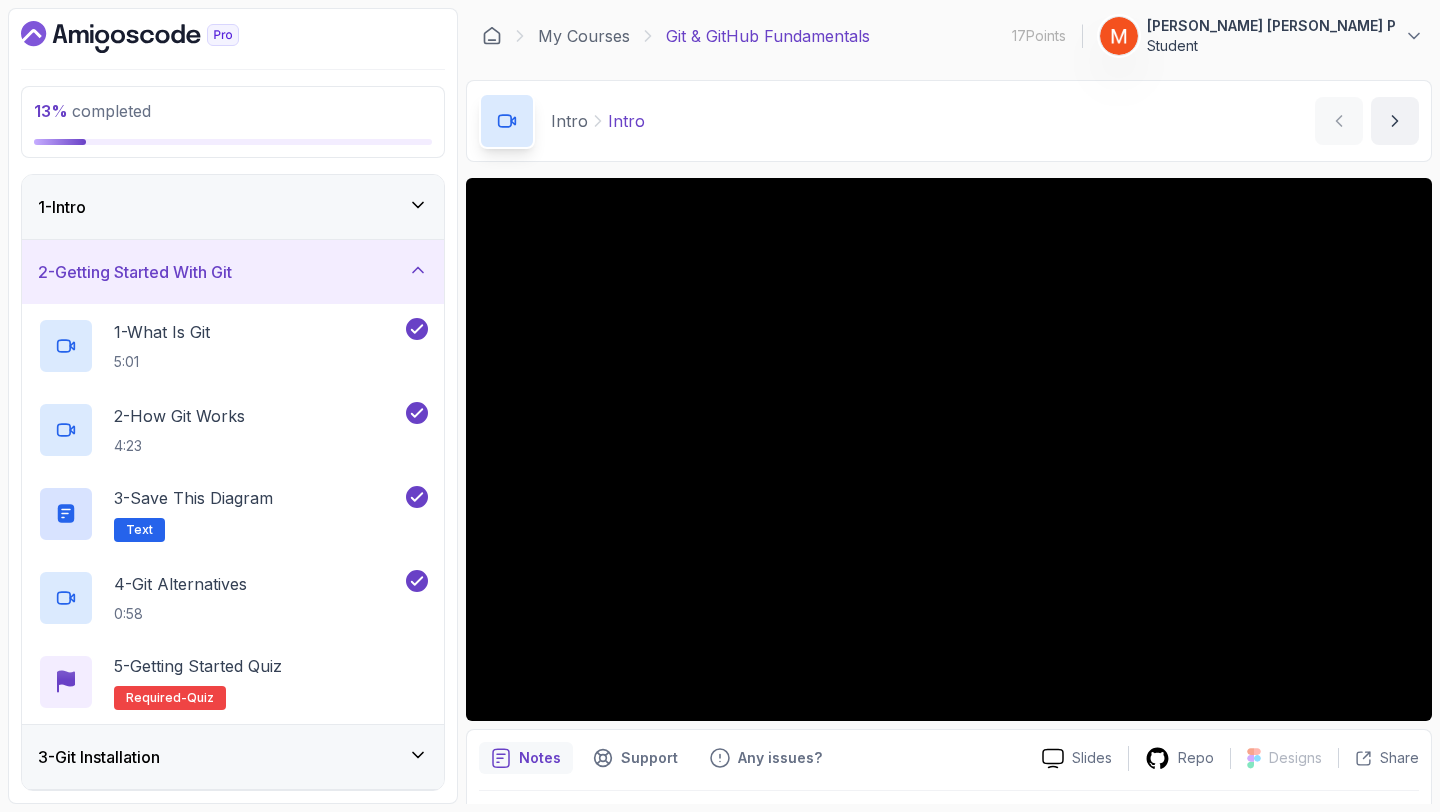 click on "2  -  Getting Started With Git" at bounding box center (233, 272) 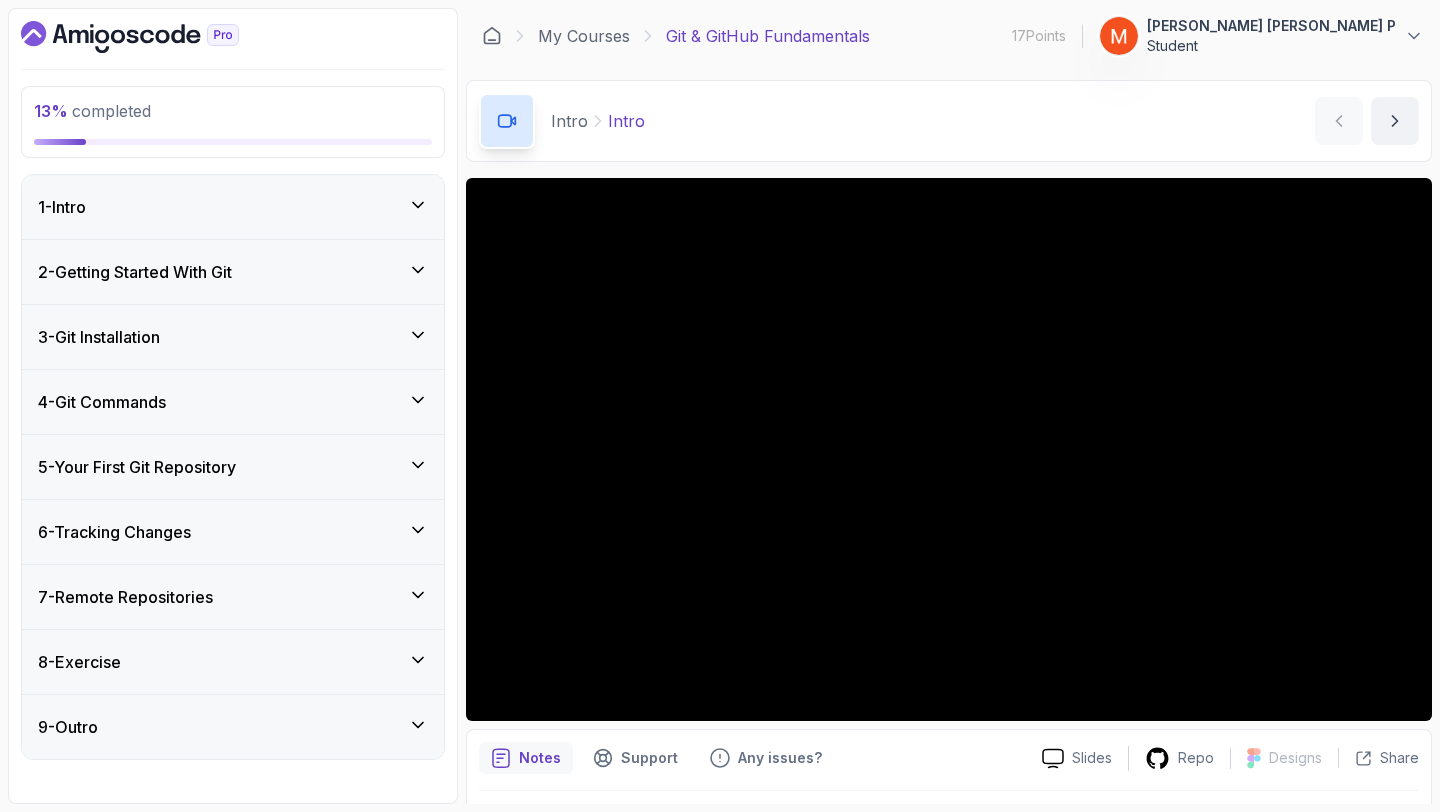 click on "3  -  Git Installation" at bounding box center (233, 337) 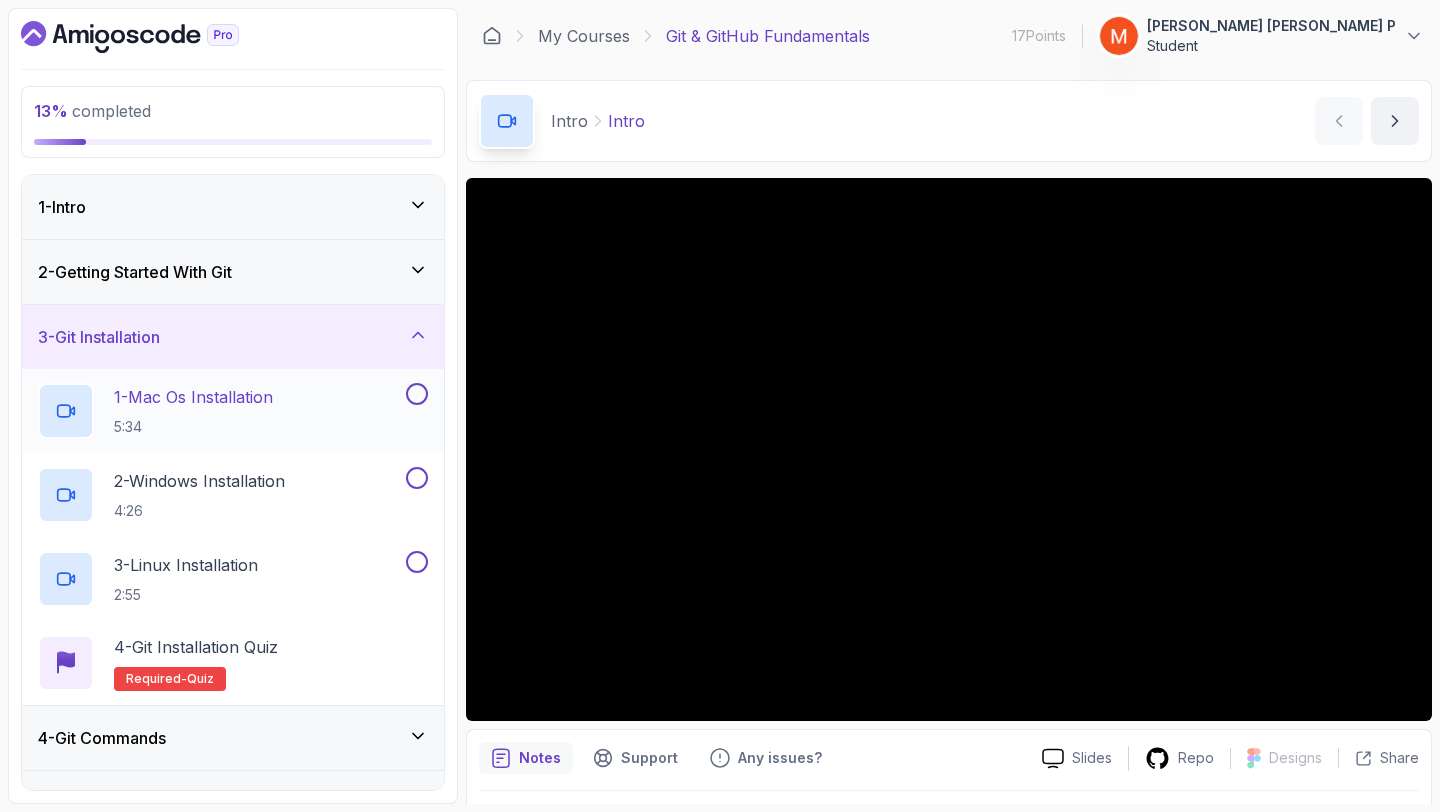 click at bounding box center [417, 394] 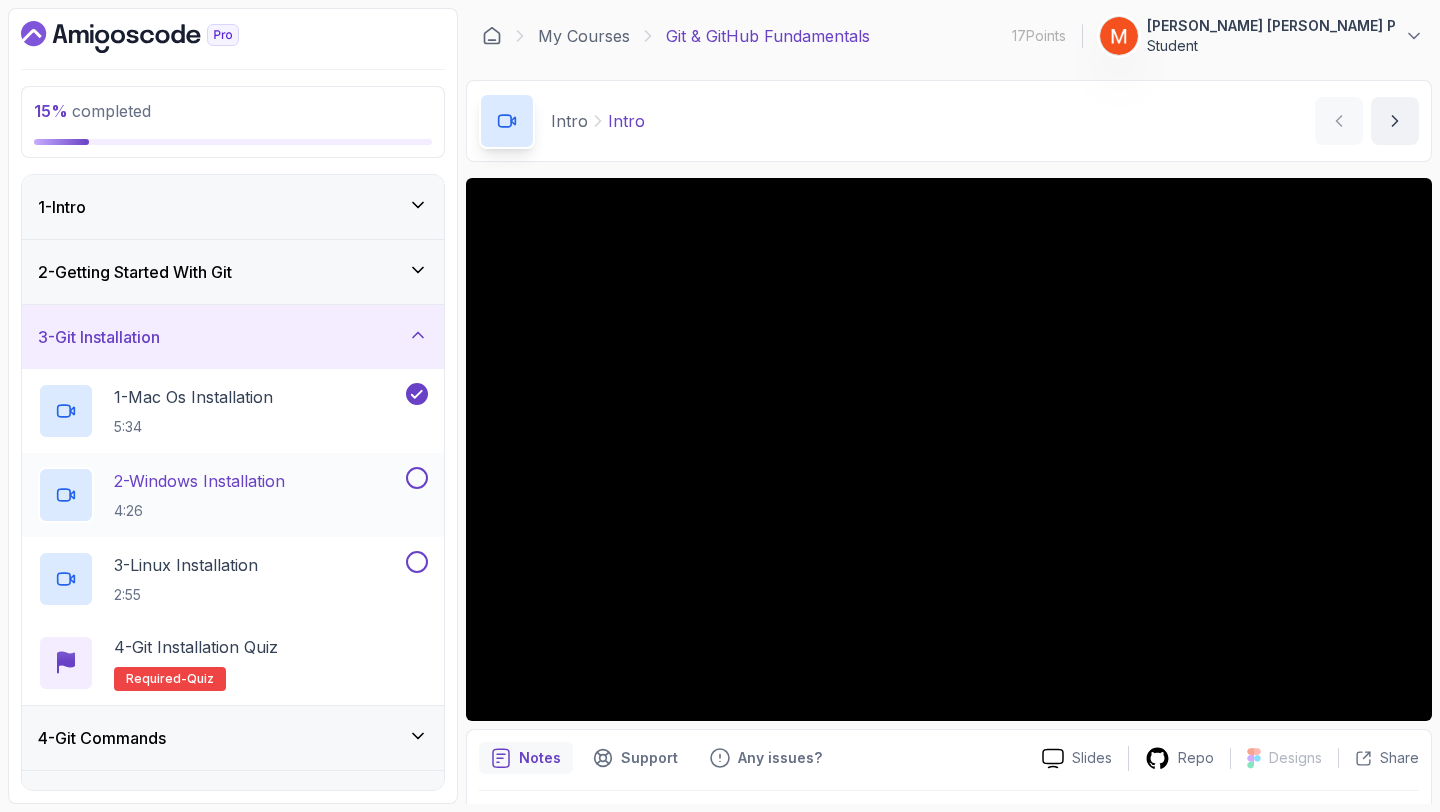 click at bounding box center [417, 478] 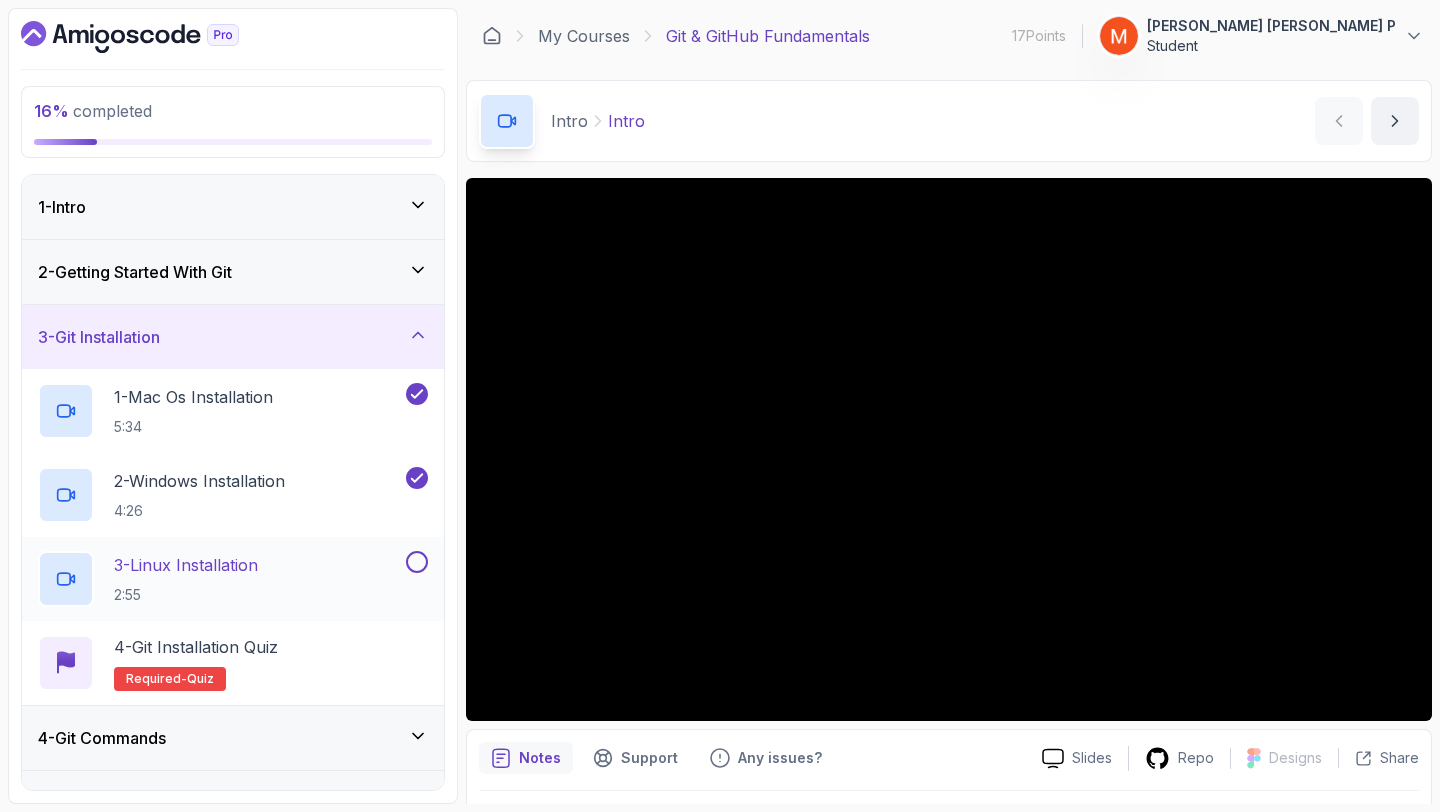 click on "3  -  Linux Installation 2:55" at bounding box center [233, 579] 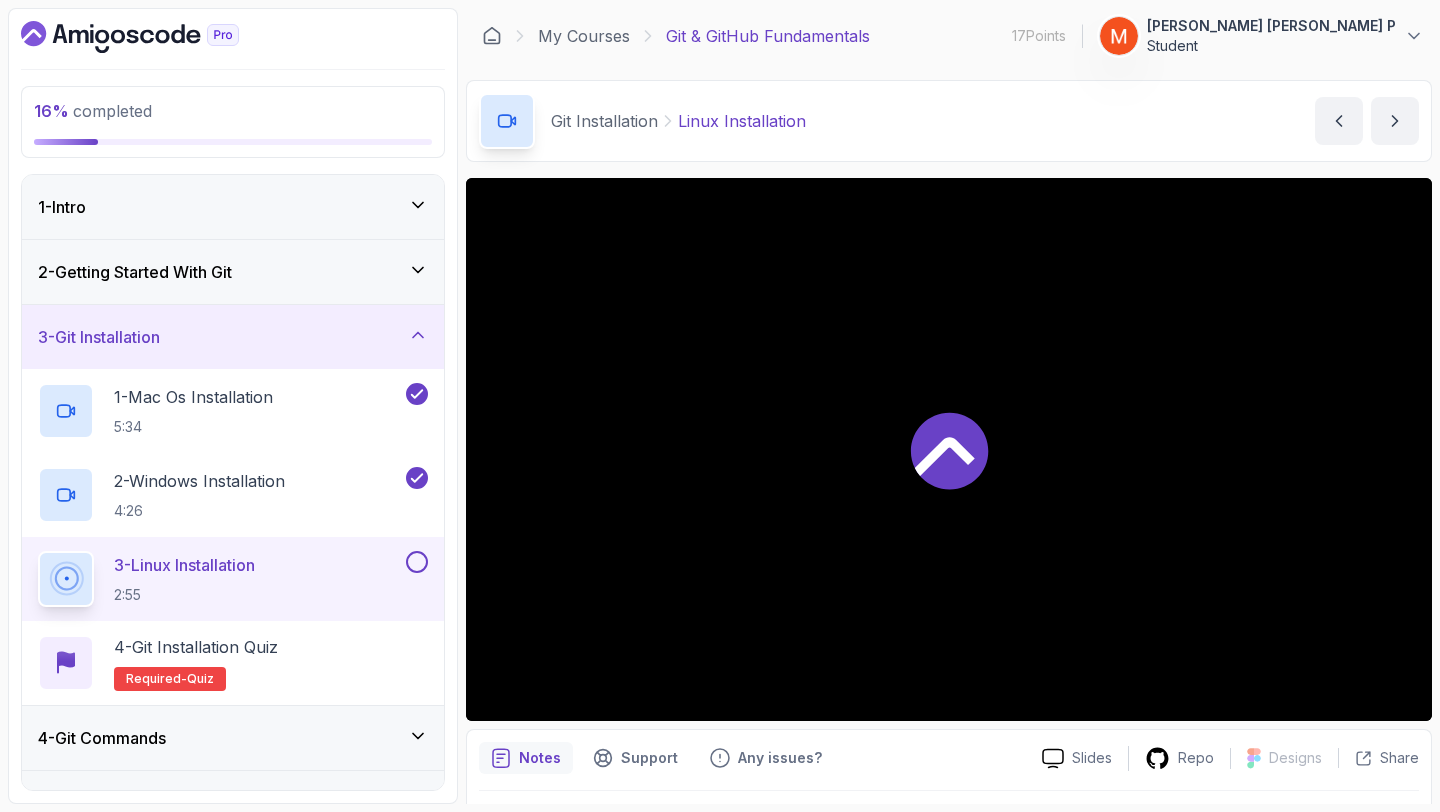 click at bounding box center (417, 562) 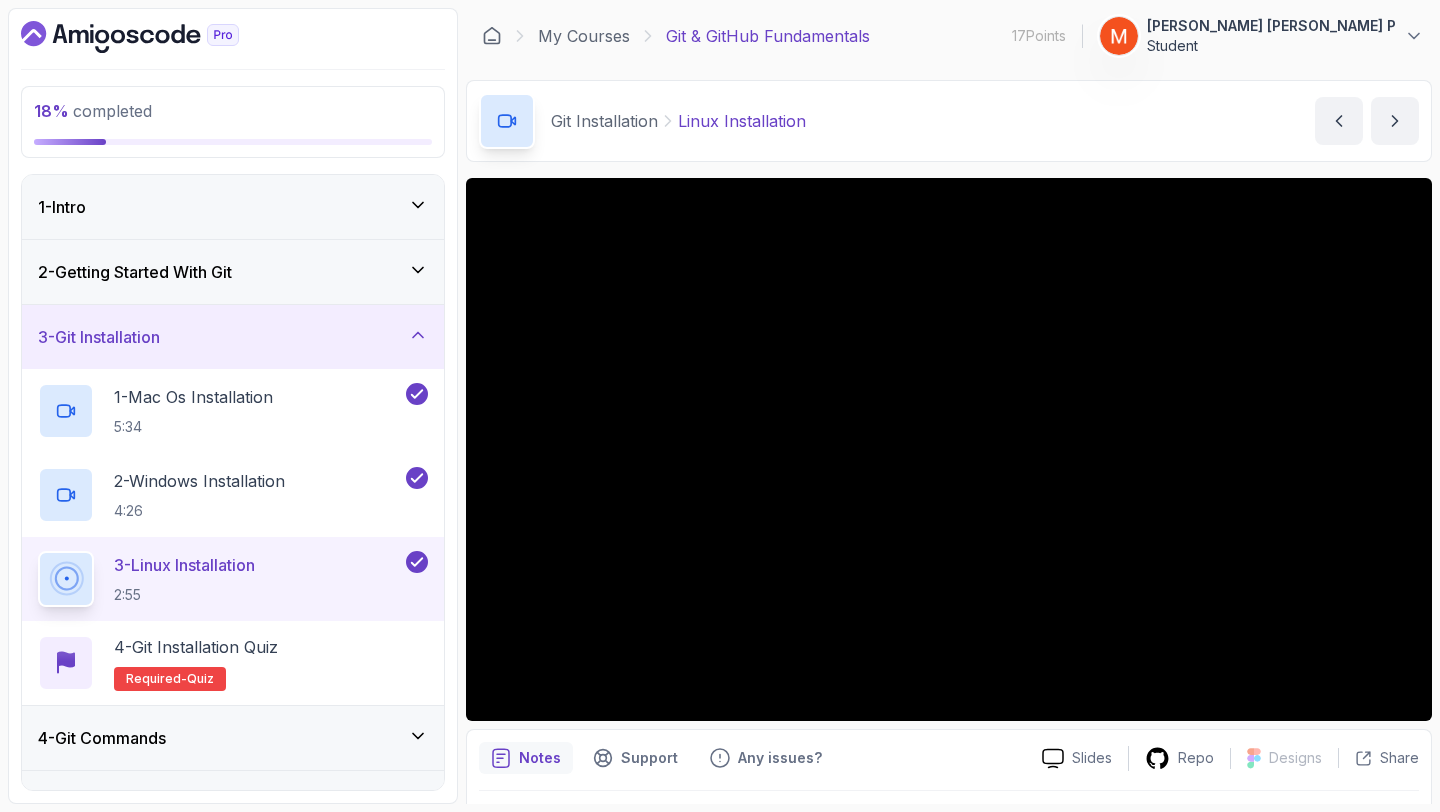 click on "3  -  Git Installation" at bounding box center [233, 337] 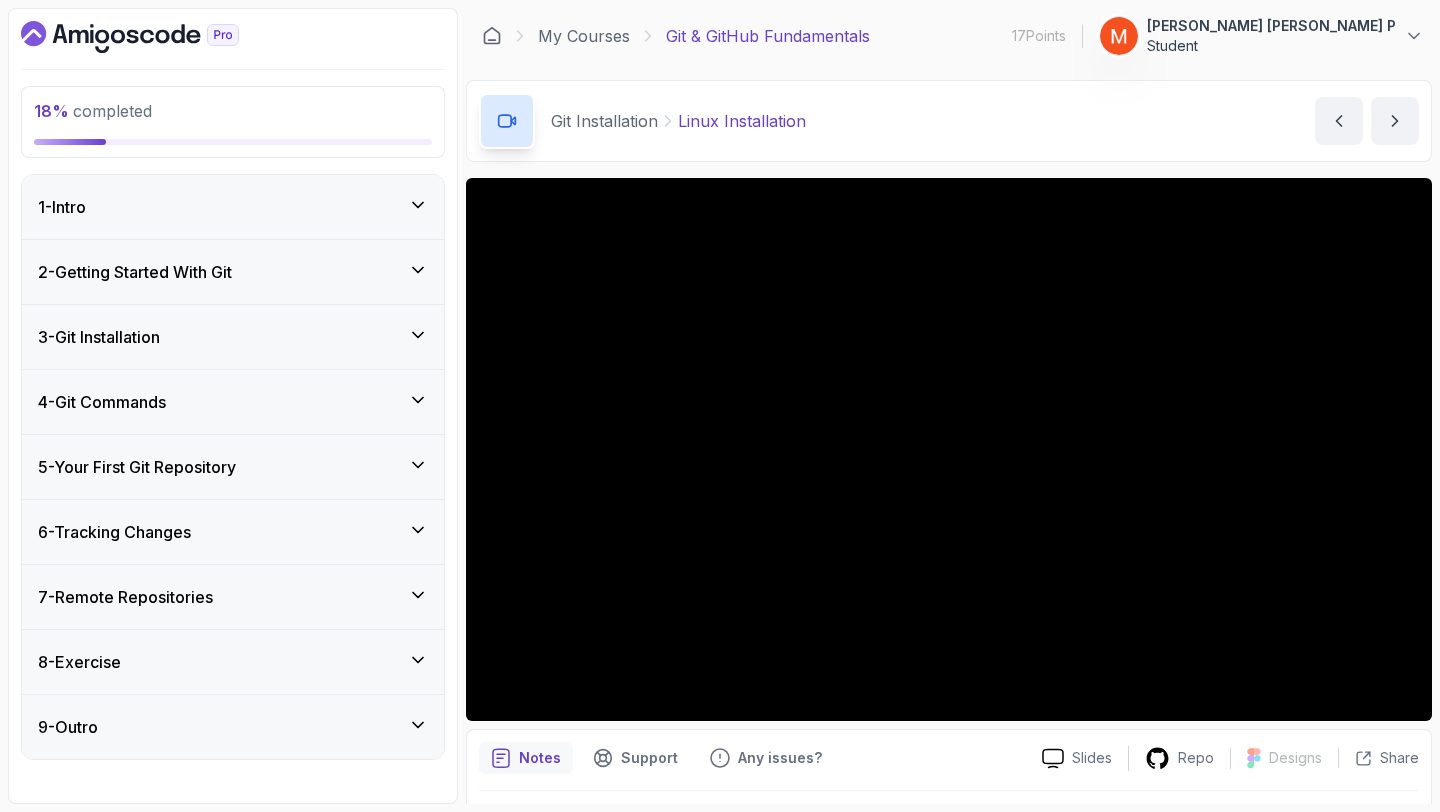 click on "4  -  Git Commands" at bounding box center (233, 402) 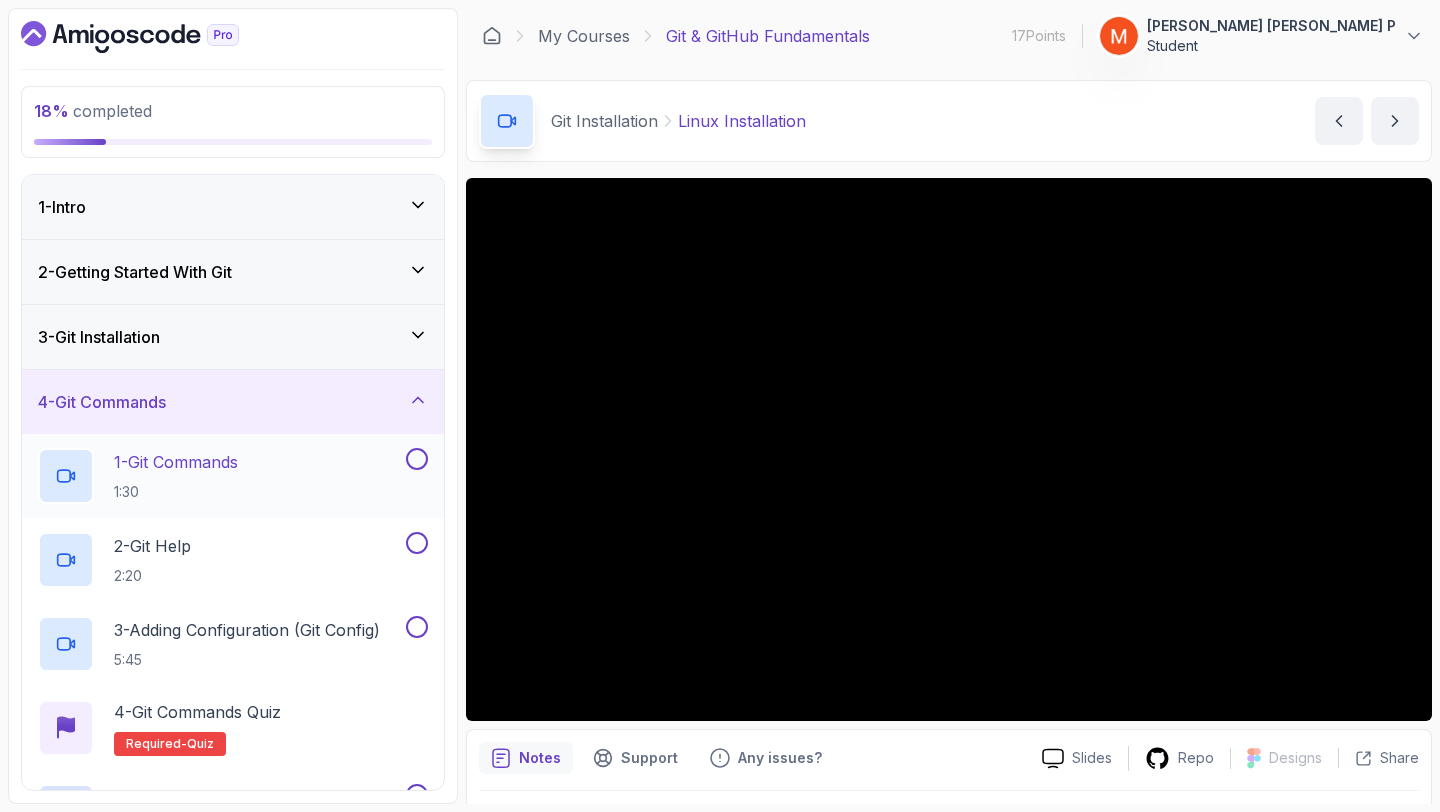 click at bounding box center [417, 459] 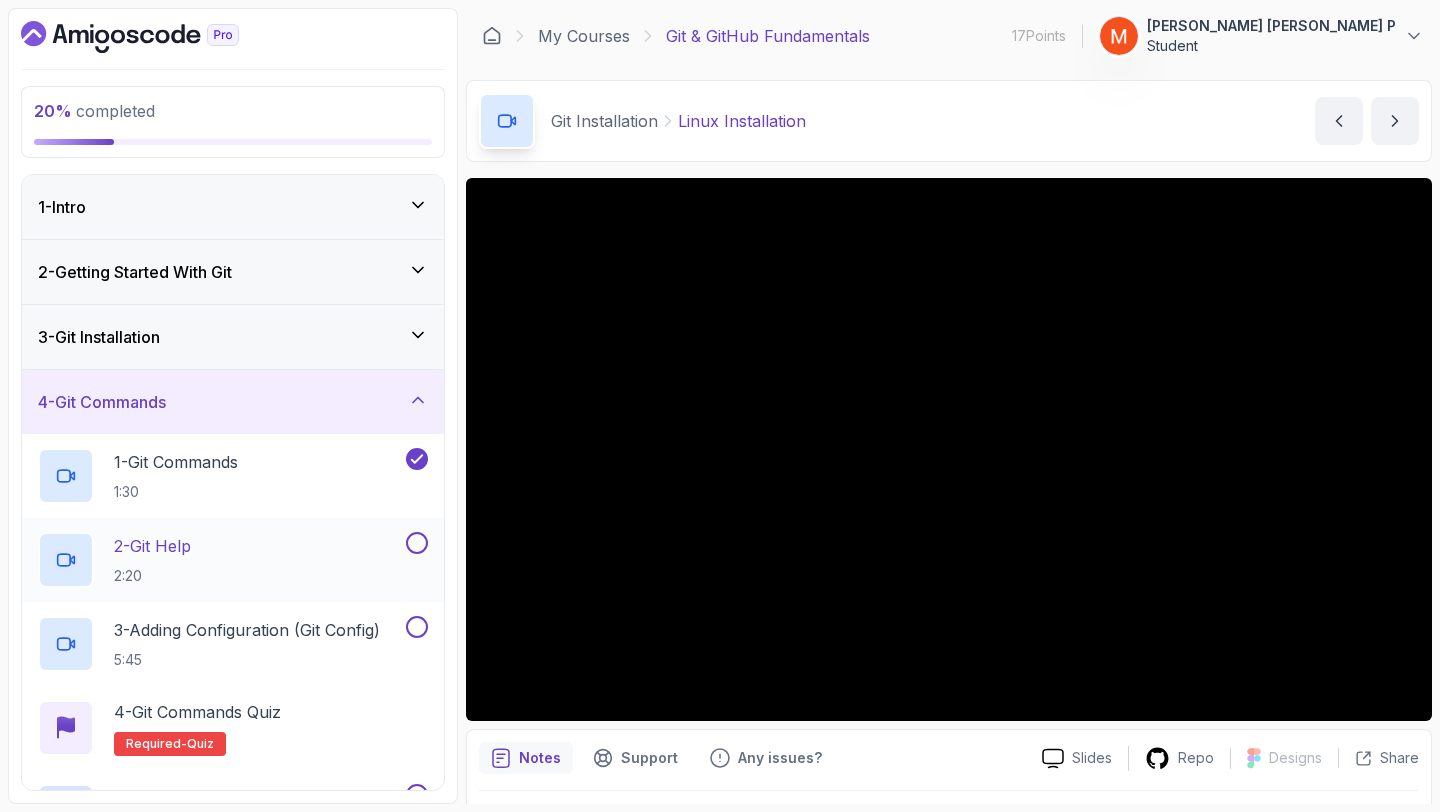 click at bounding box center [415, 543] 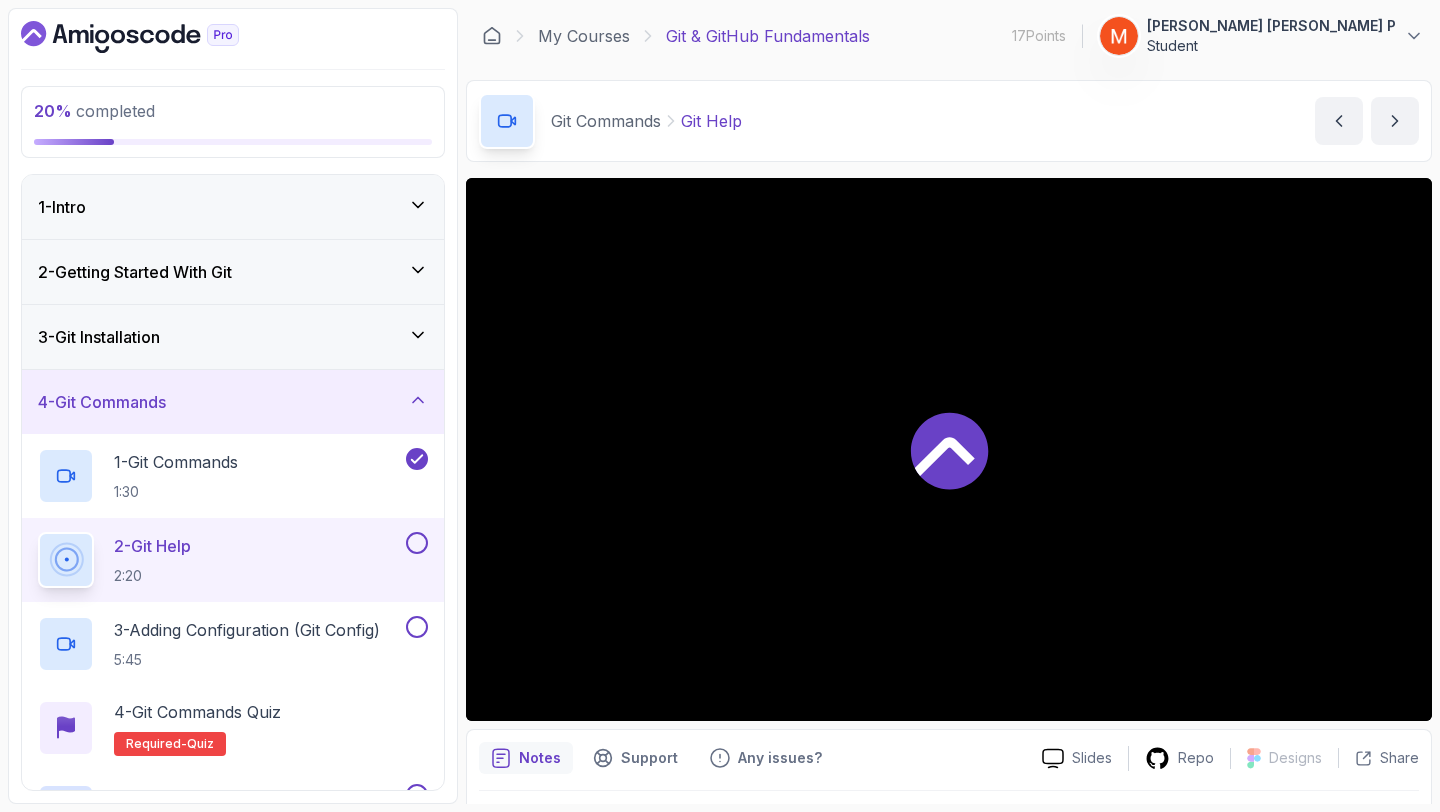 click at bounding box center (417, 543) 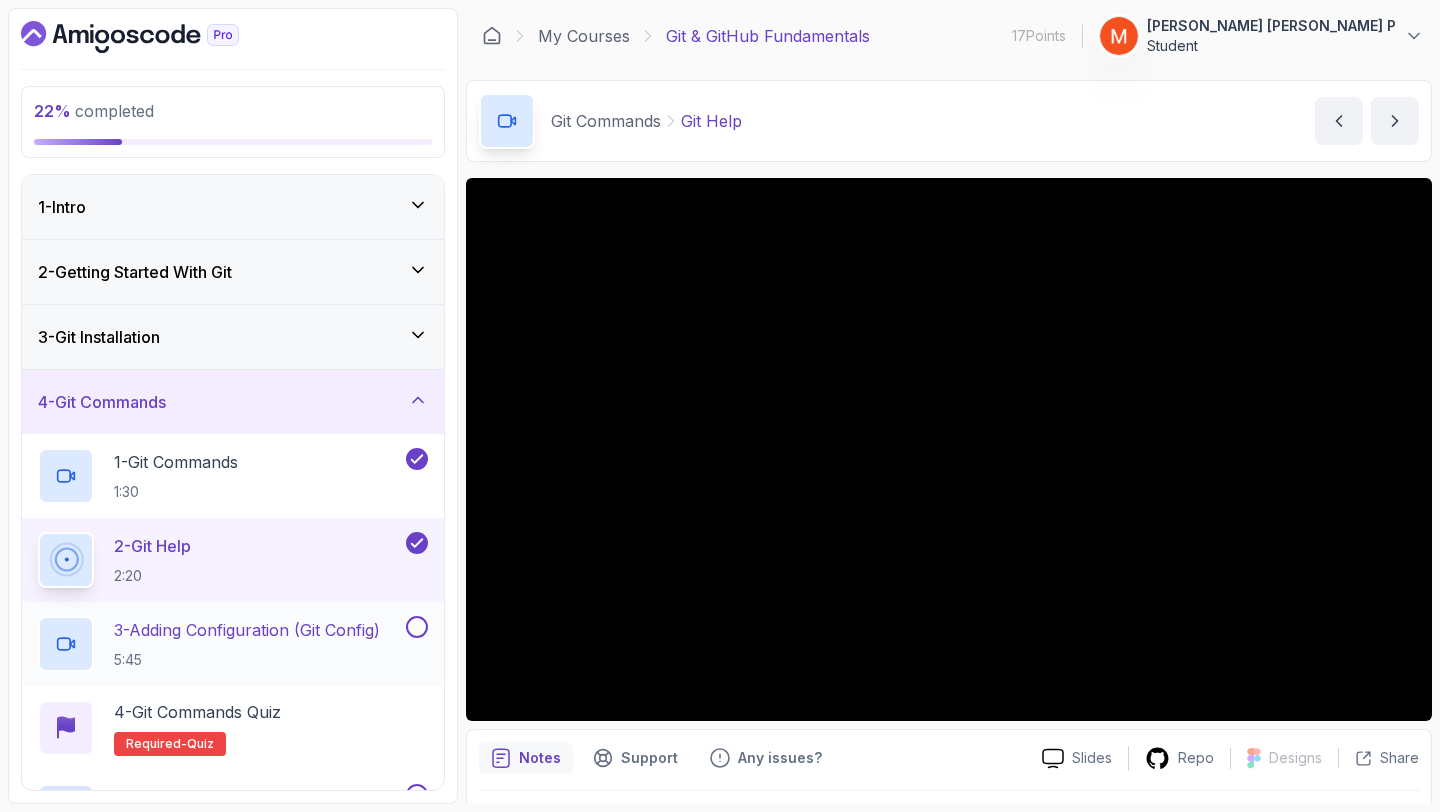 click at bounding box center (417, 627) 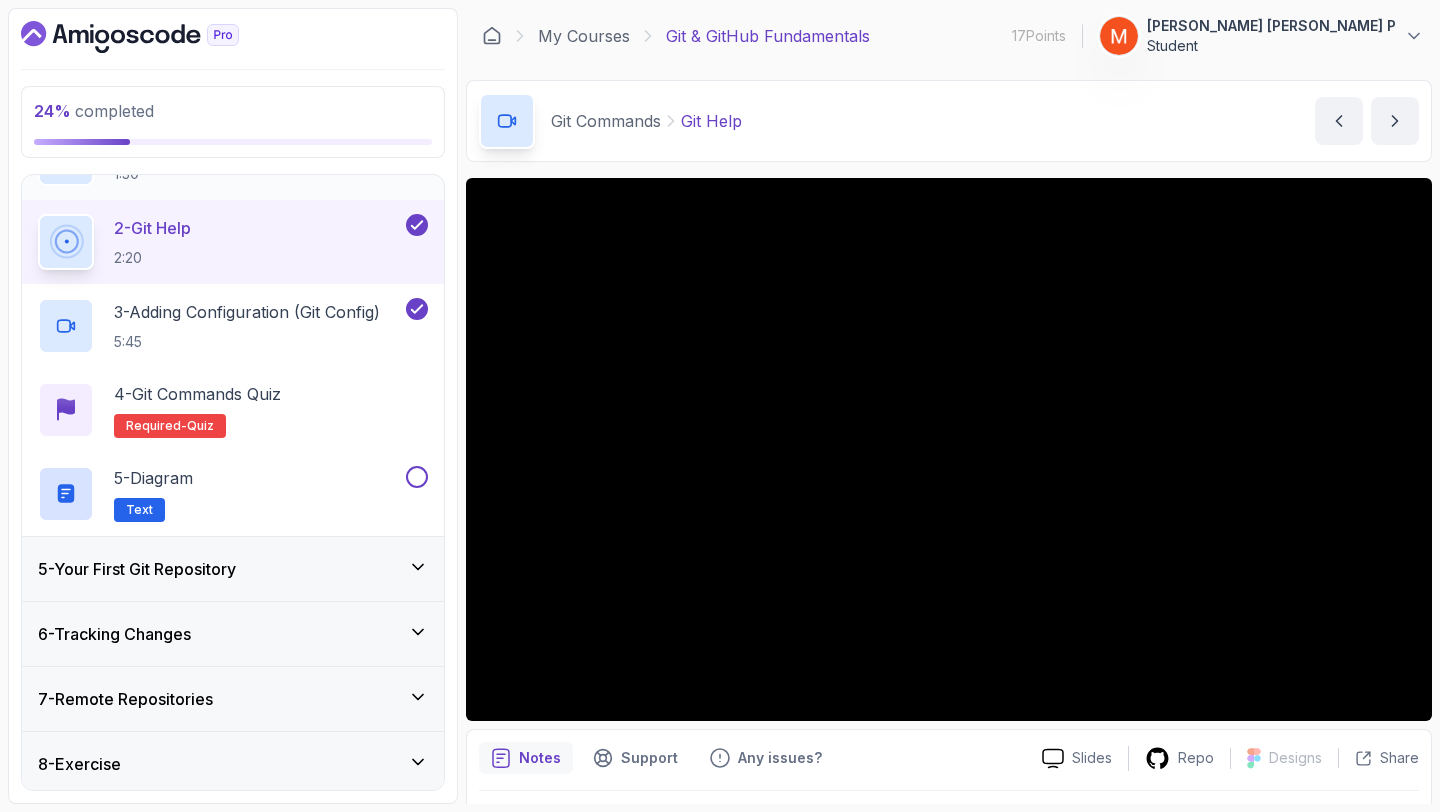 scroll, scrollTop: 320, scrollLeft: 0, axis: vertical 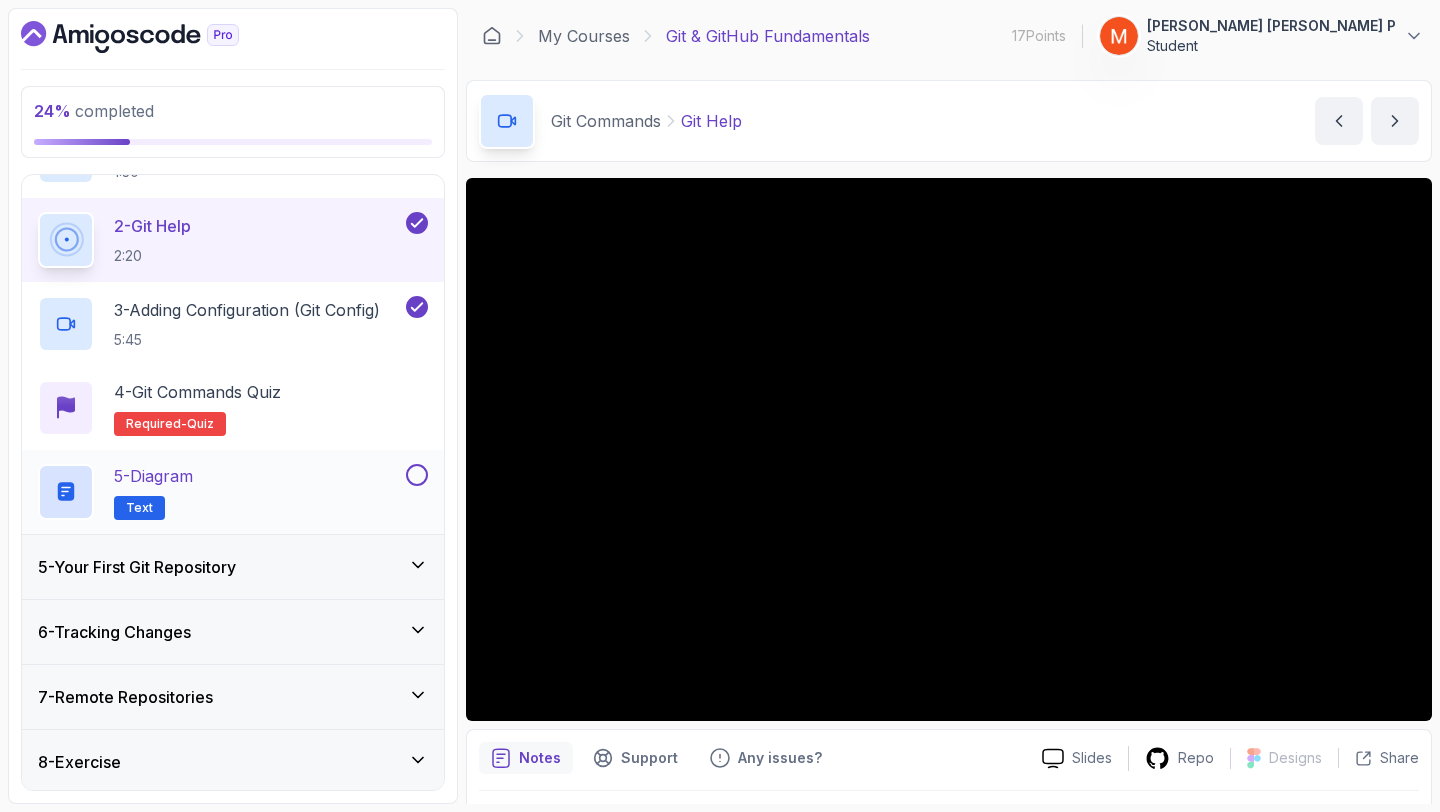 click at bounding box center [417, 475] 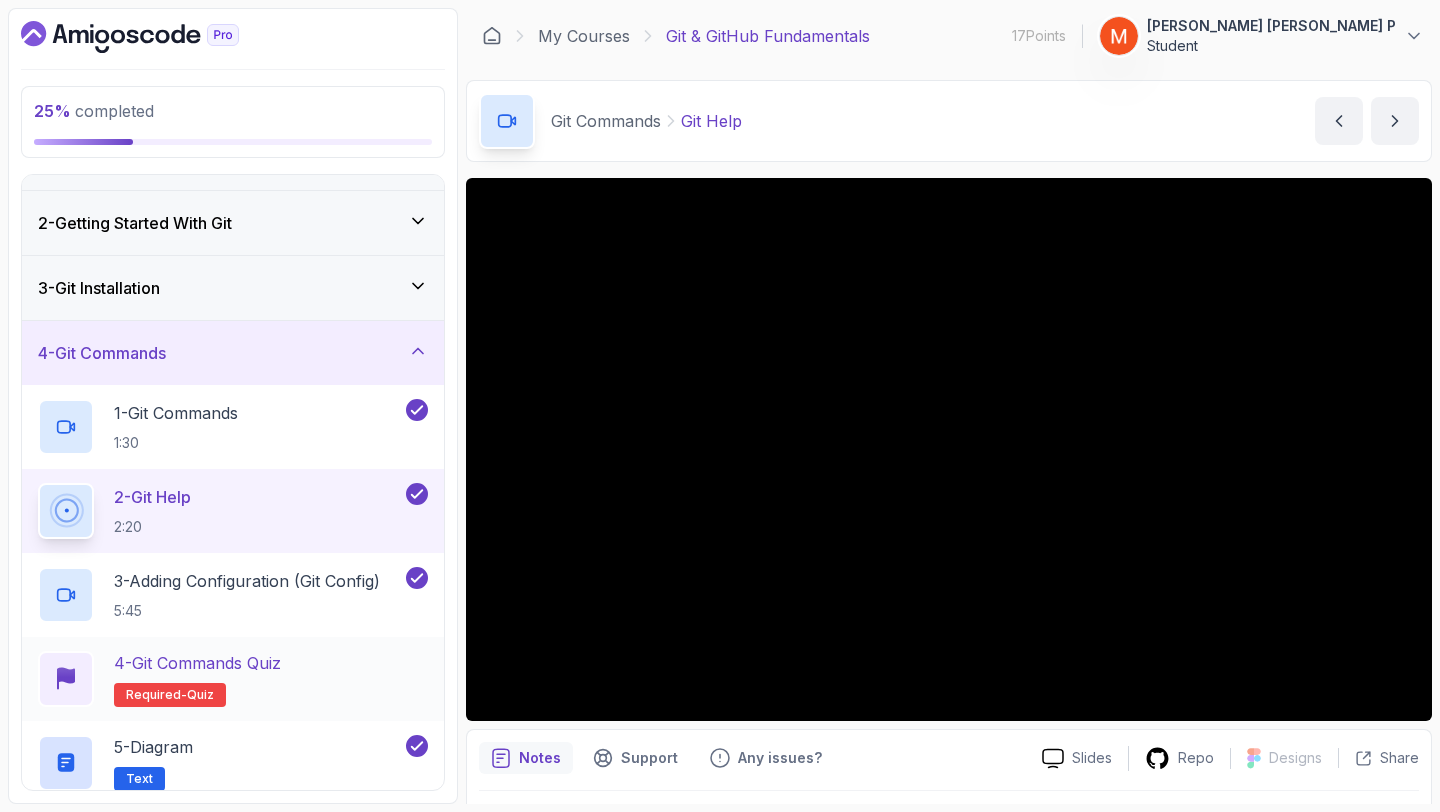 scroll, scrollTop: 0, scrollLeft: 0, axis: both 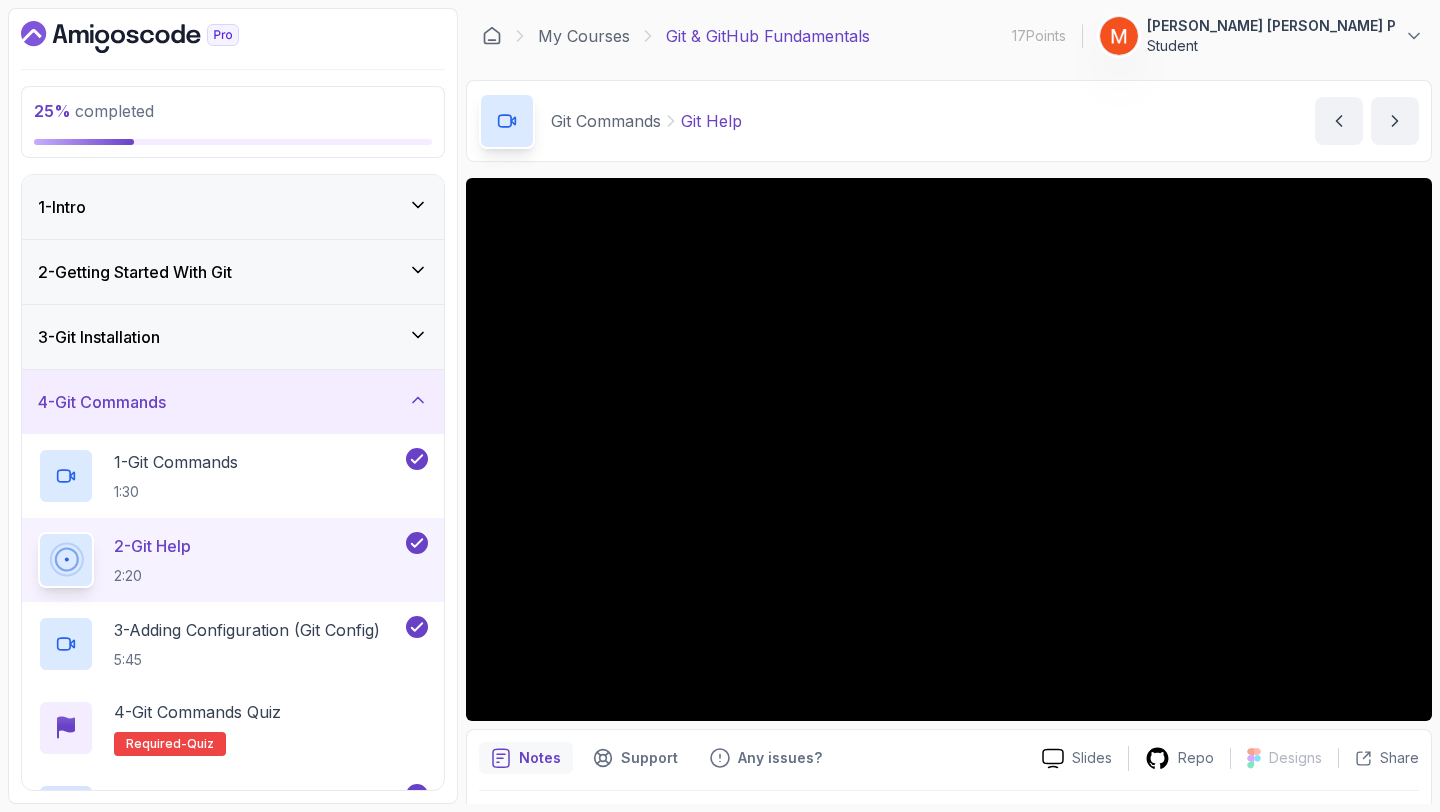 click on "4  -  Git Commands" at bounding box center (233, 402) 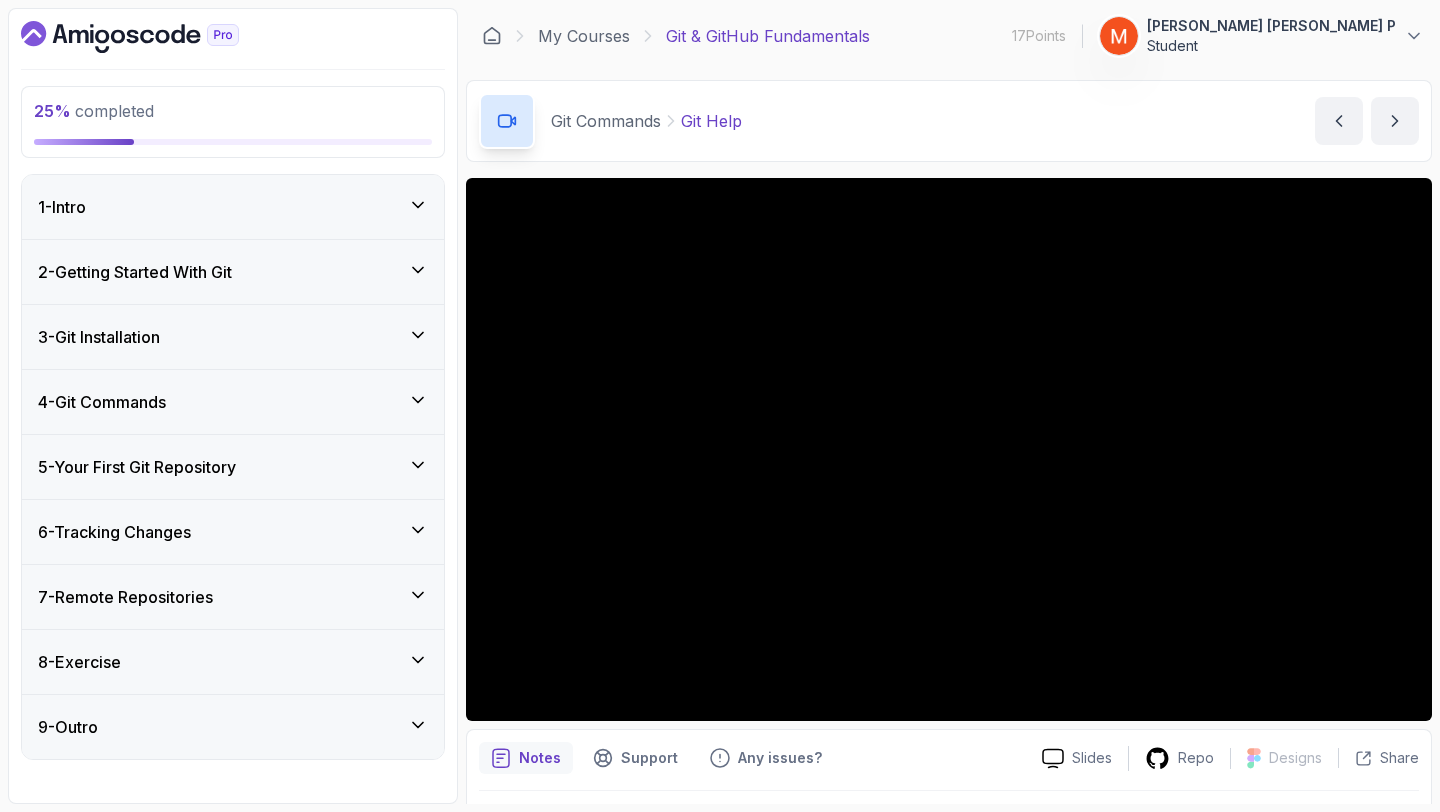 click on "5  -  Your First Git Repository" at bounding box center (233, 467) 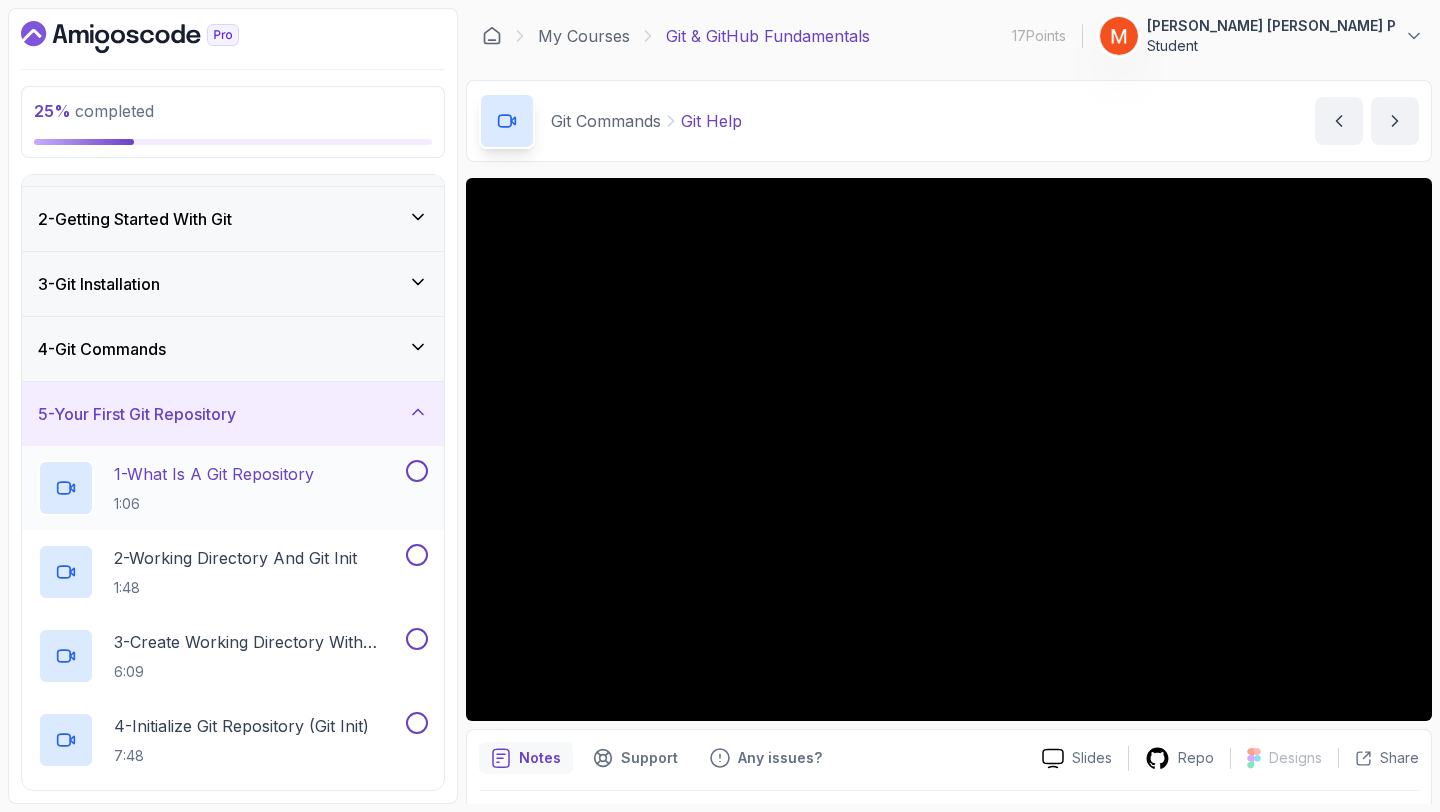 scroll, scrollTop: 69, scrollLeft: 0, axis: vertical 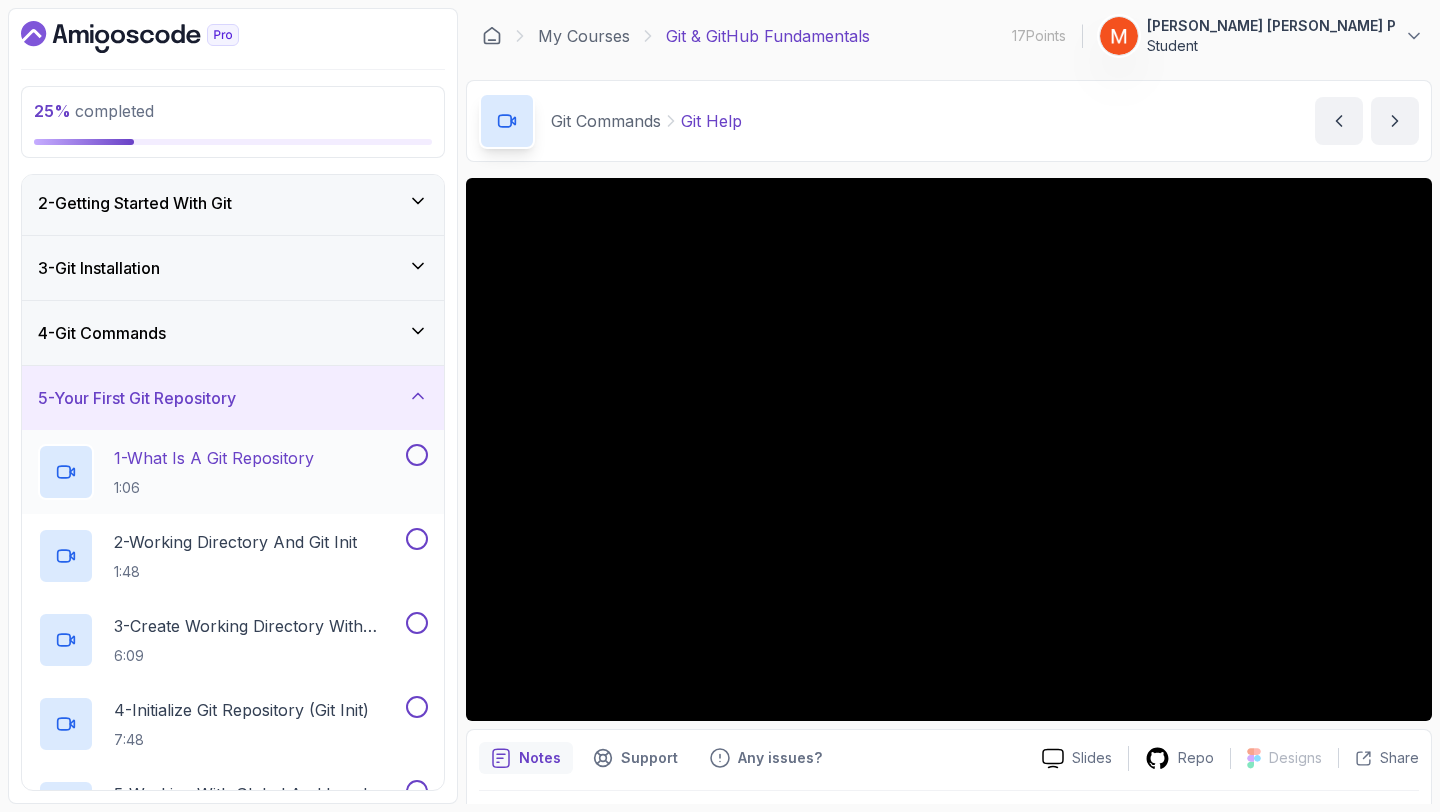 click at bounding box center (417, 455) 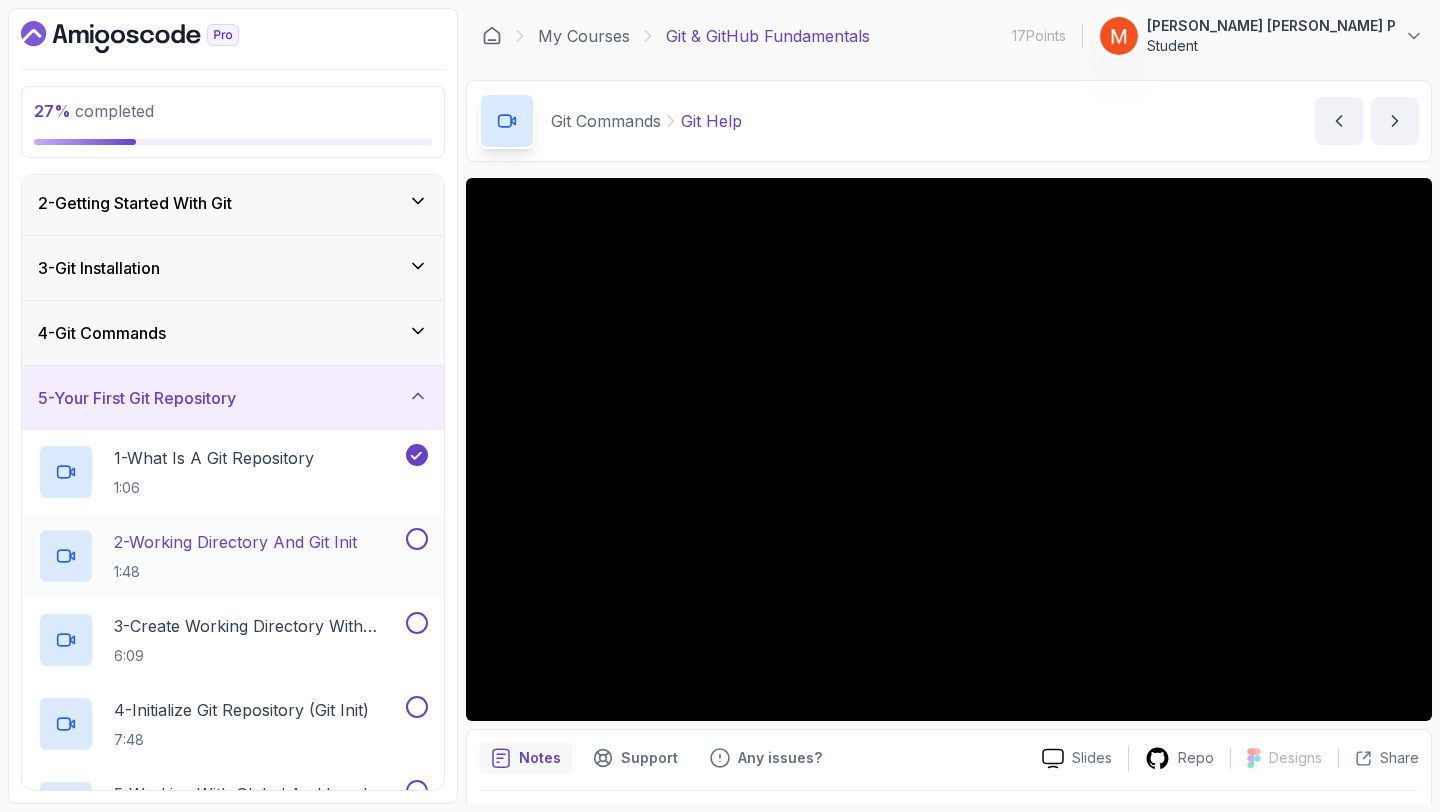 click at bounding box center (417, 539) 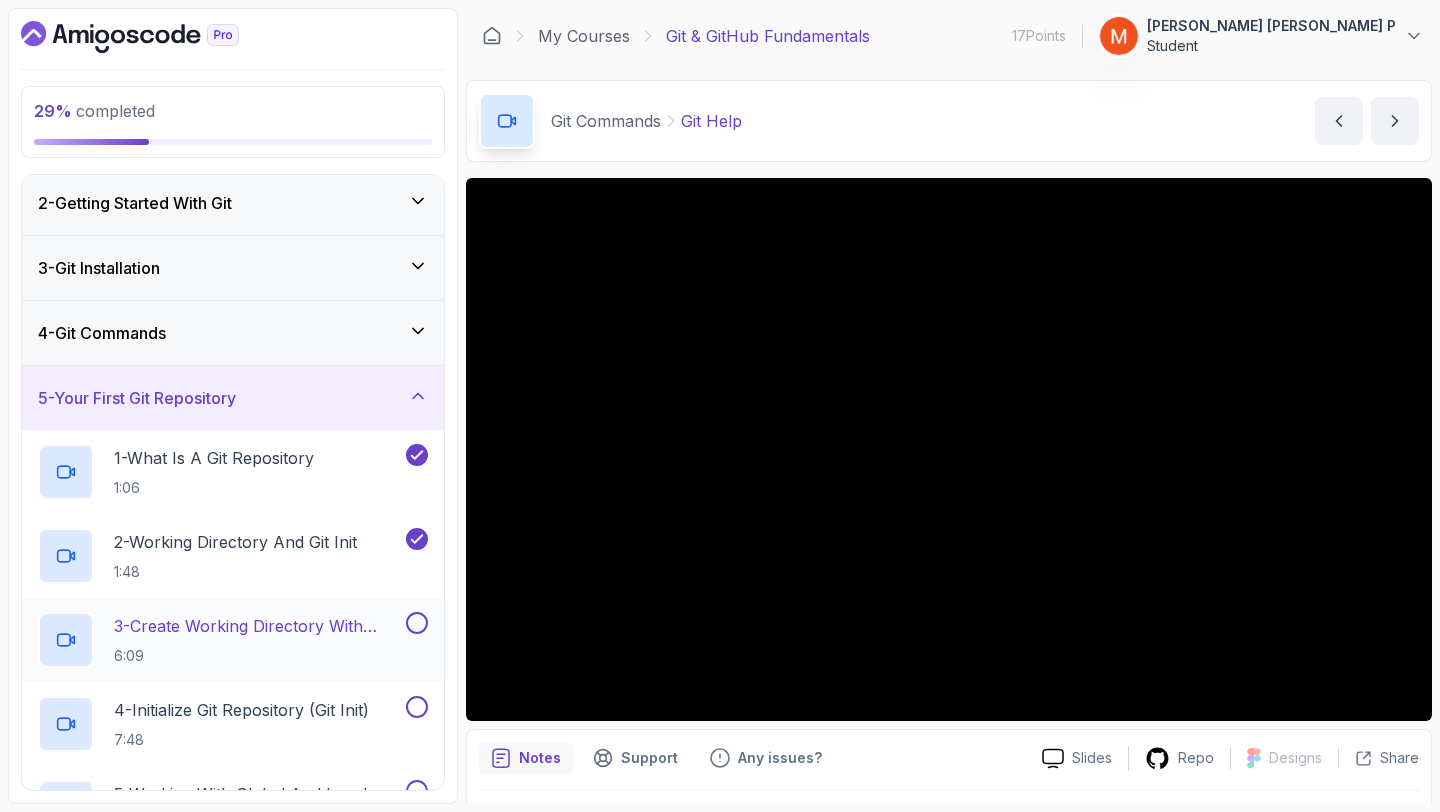 click at bounding box center [417, 623] 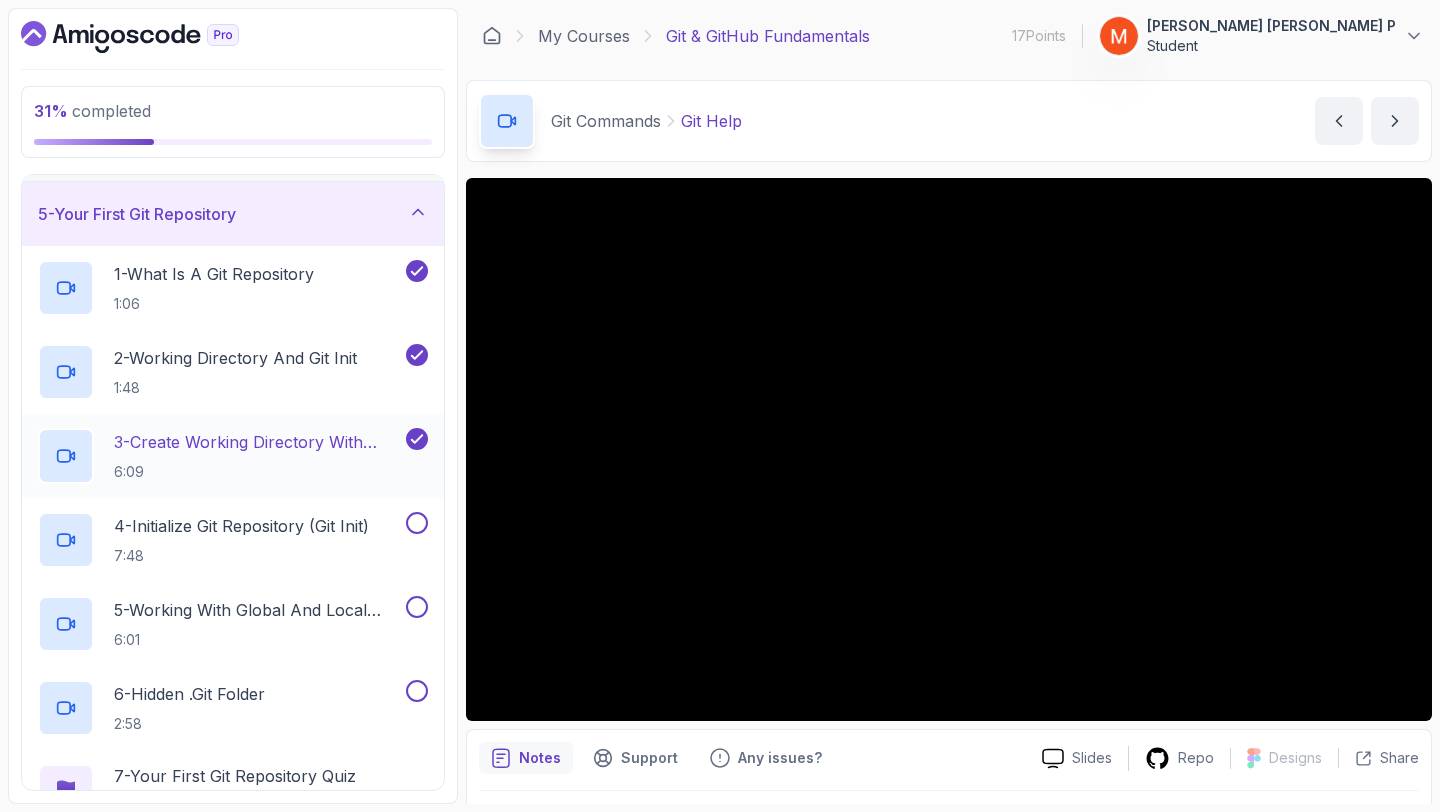 scroll, scrollTop: 265, scrollLeft: 0, axis: vertical 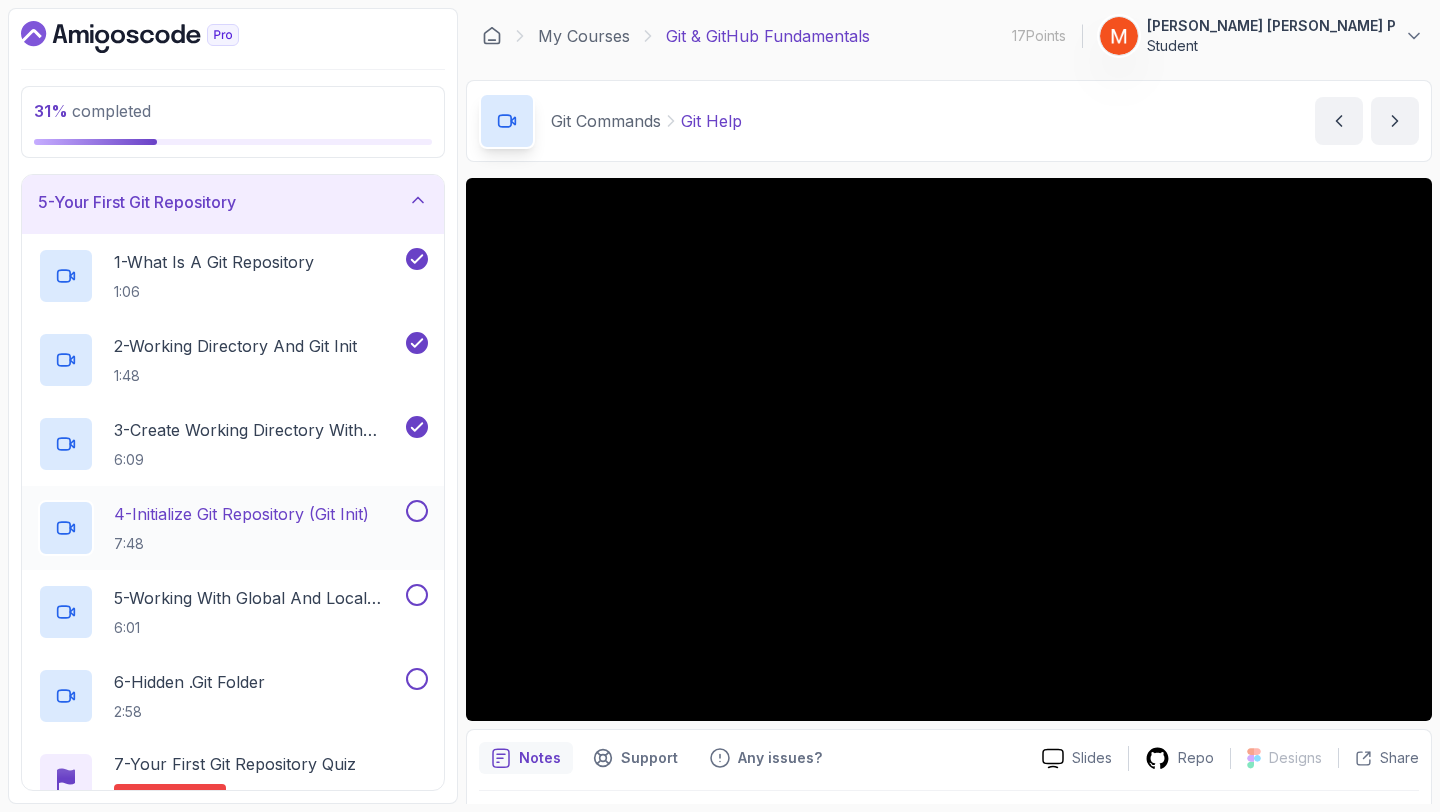 click at bounding box center [417, 511] 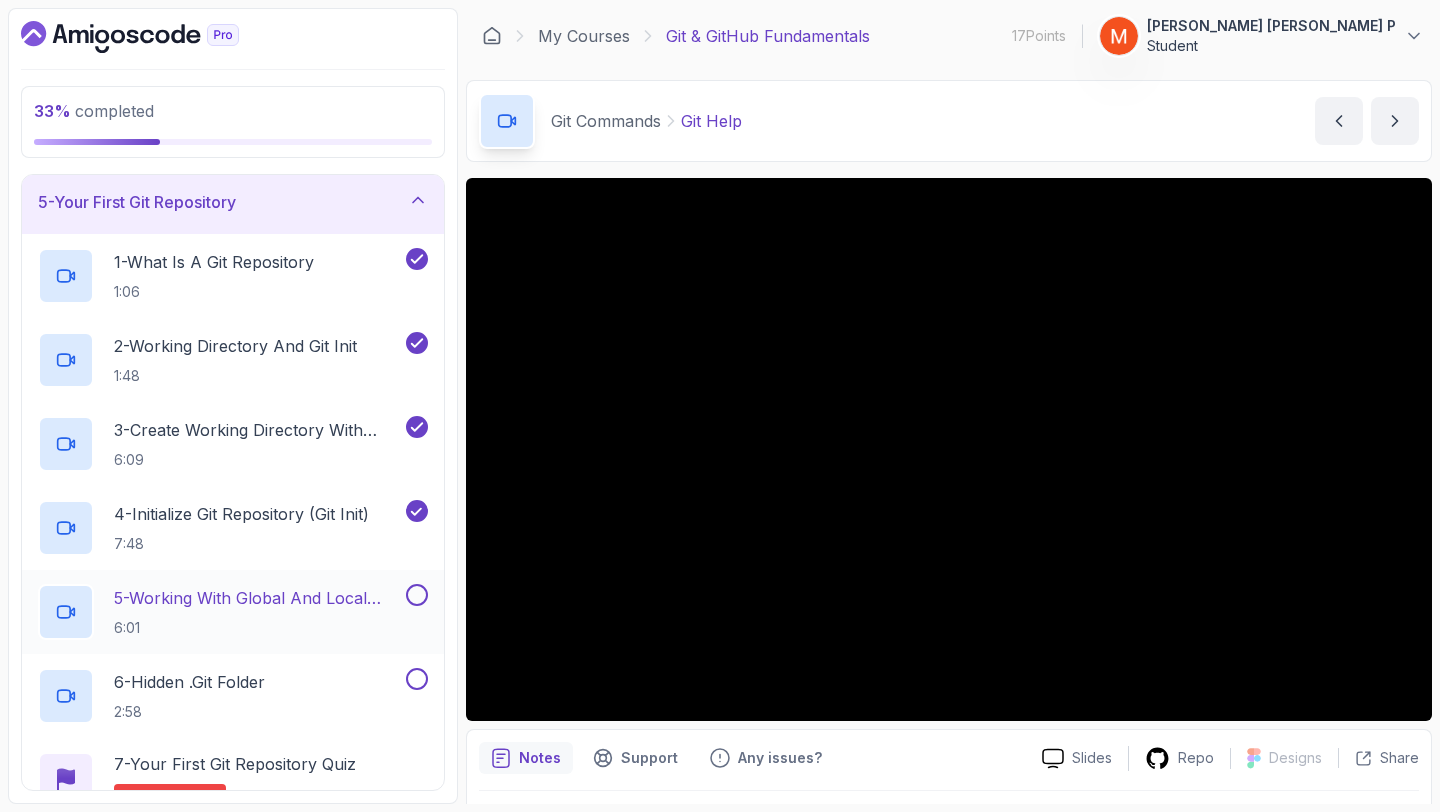click at bounding box center (417, 595) 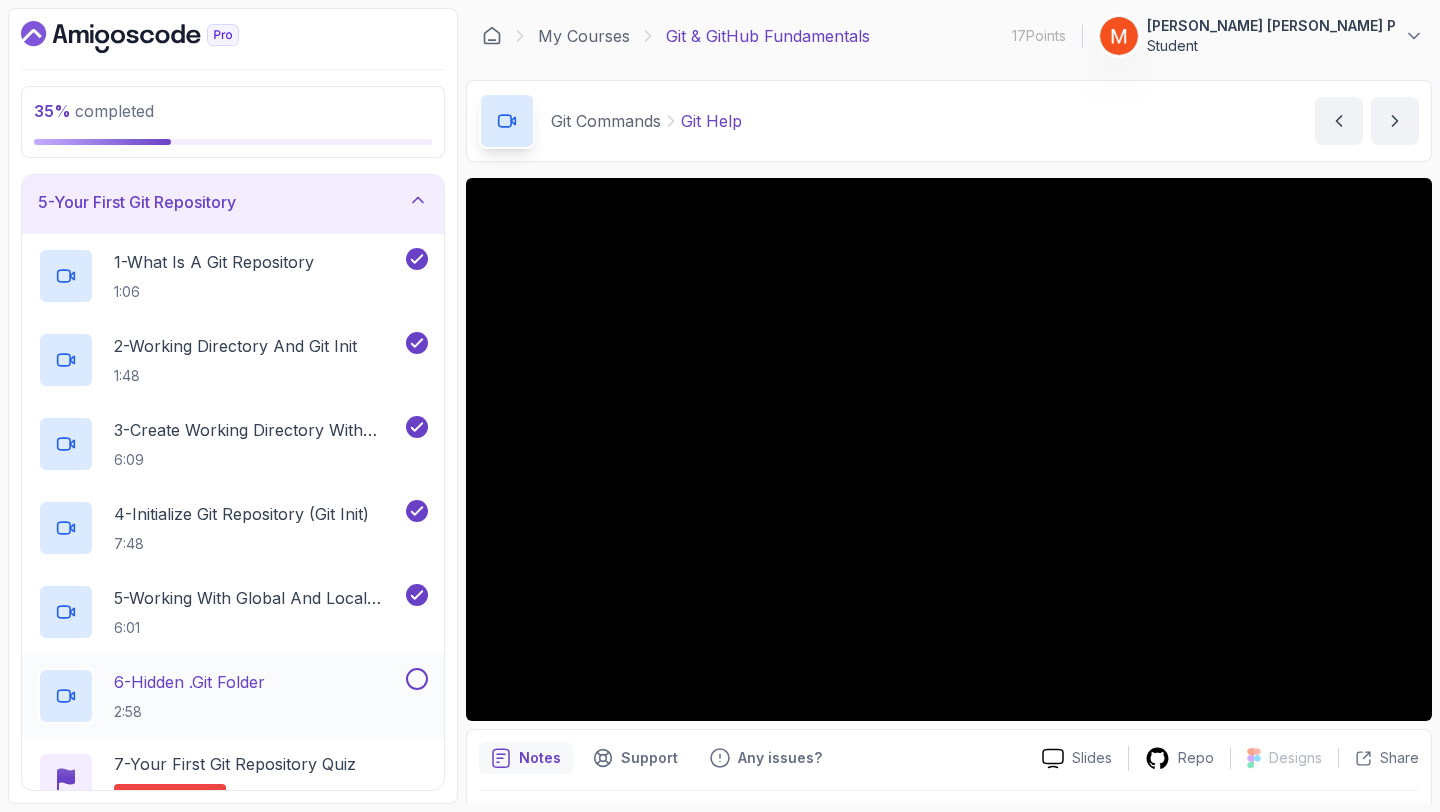 click at bounding box center (417, 679) 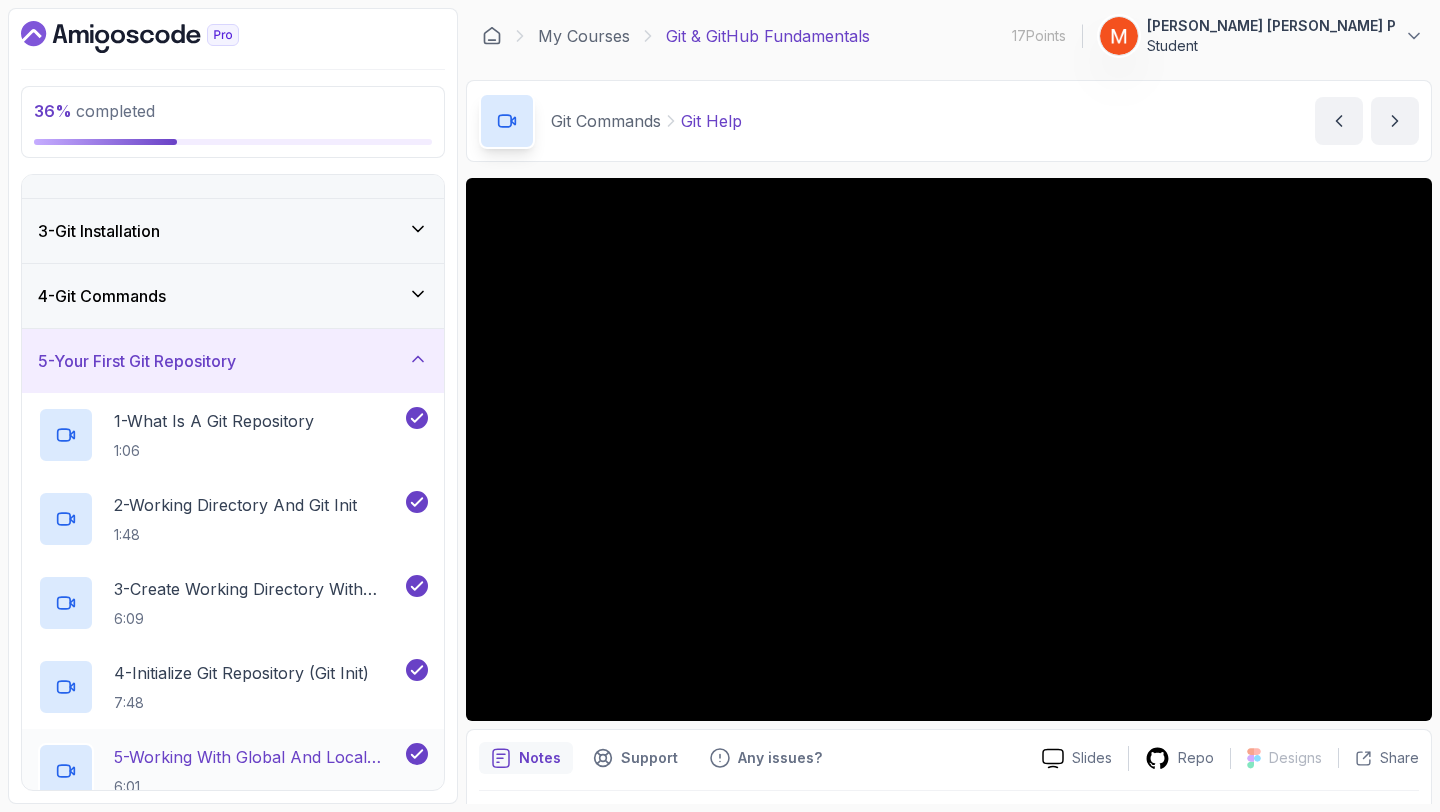 scroll, scrollTop: 98, scrollLeft: 0, axis: vertical 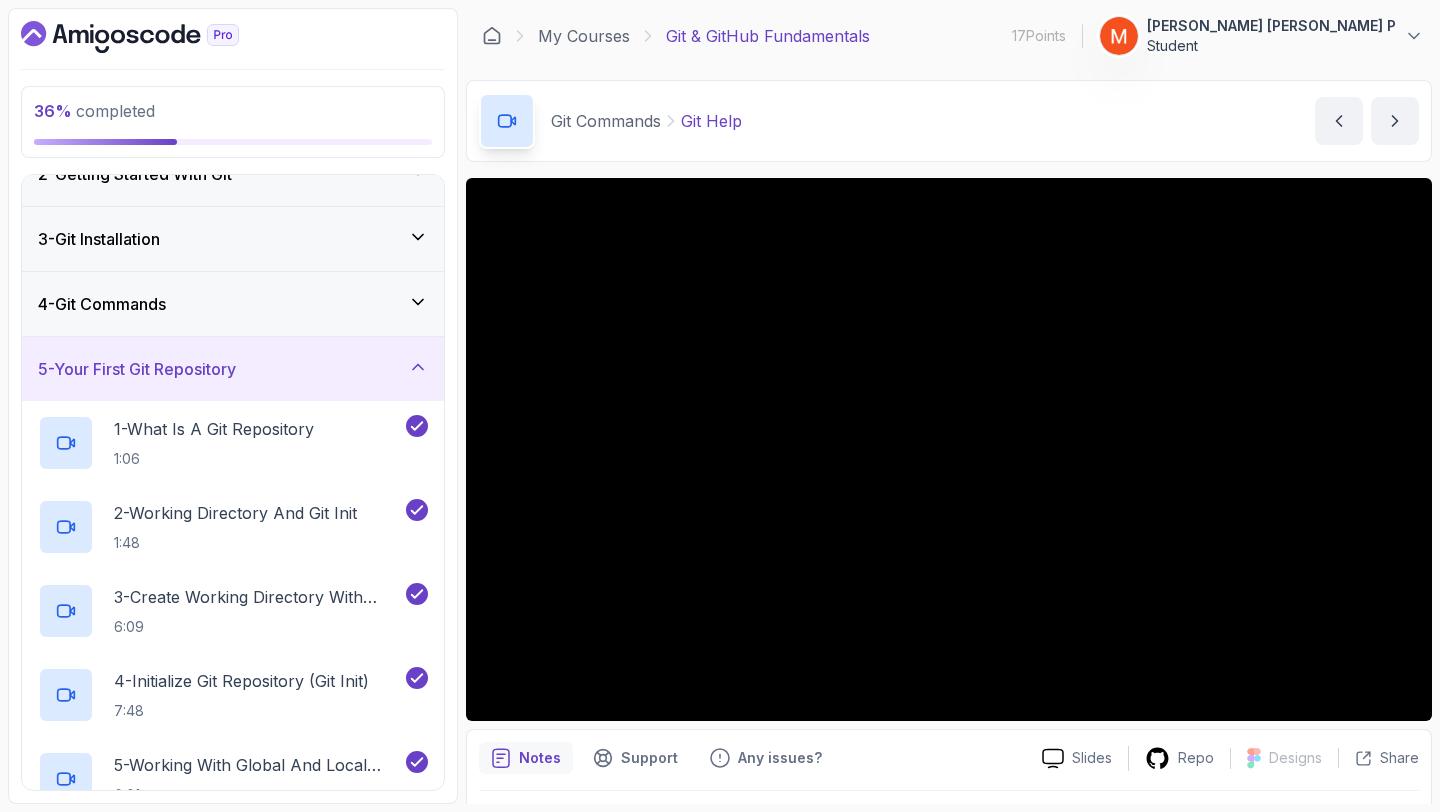 click on "5  -  Your First Git Repository" at bounding box center (233, 369) 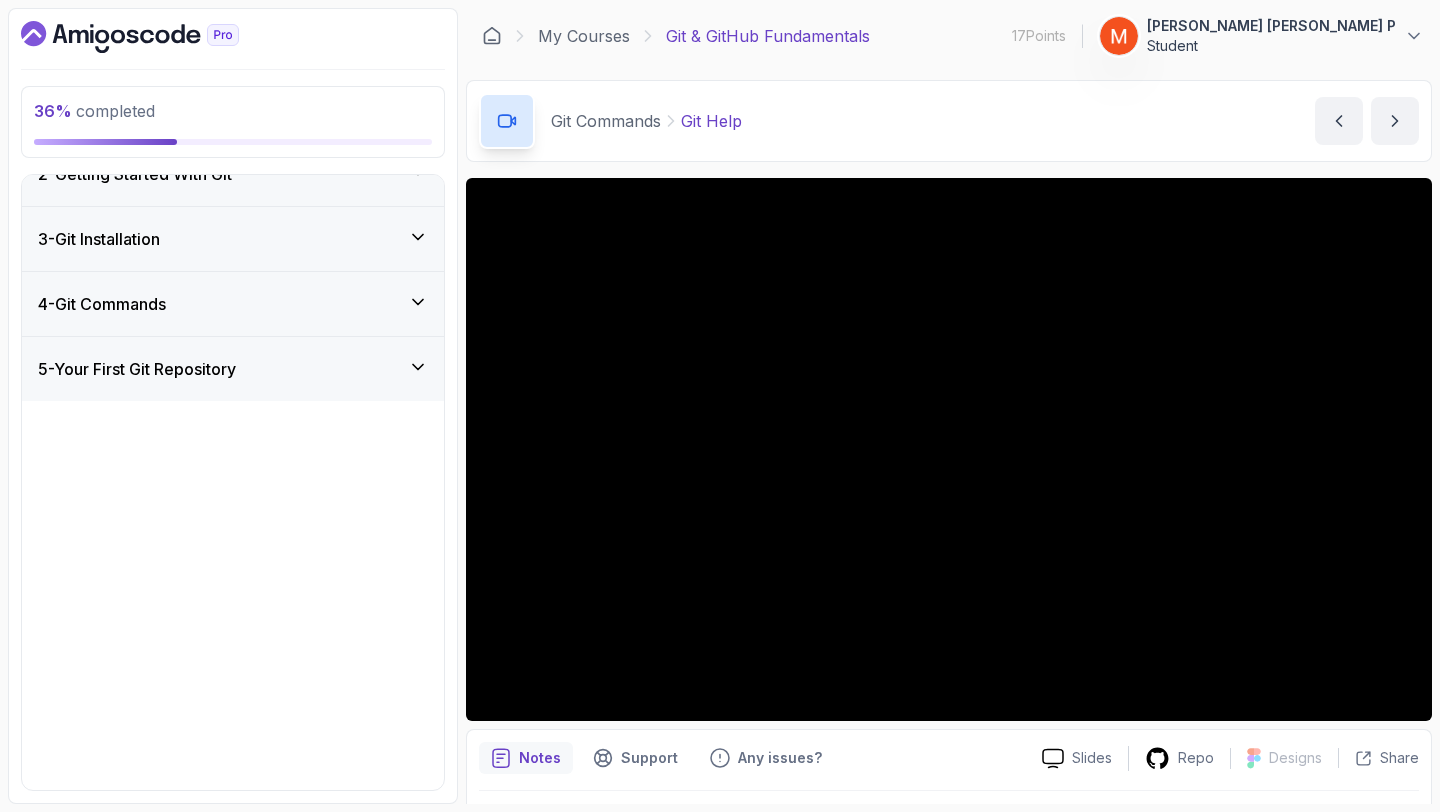 scroll, scrollTop: 0, scrollLeft: 0, axis: both 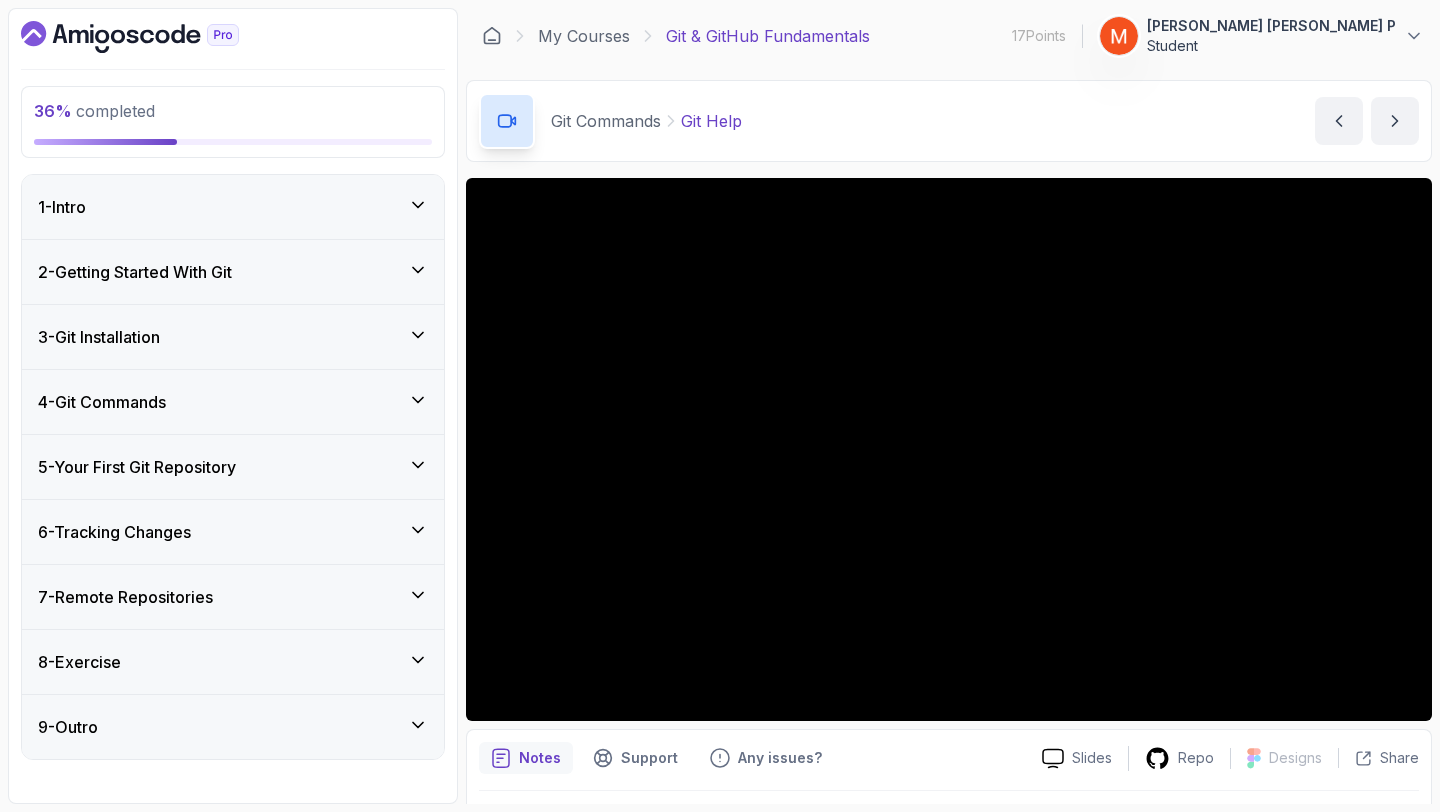 click on "6  -  Tracking Changes" at bounding box center (233, 532) 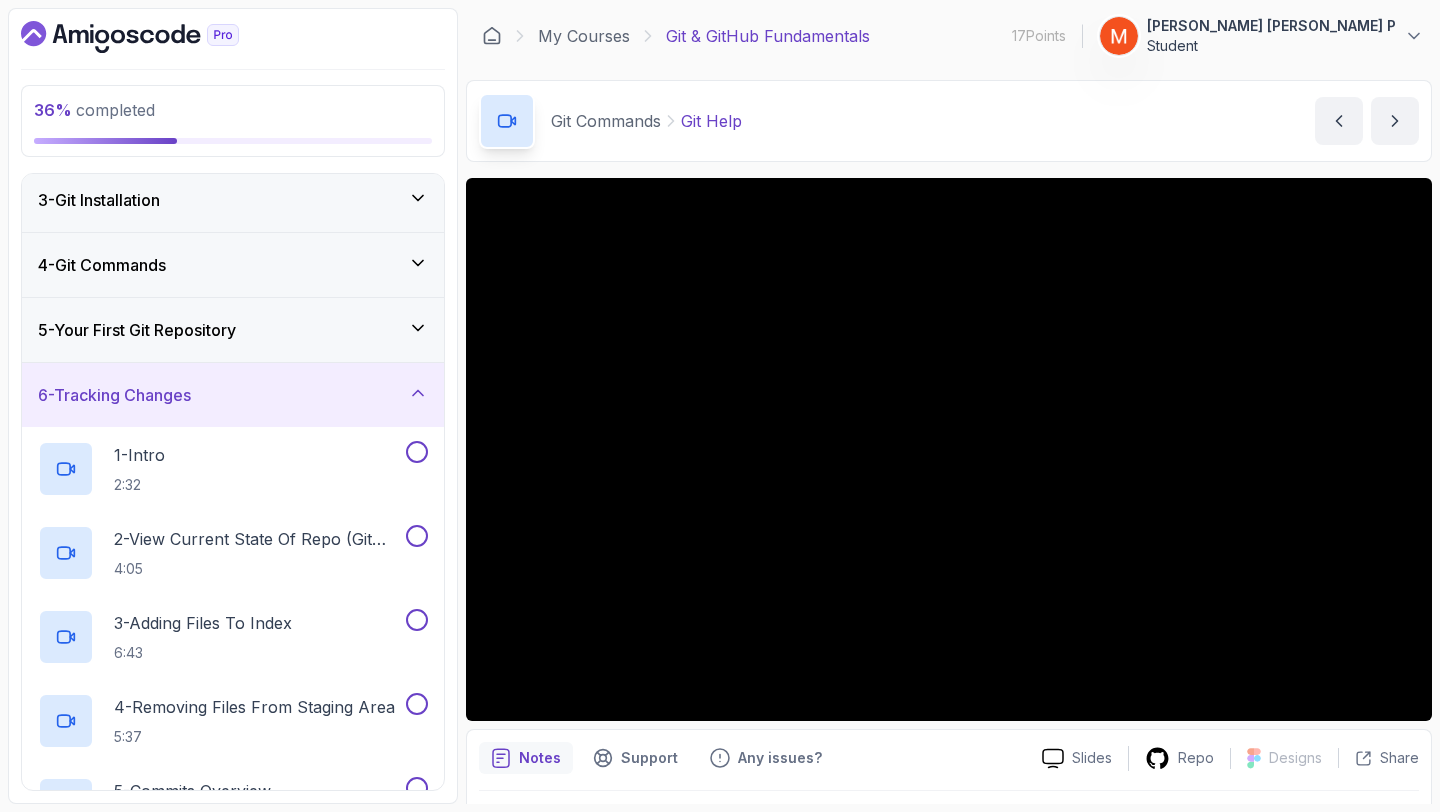 scroll, scrollTop: 176, scrollLeft: 0, axis: vertical 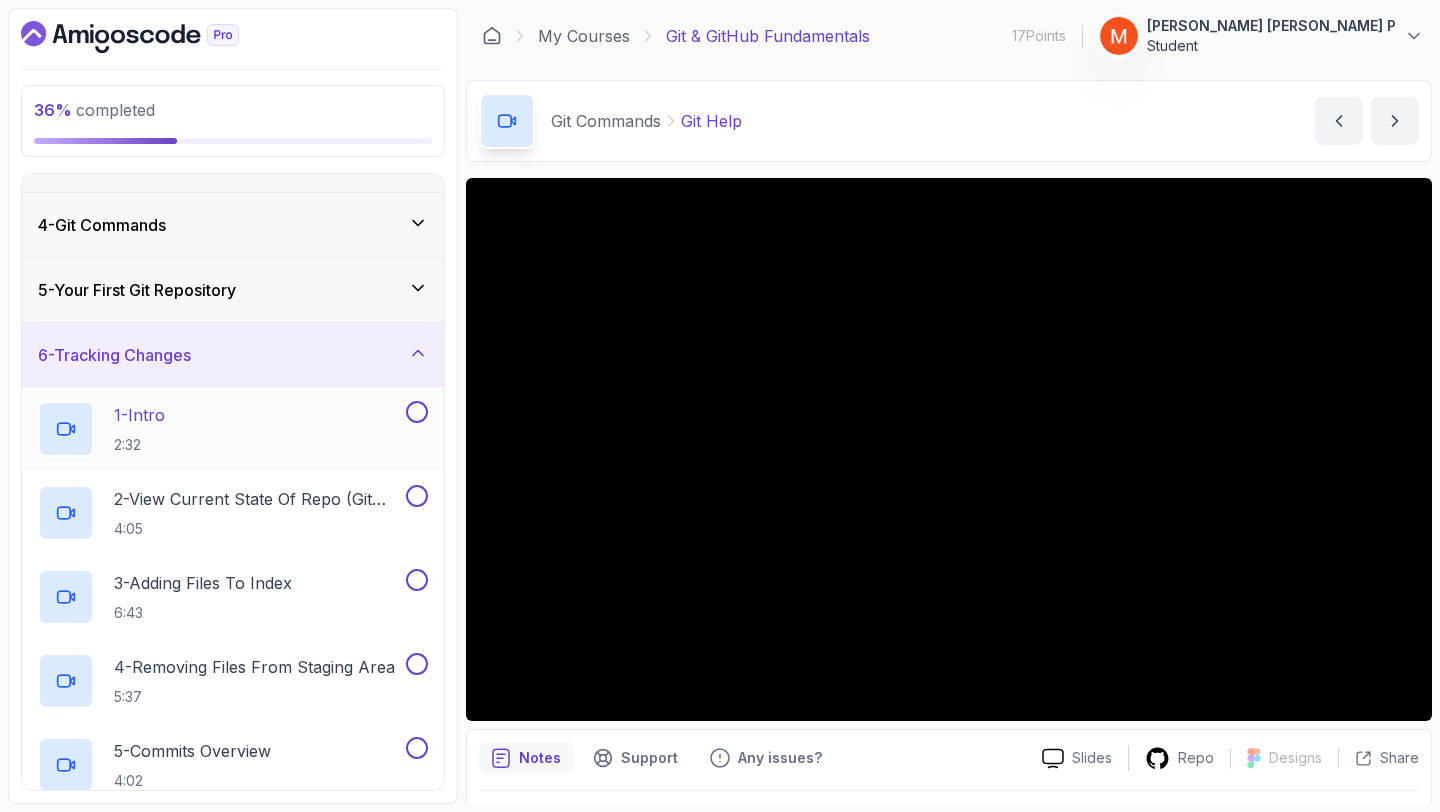 click at bounding box center [417, 412] 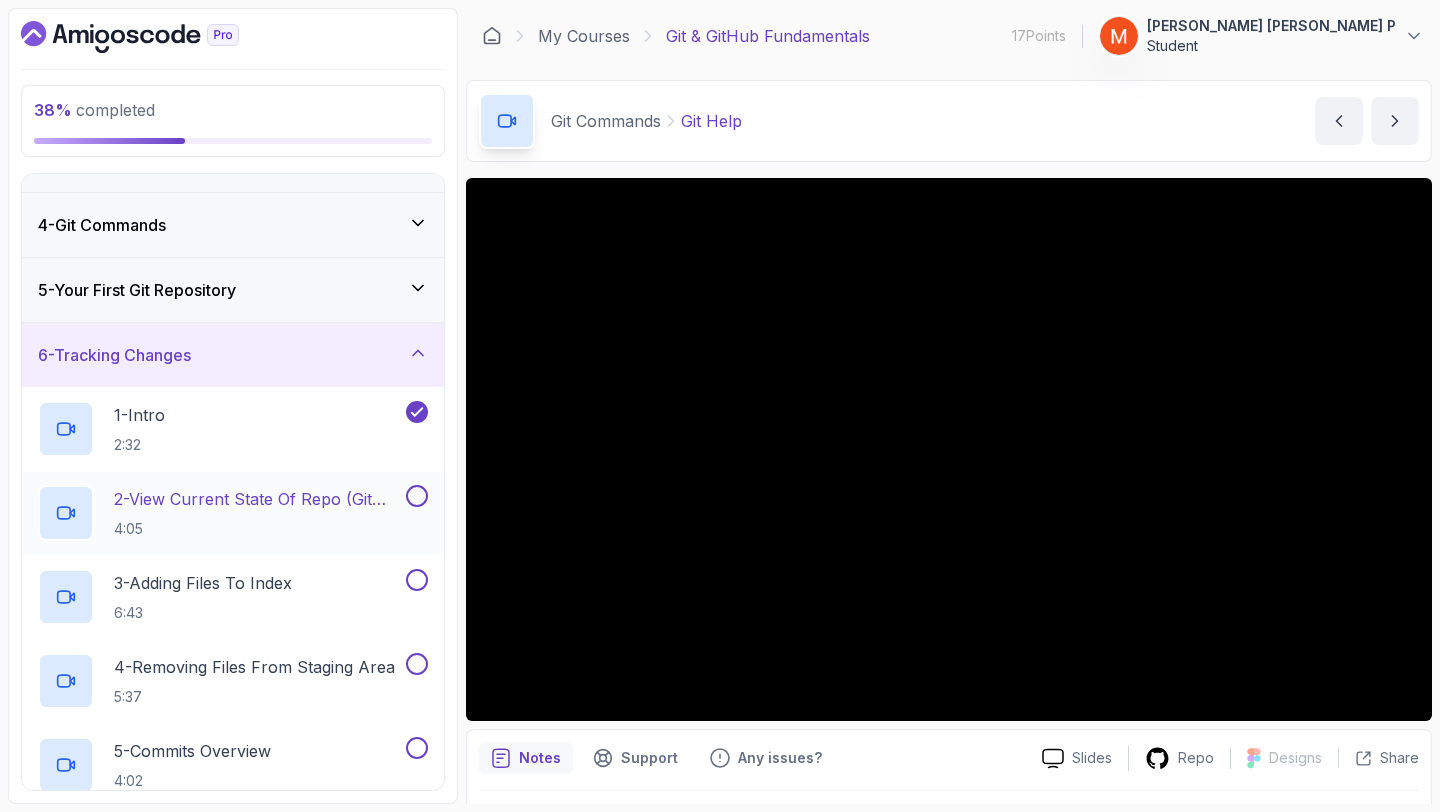 click at bounding box center [417, 496] 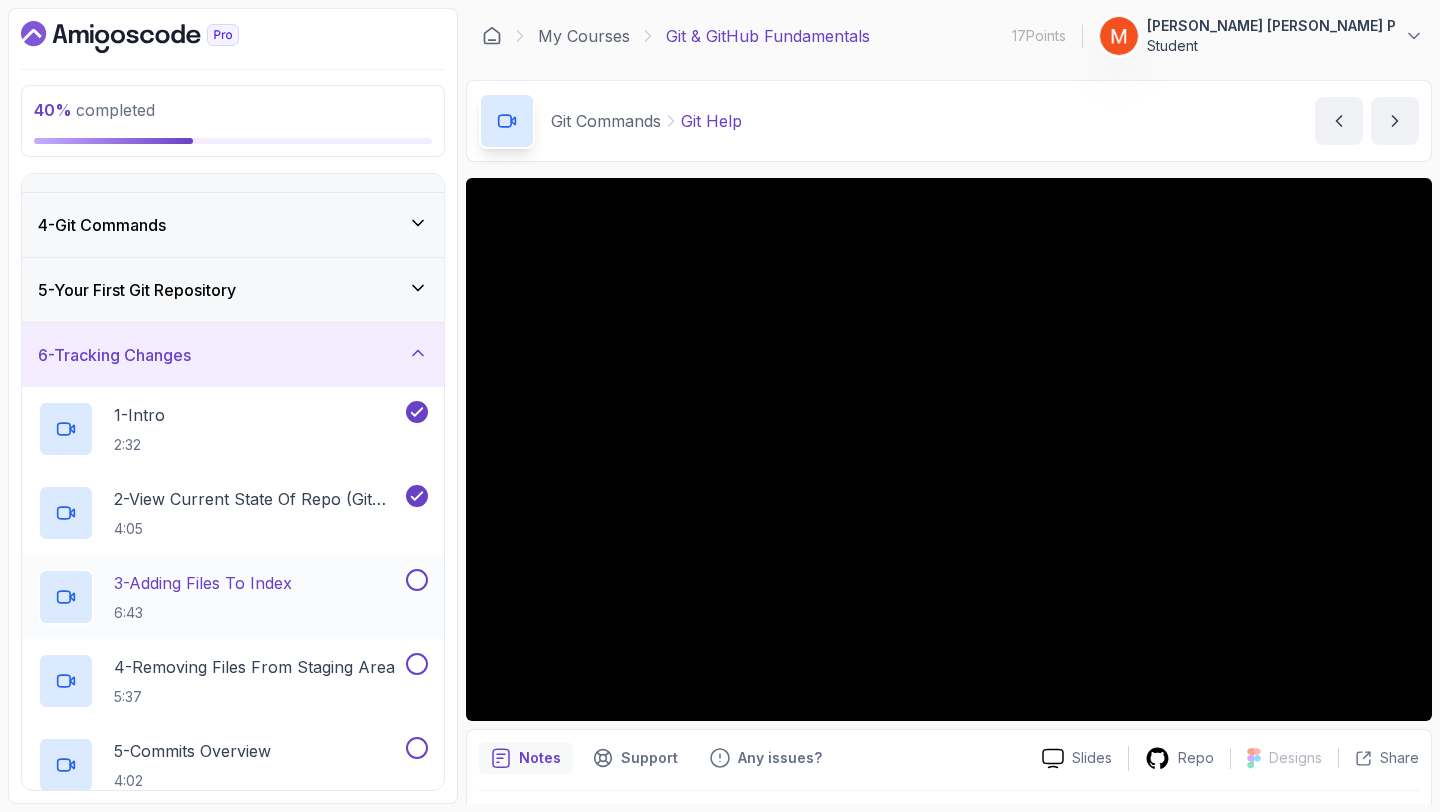 click at bounding box center (417, 580) 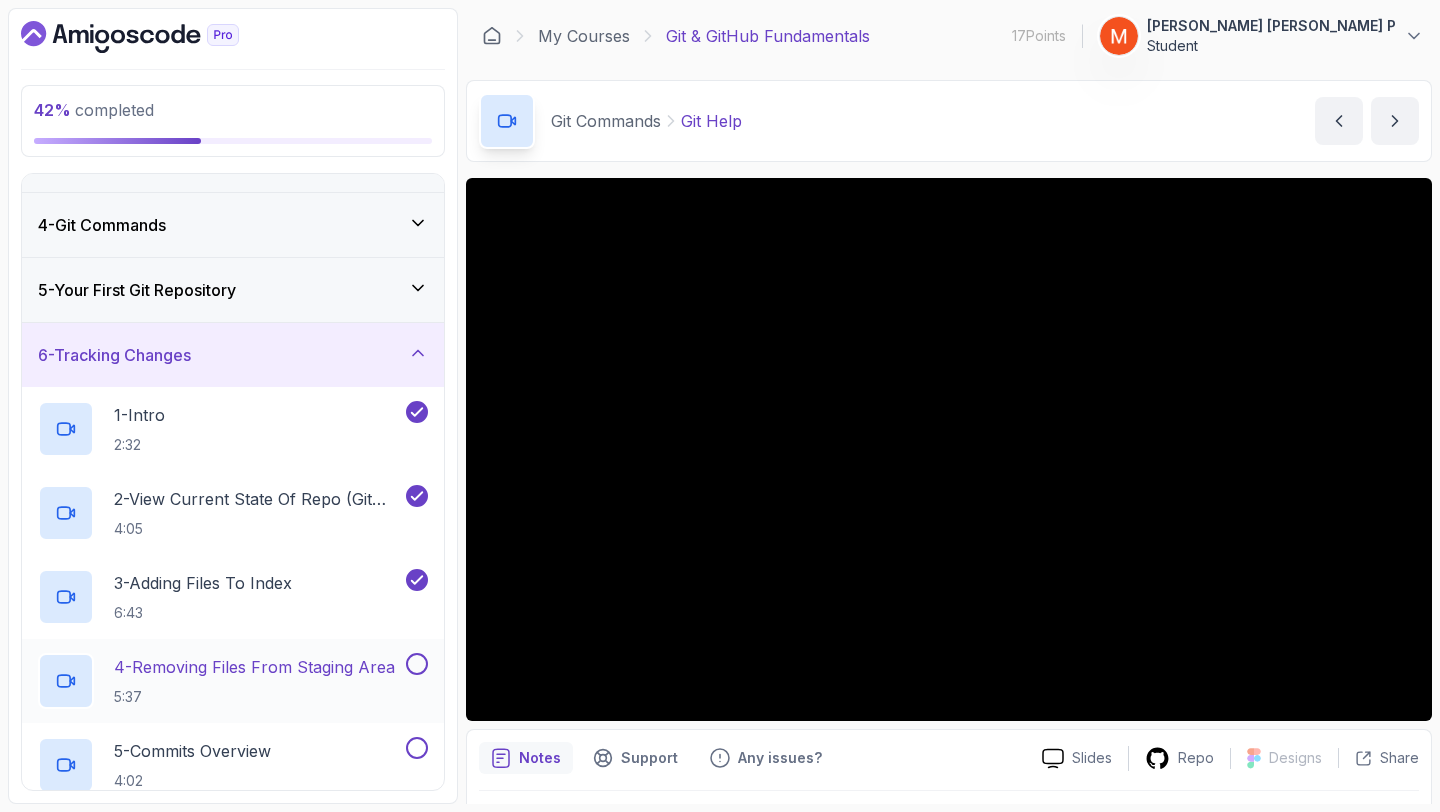 click on "4  -  Removing Files From Staging Area" at bounding box center [254, 667] 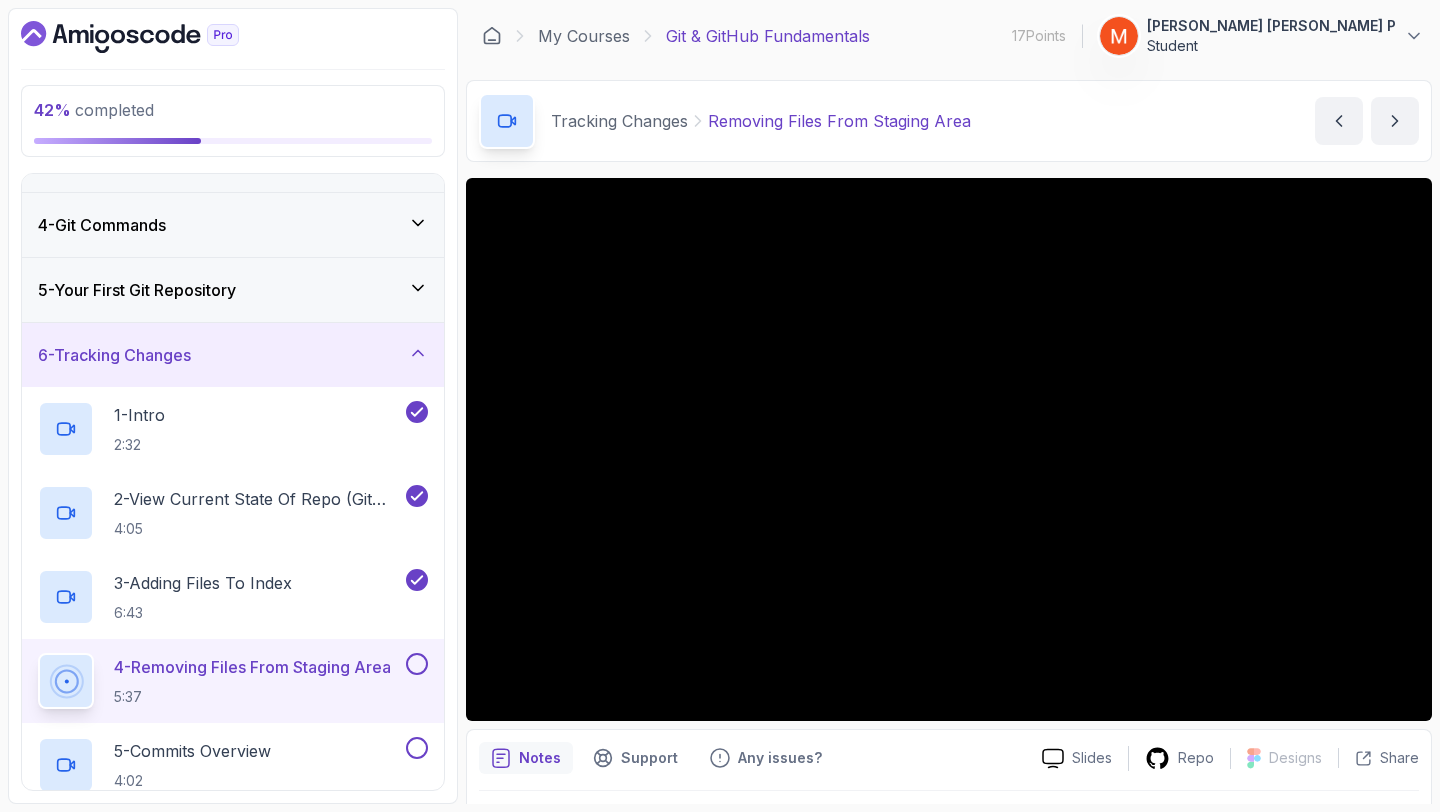 click on "6  -  Tracking Changes" at bounding box center (233, 355) 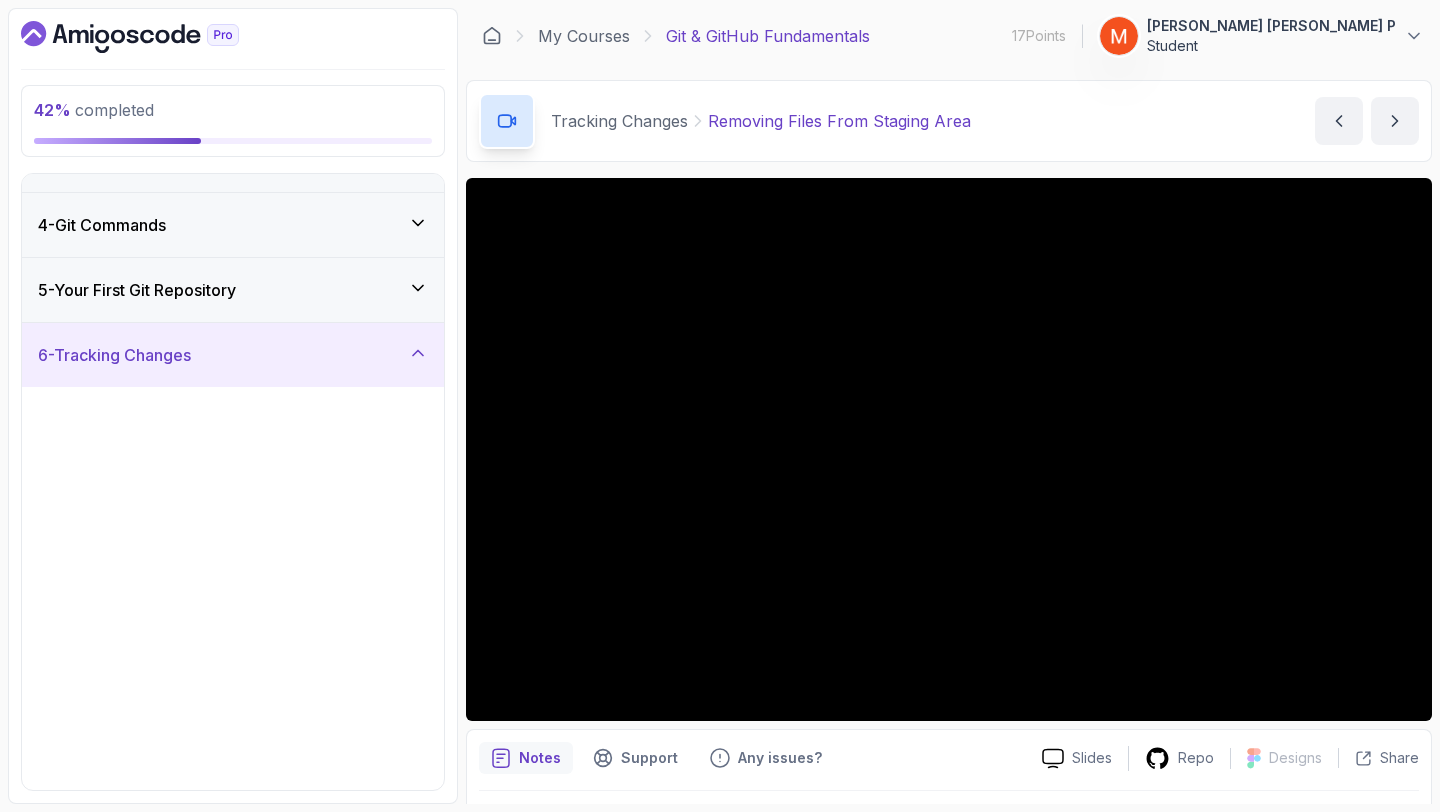 scroll, scrollTop: 0, scrollLeft: 0, axis: both 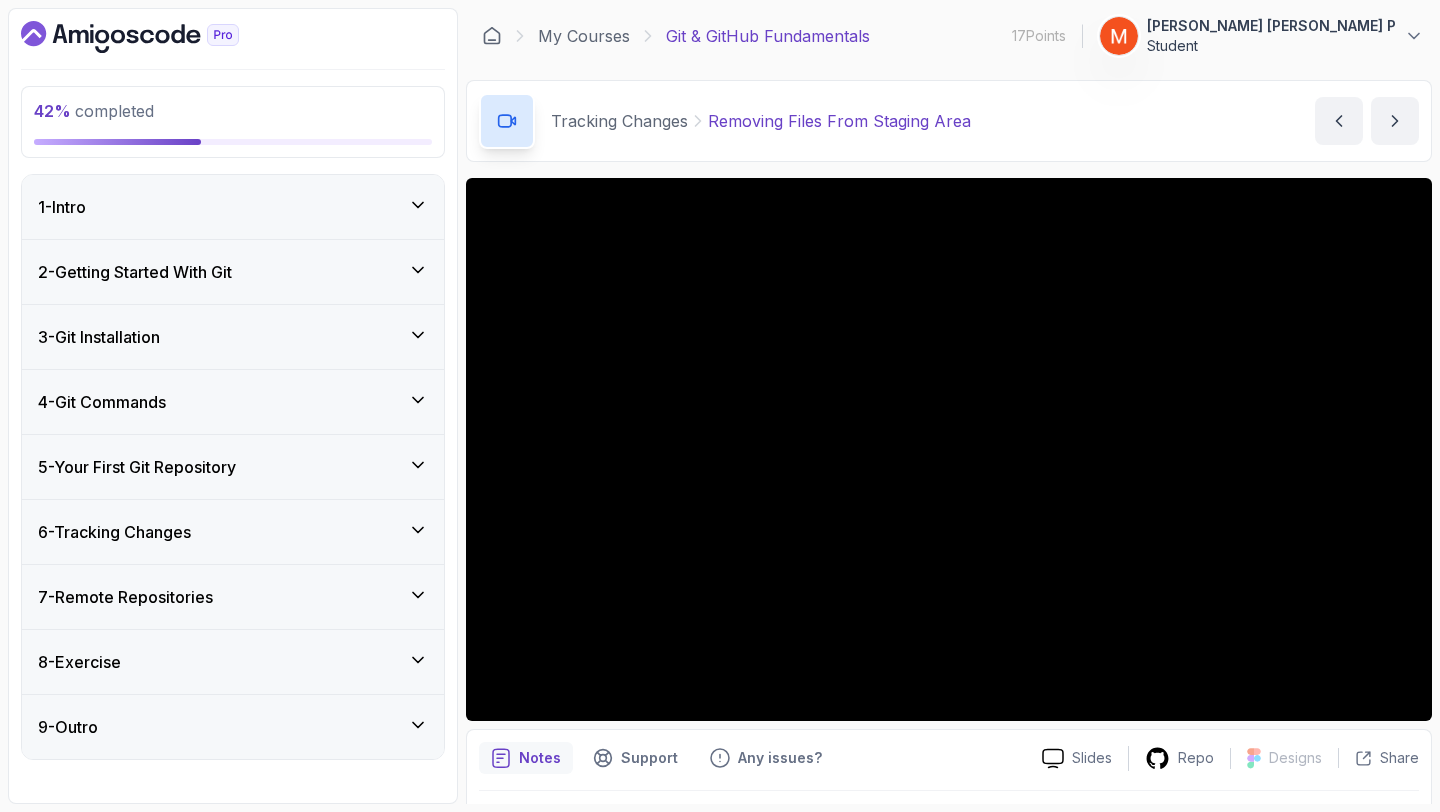 click on "7  -  Remote Repositories" at bounding box center [125, 597] 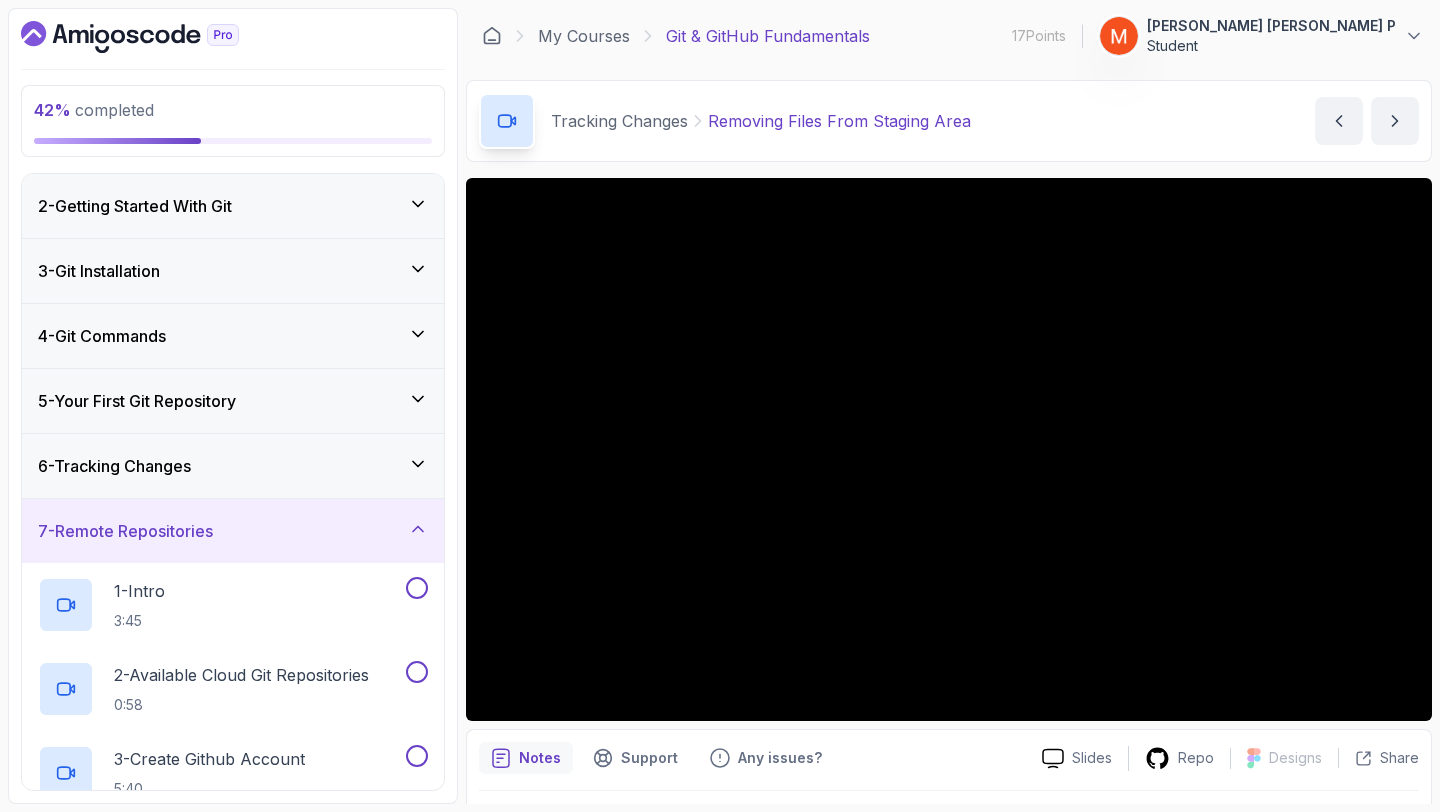 scroll, scrollTop: 34, scrollLeft: 0, axis: vertical 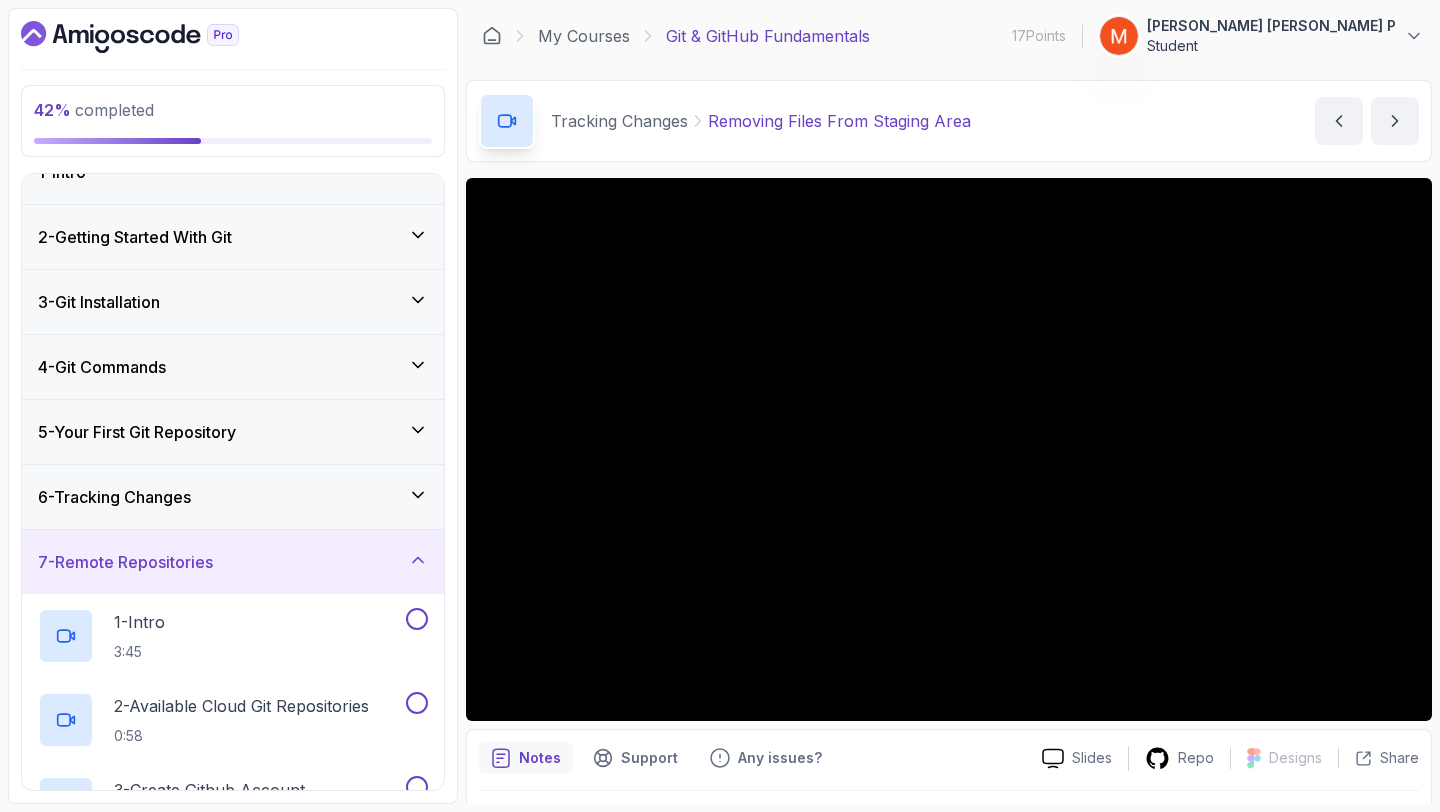 click on "7  -  Remote Repositories" at bounding box center [233, 562] 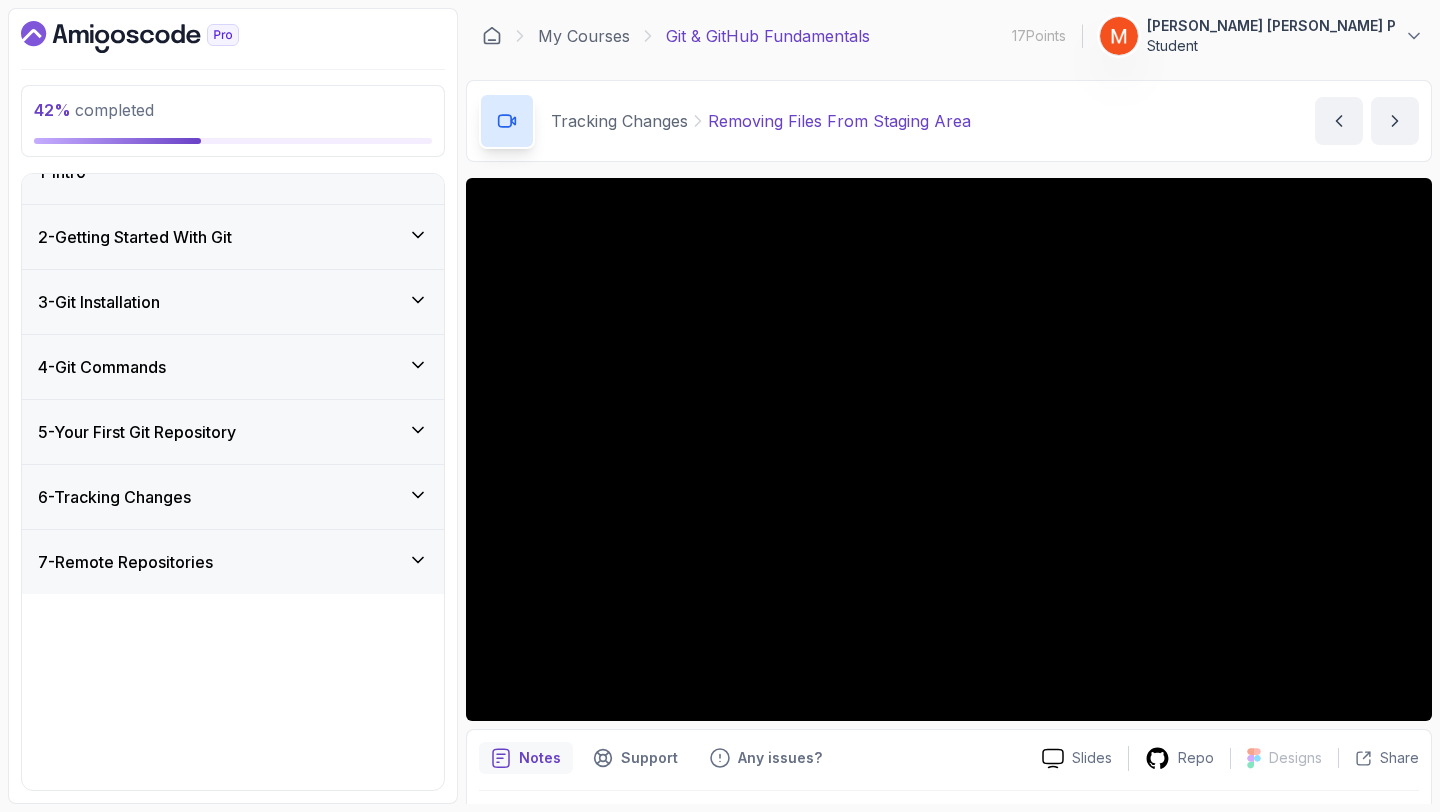 scroll, scrollTop: 0, scrollLeft: 0, axis: both 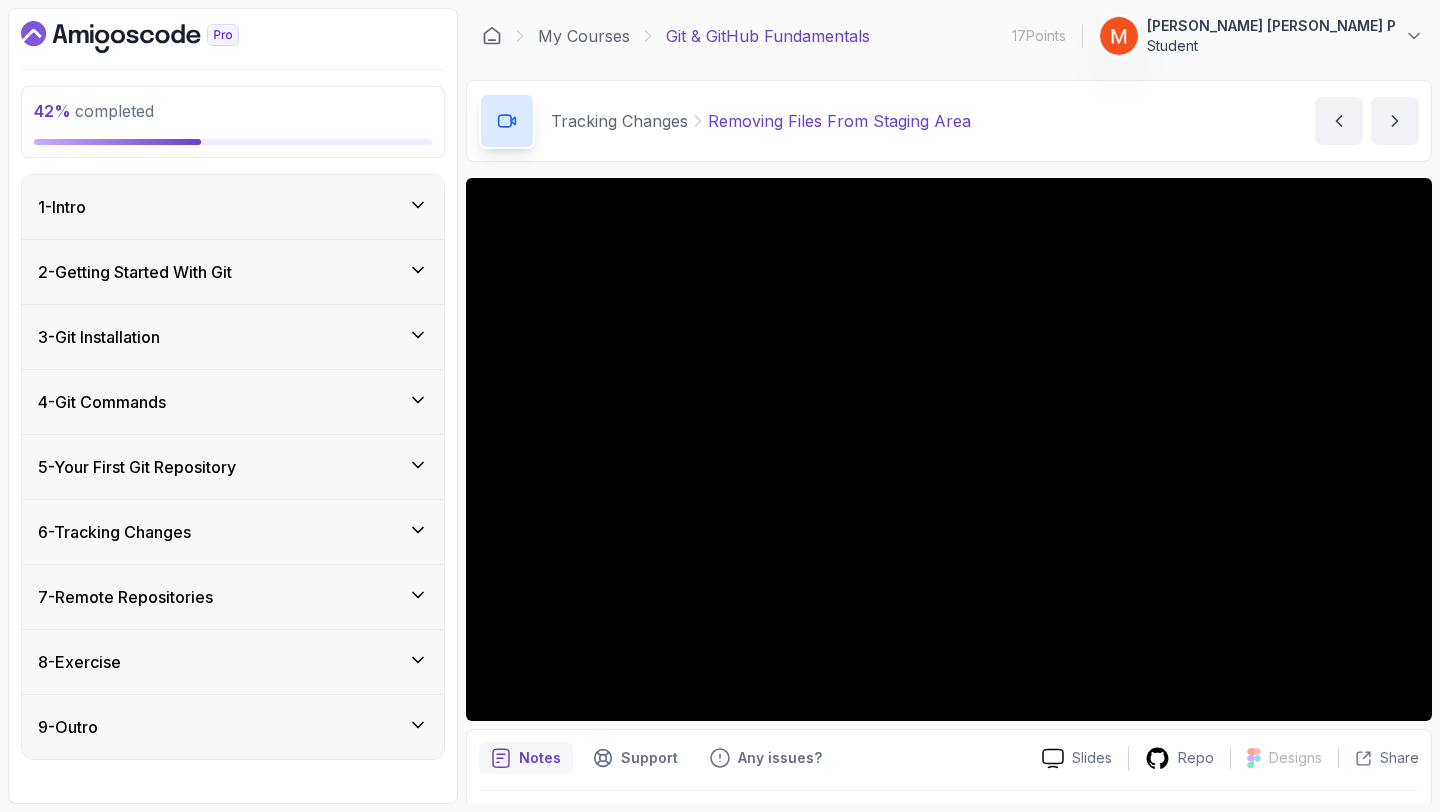 click on "6  -  Tracking Changes" at bounding box center (233, 532) 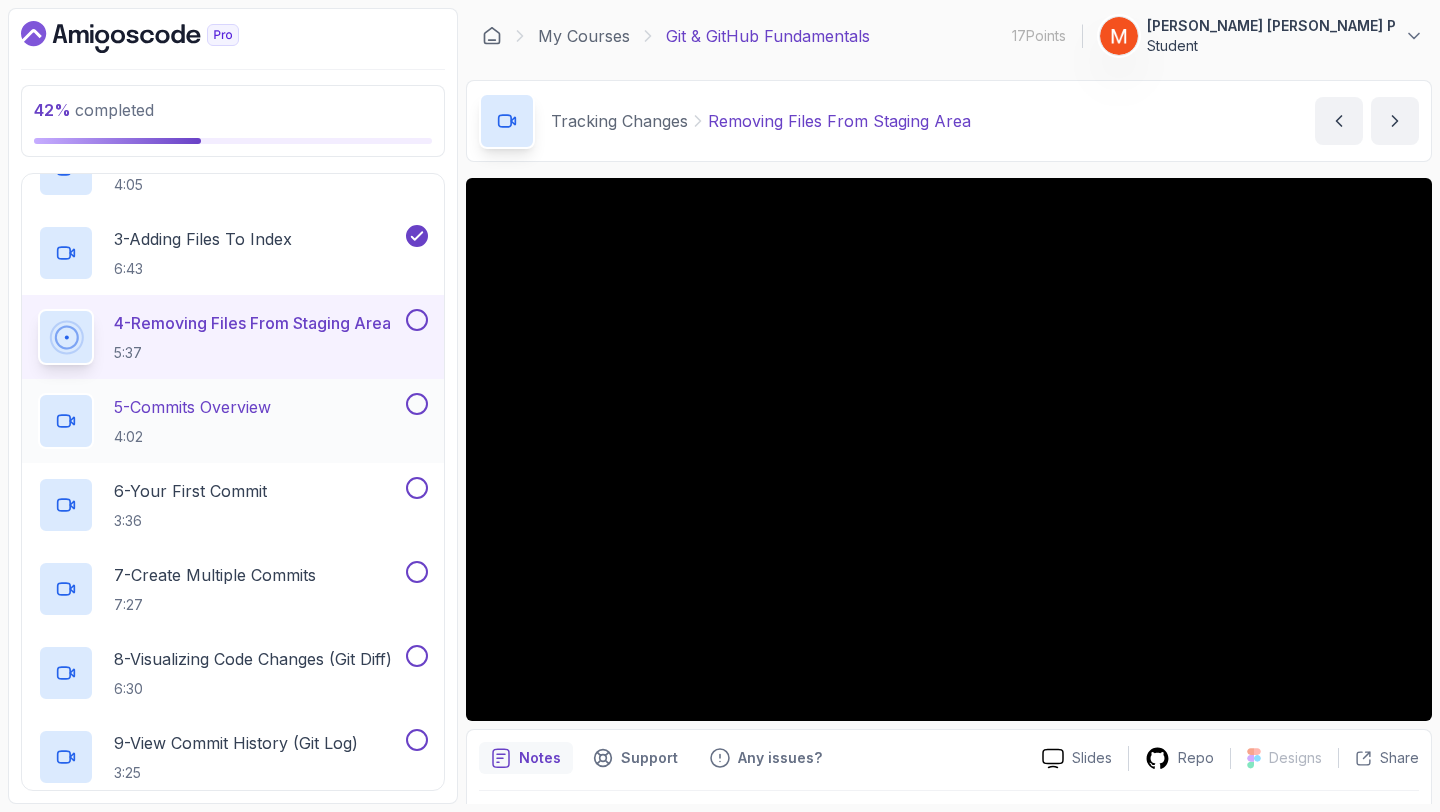 scroll, scrollTop: 524, scrollLeft: 0, axis: vertical 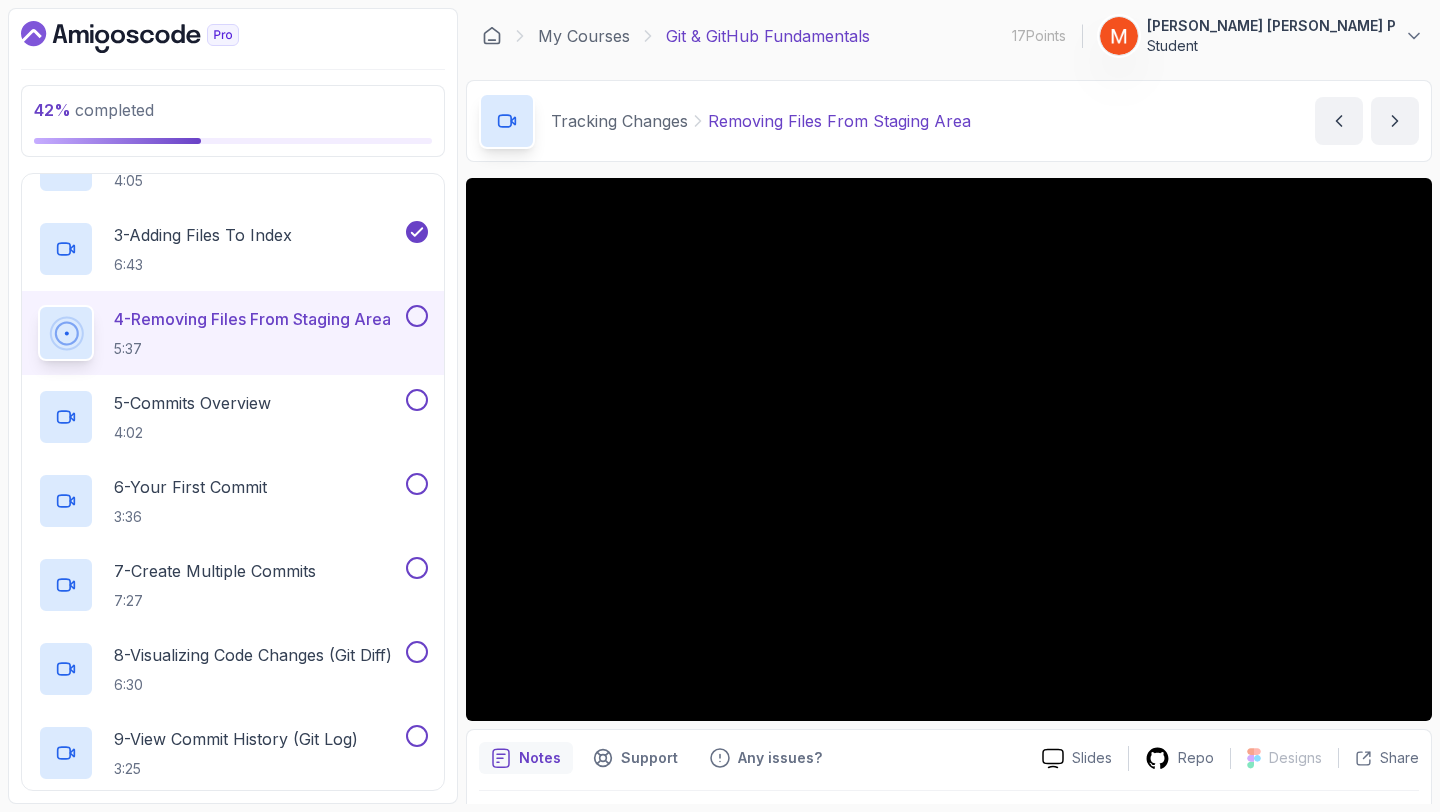 type 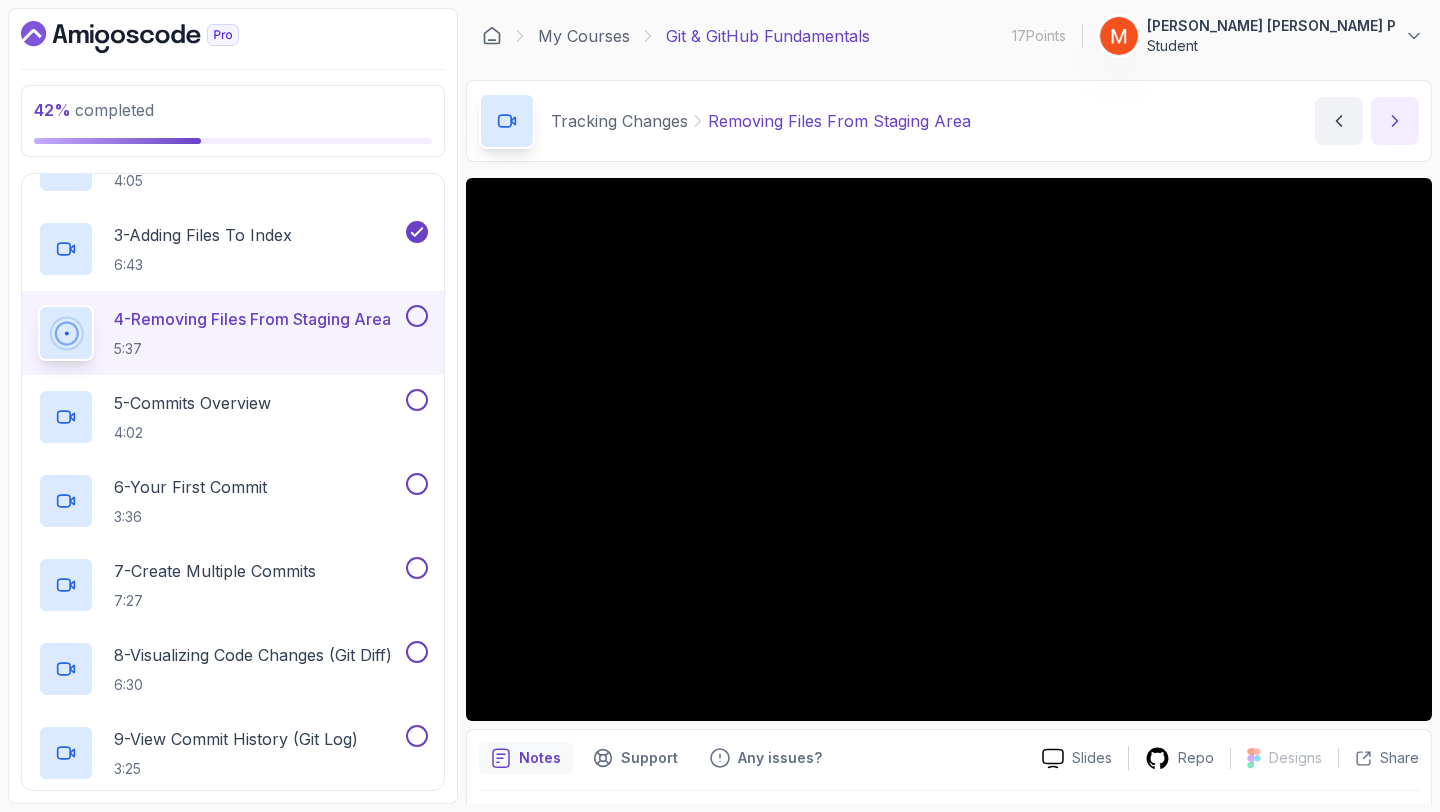 click 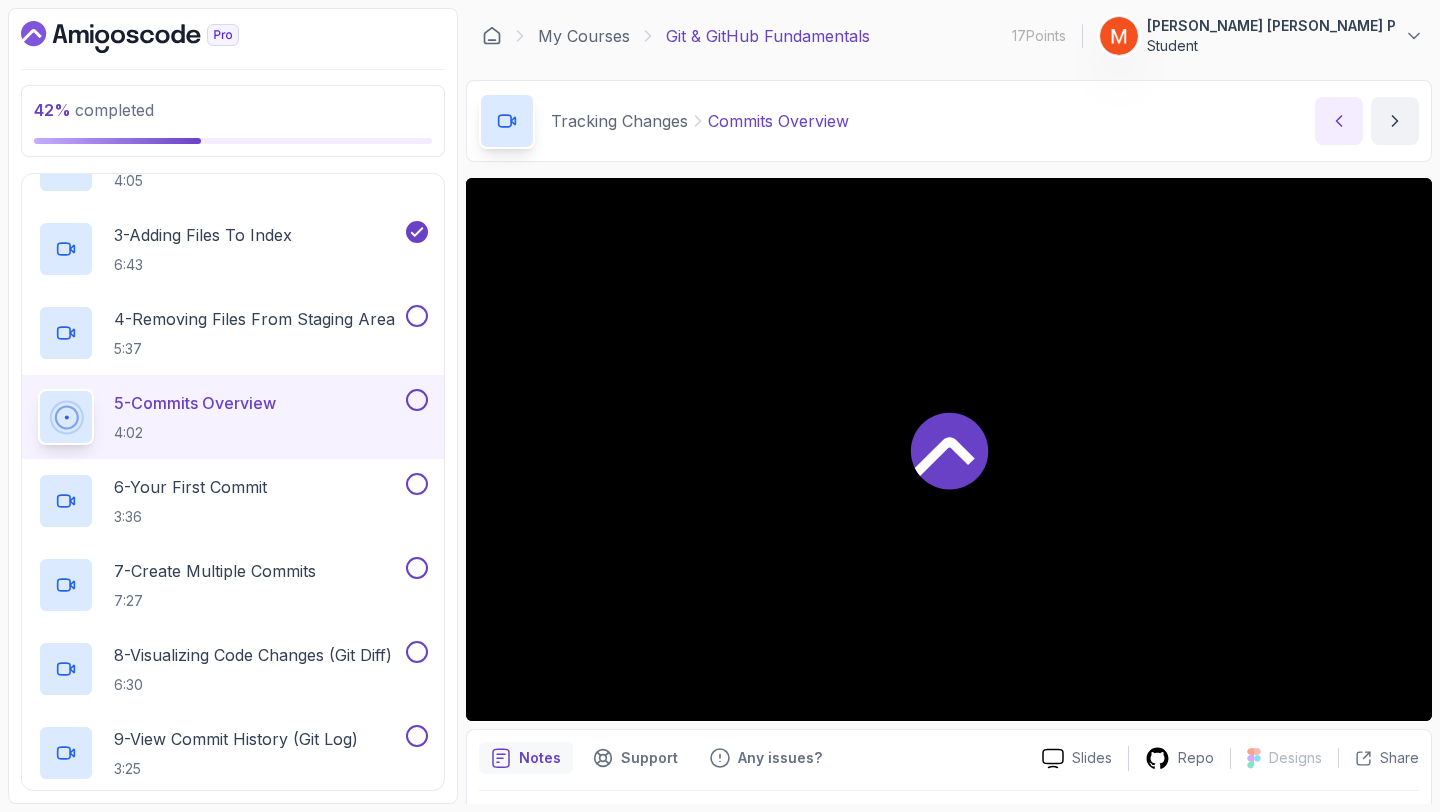 click at bounding box center (1339, 121) 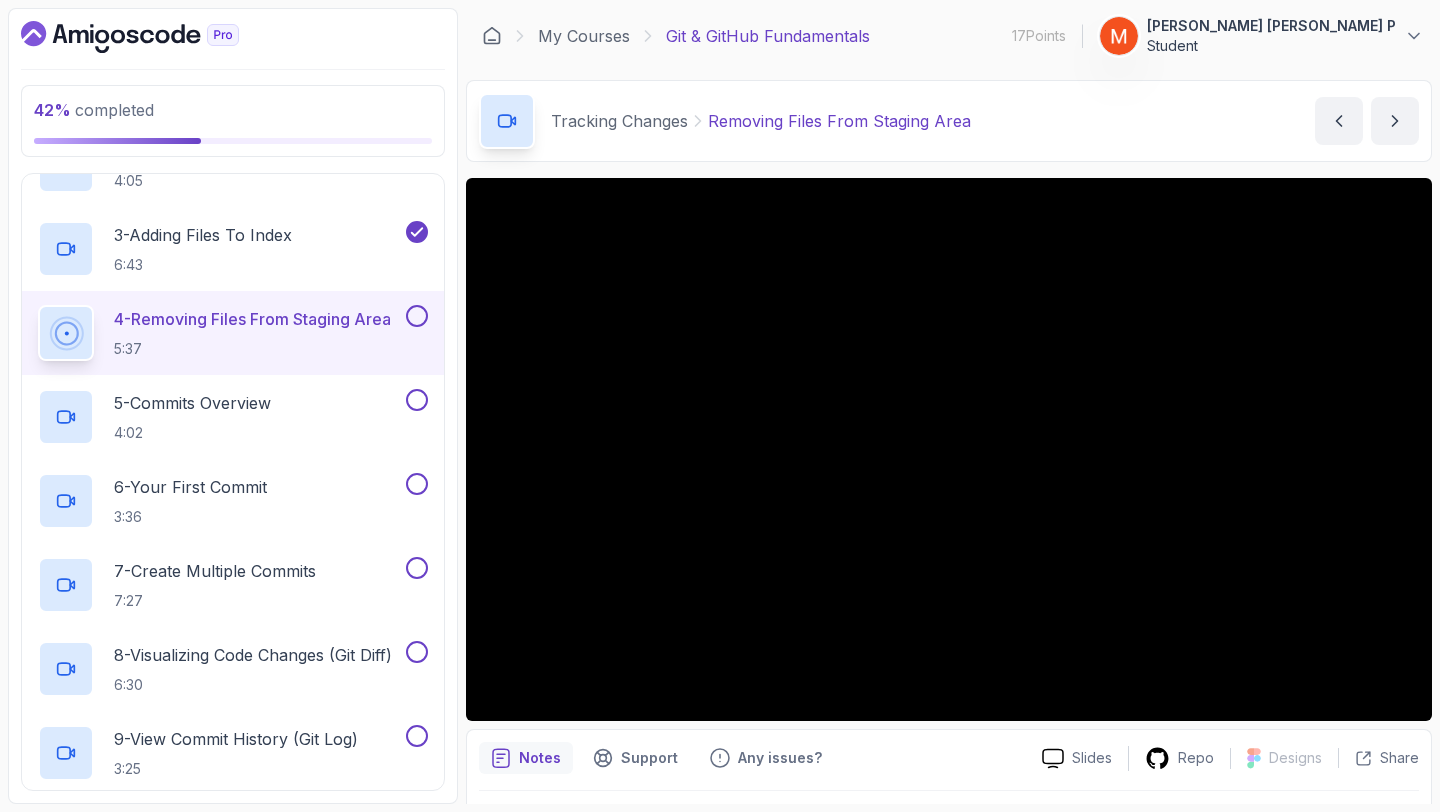 click on "My Courses Git & GitHub Fundamentals 17  Points 1 [PERSON_NAME] [PERSON_NAME] P Student 7 - Tracking Changes  42 % completed Tracking Changes Removing Files From Staging Area Removing Files From Staging Area by  [PERSON_NAME] Repo Designs Design not available Share Notes Support Any issues? Slides Repo Designs Design not available Share" at bounding box center [949, 406] 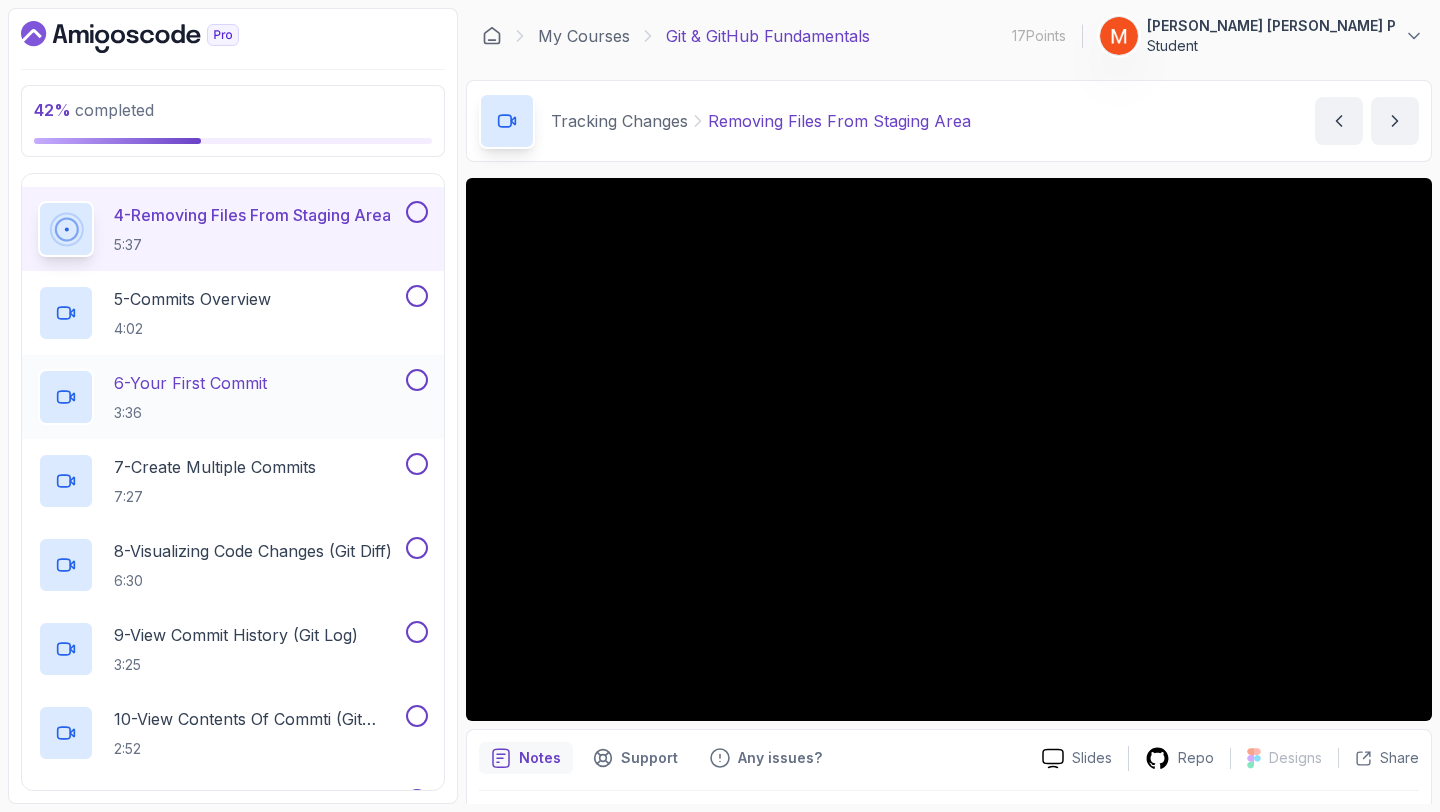 scroll, scrollTop: 587, scrollLeft: 0, axis: vertical 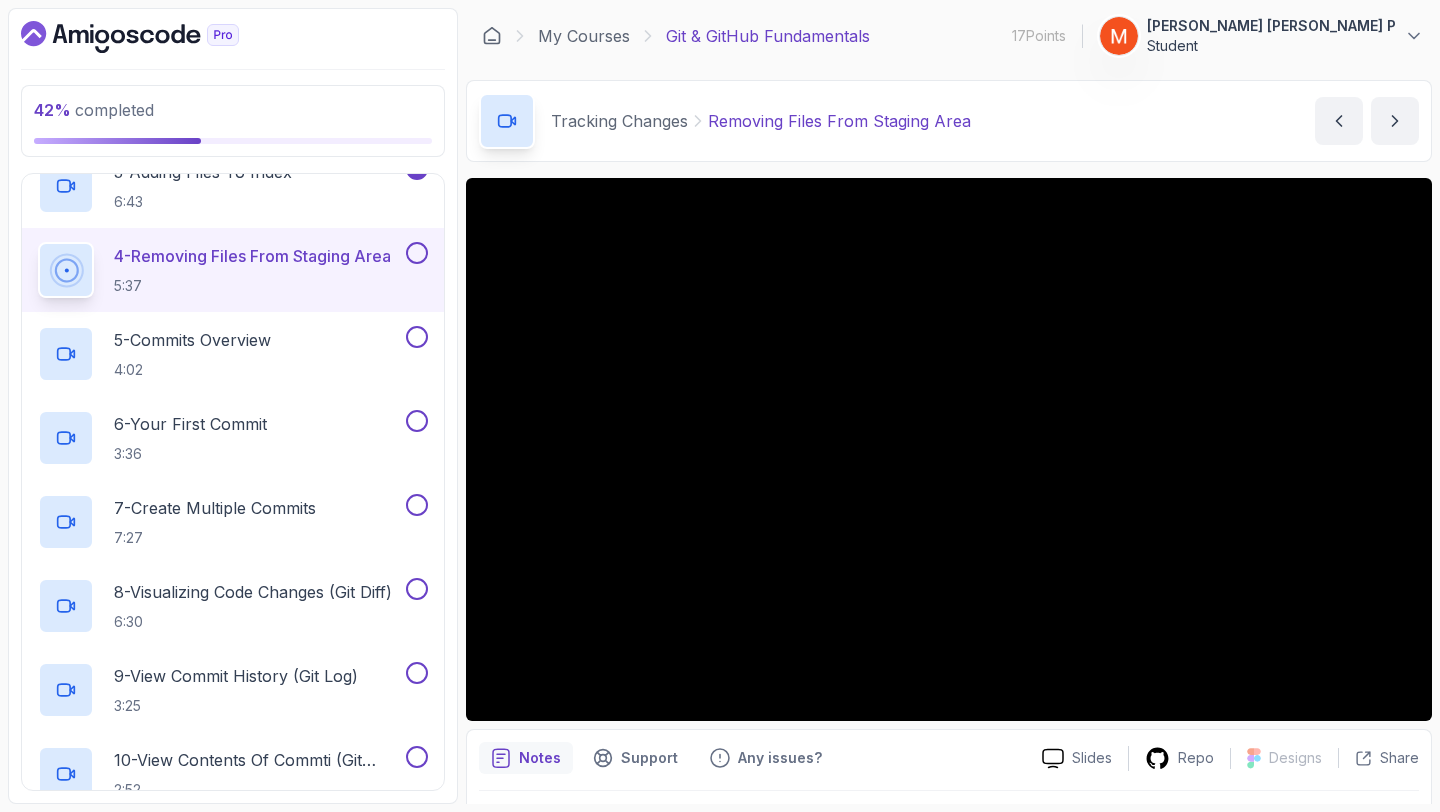 click at bounding box center [417, 253] 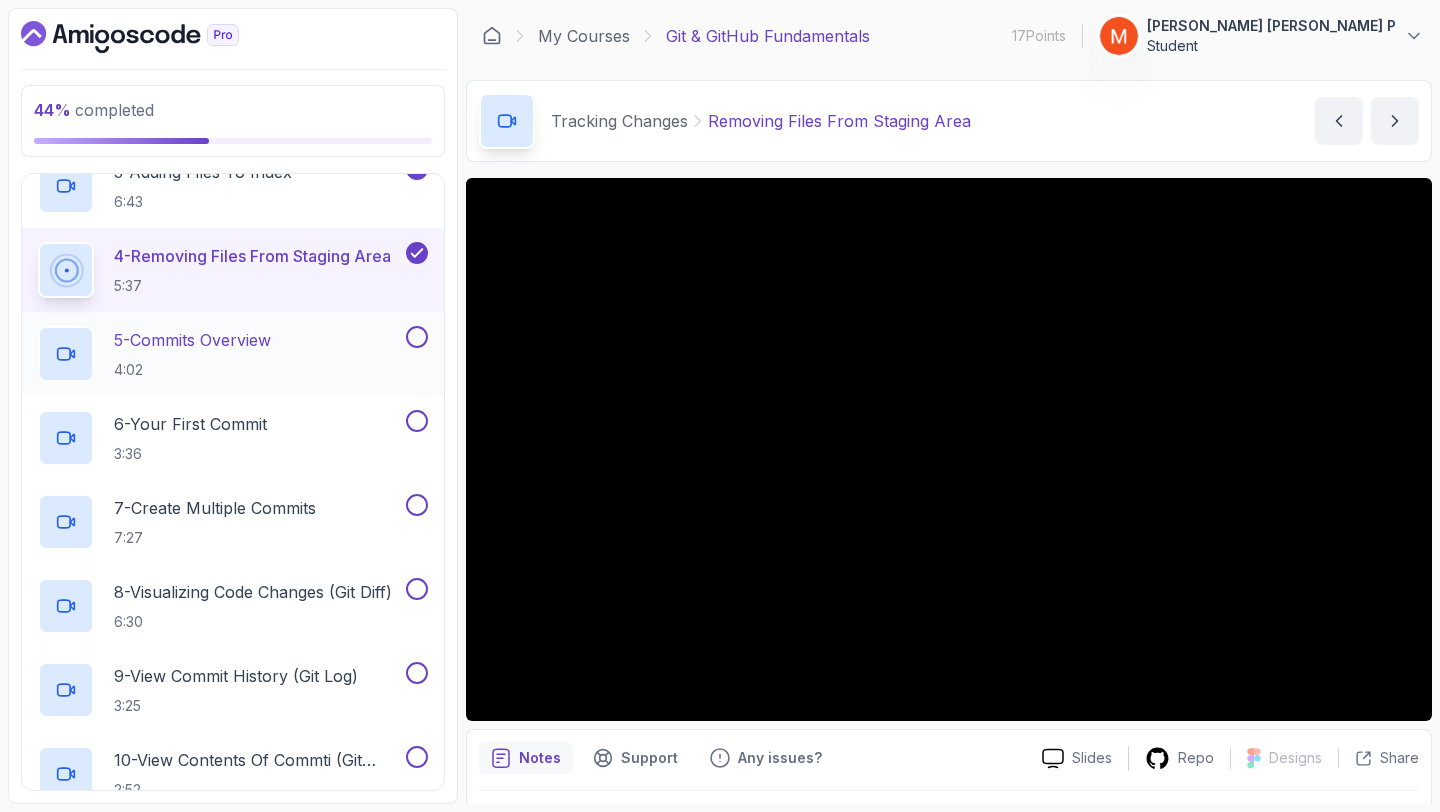 click on "5  -  Commits Overview 4:02" at bounding box center (220, 354) 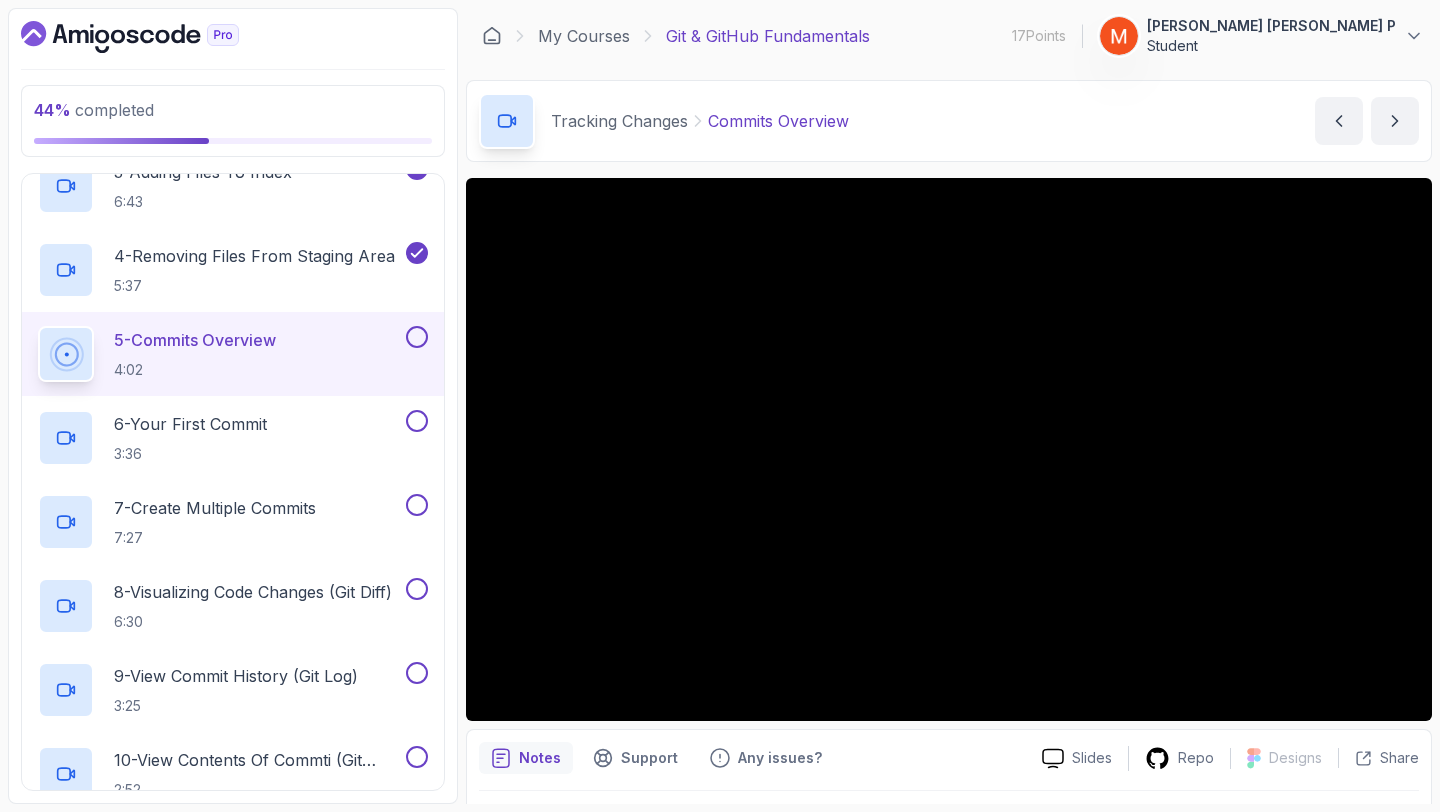 click on "Notes" at bounding box center [540, 758] 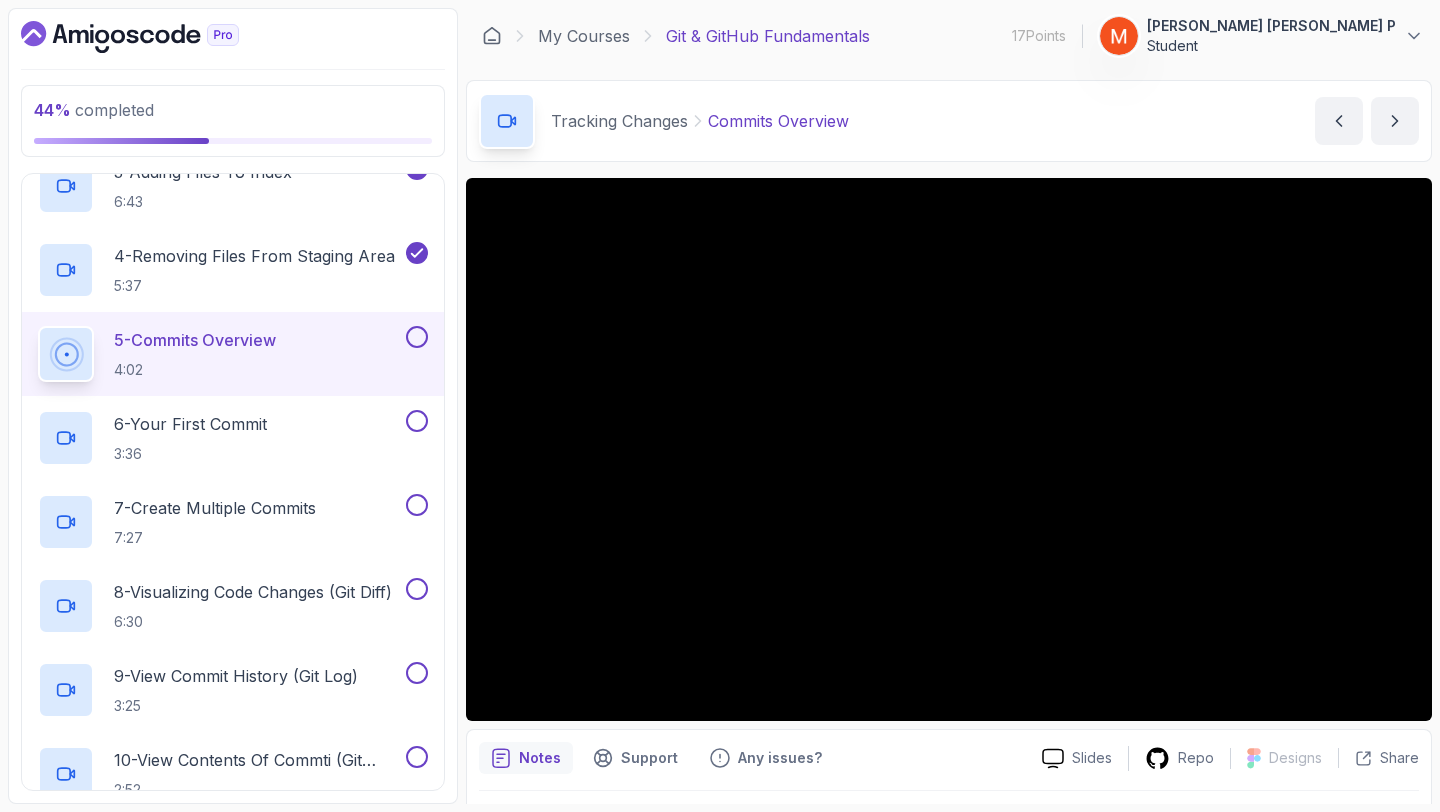 scroll, scrollTop: 56, scrollLeft: 0, axis: vertical 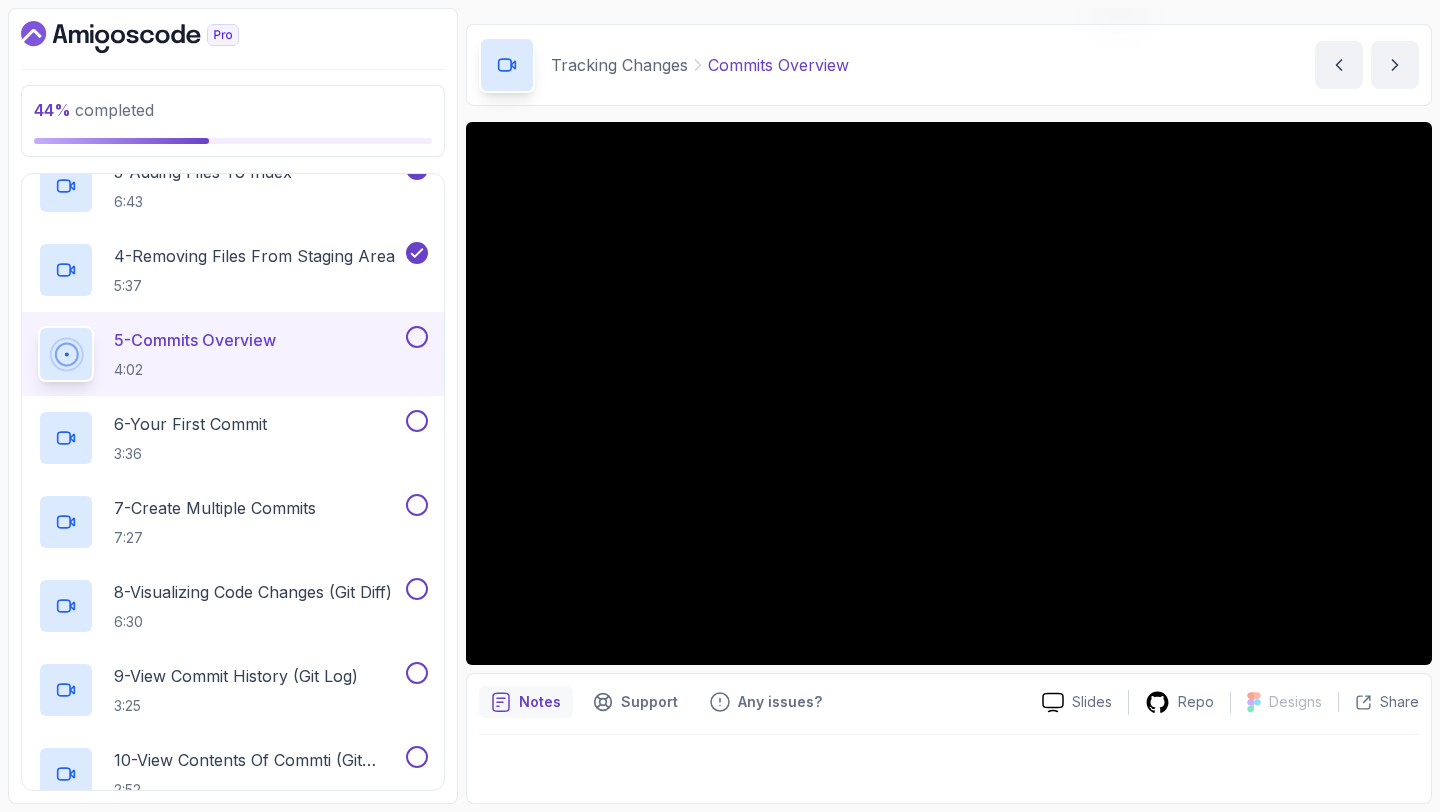 click on "Slides Repo Designs Design not available Share" at bounding box center [1222, 702] 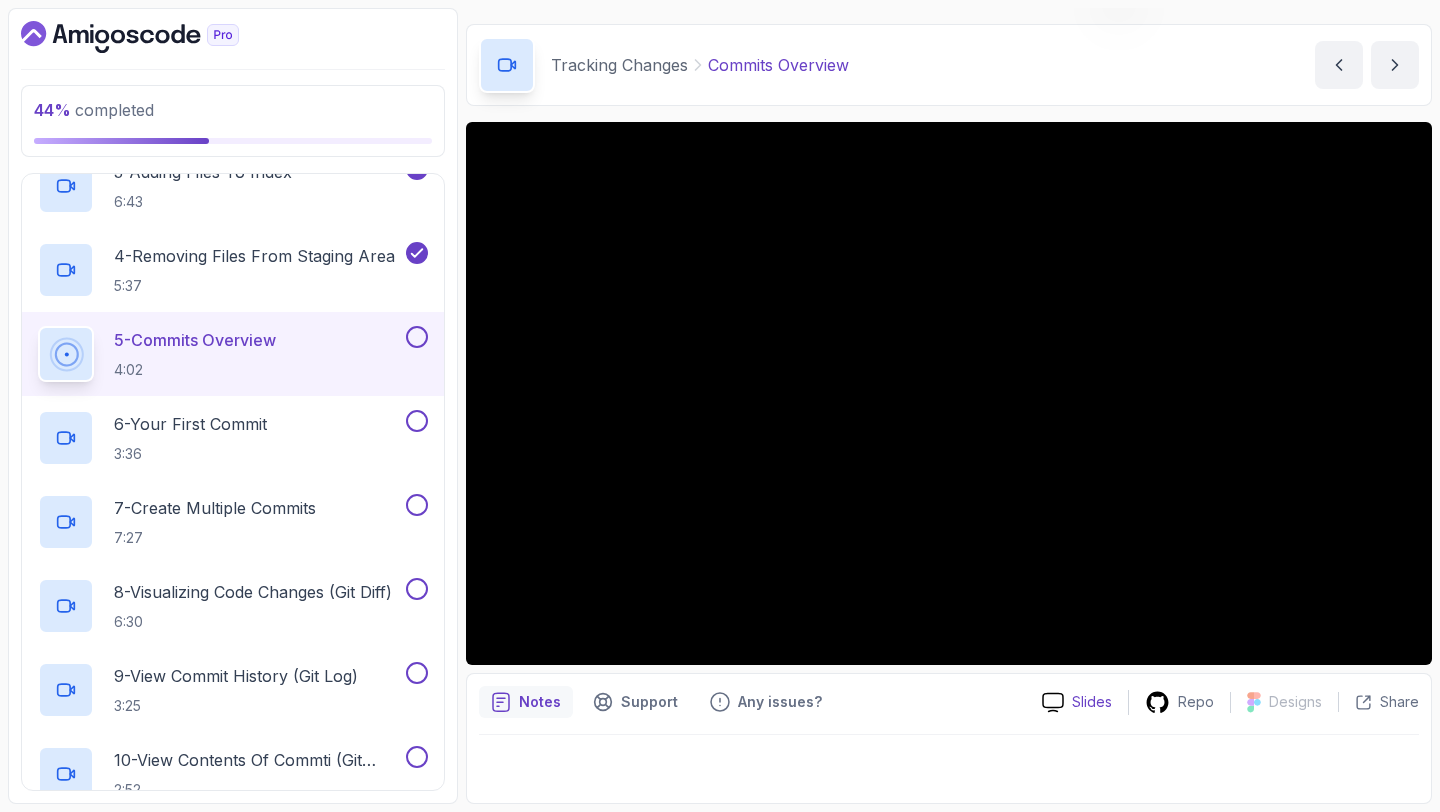 click on "Slides" at bounding box center (1092, 702) 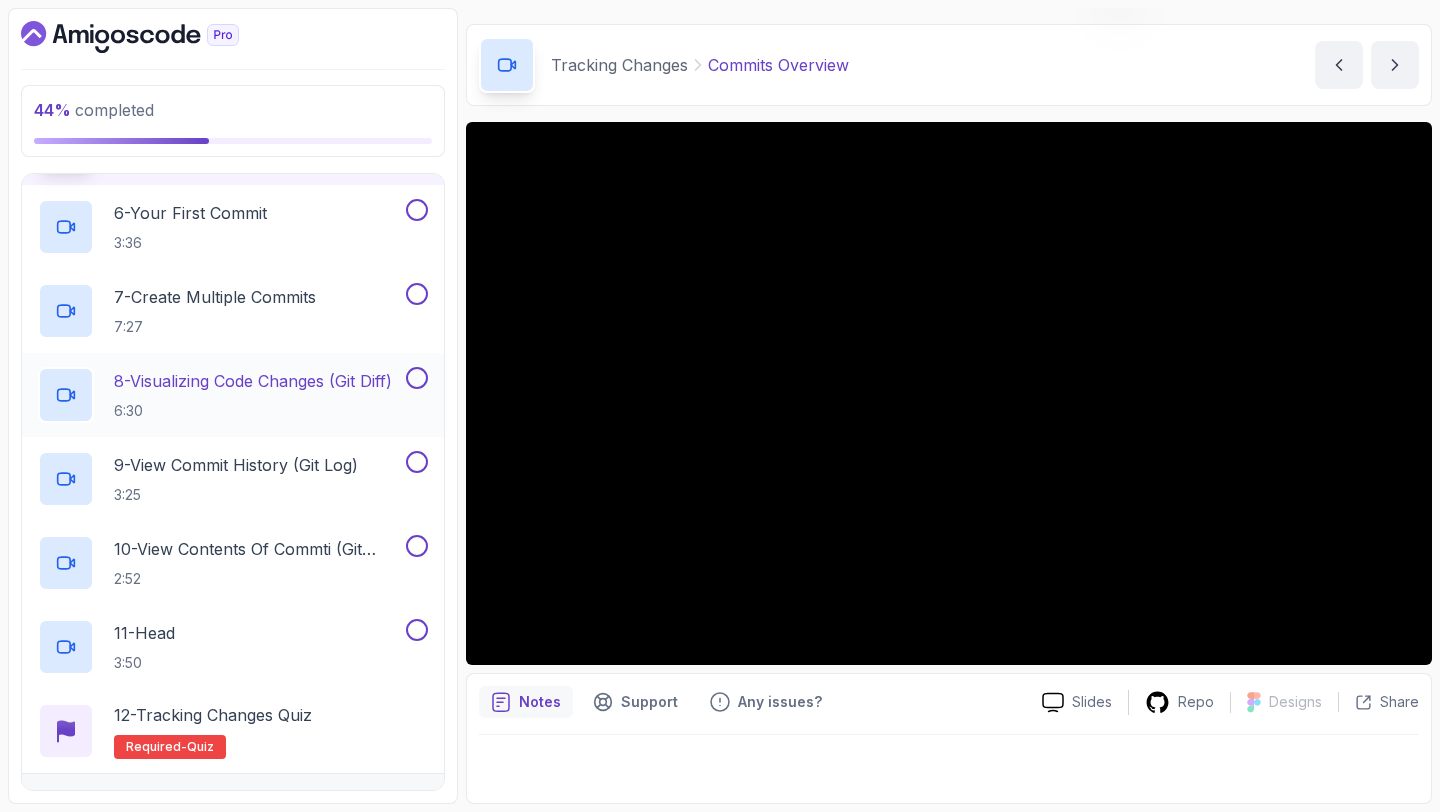 scroll, scrollTop: 790, scrollLeft: 0, axis: vertical 